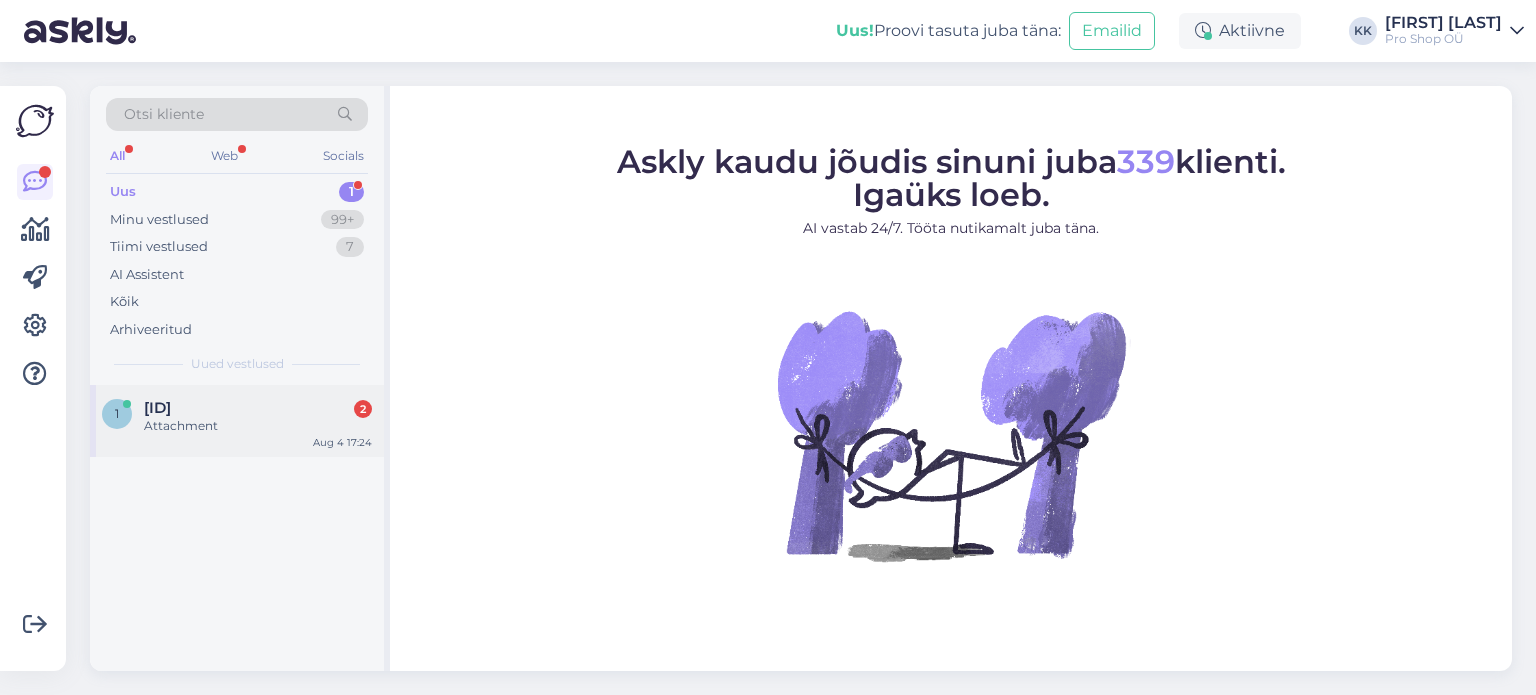 scroll, scrollTop: 0, scrollLeft: 0, axis: both 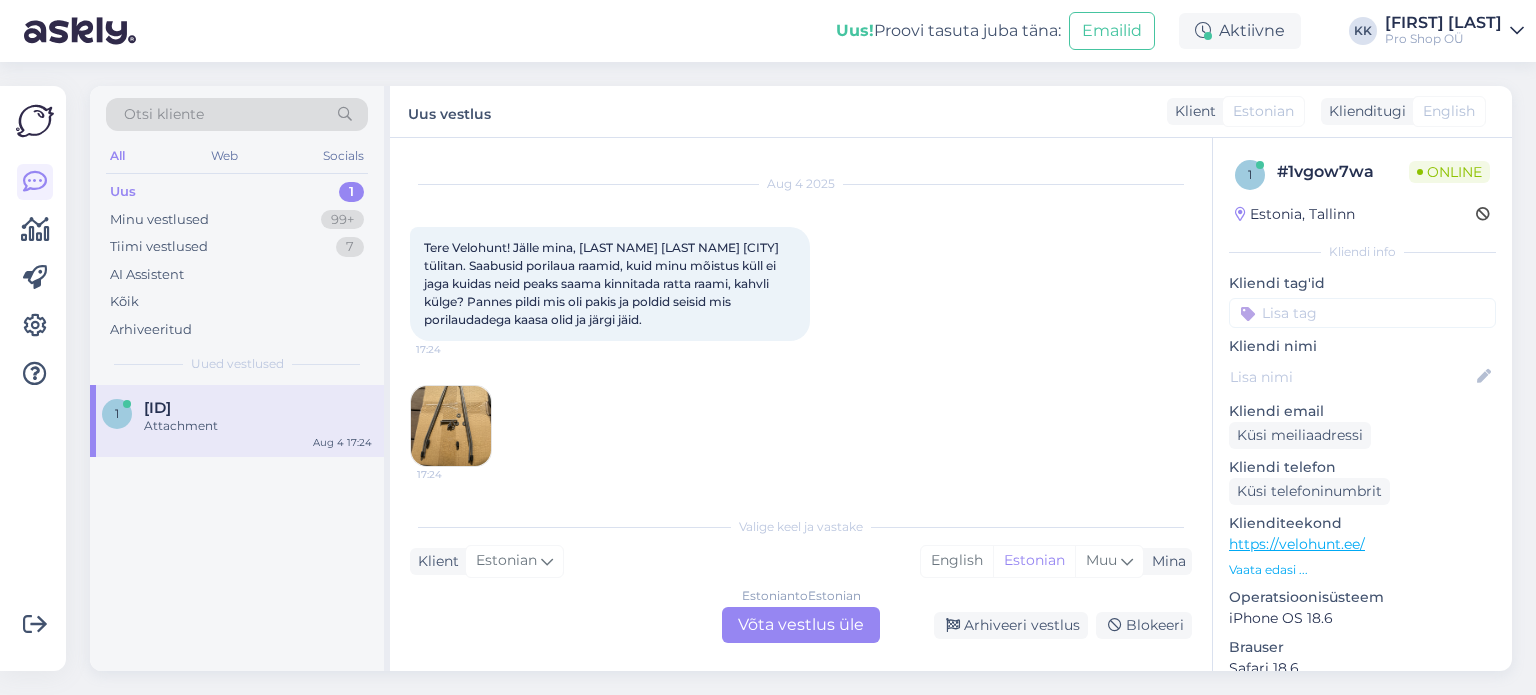 click on "Estonian  to  Estonian Võta vestlus üle" at bounding box center (801, 625) 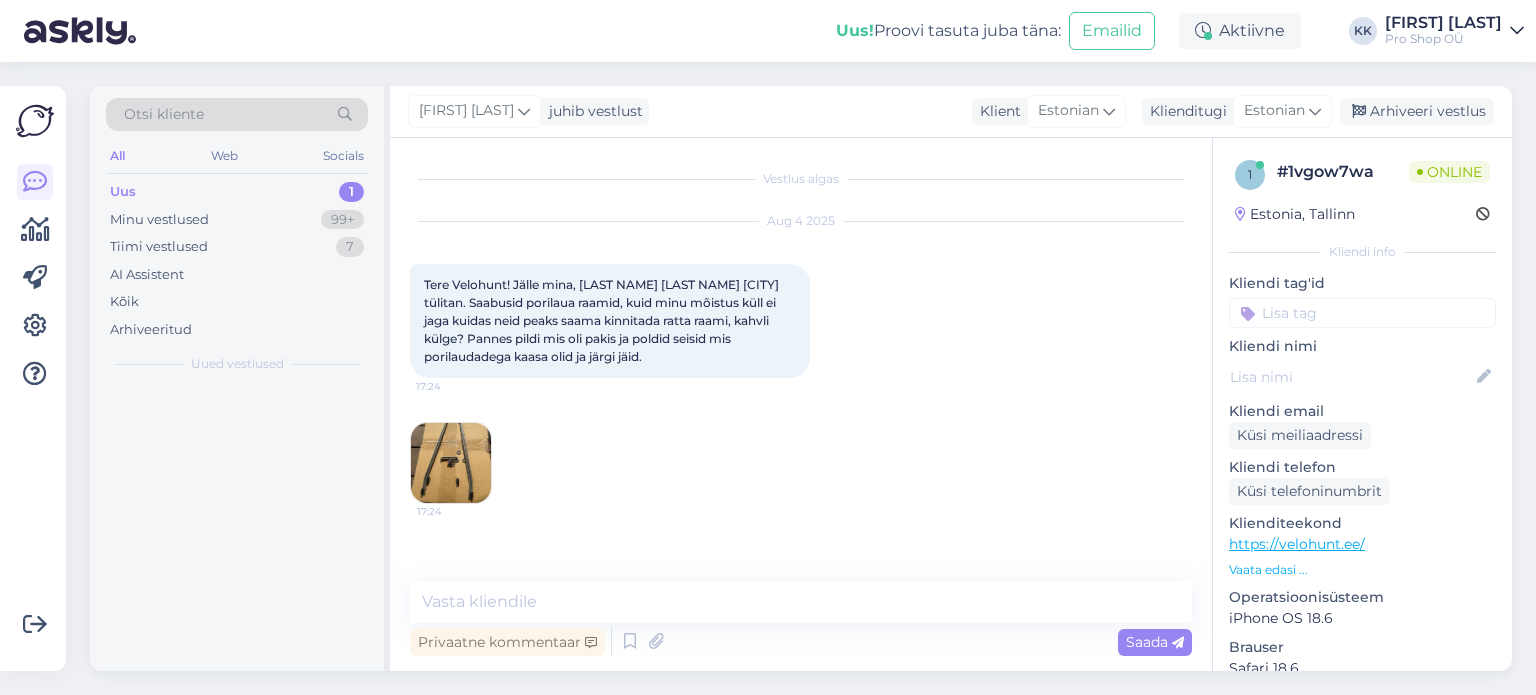 scroll, scrollTop: 0, scrollLeft: 0, axis: both 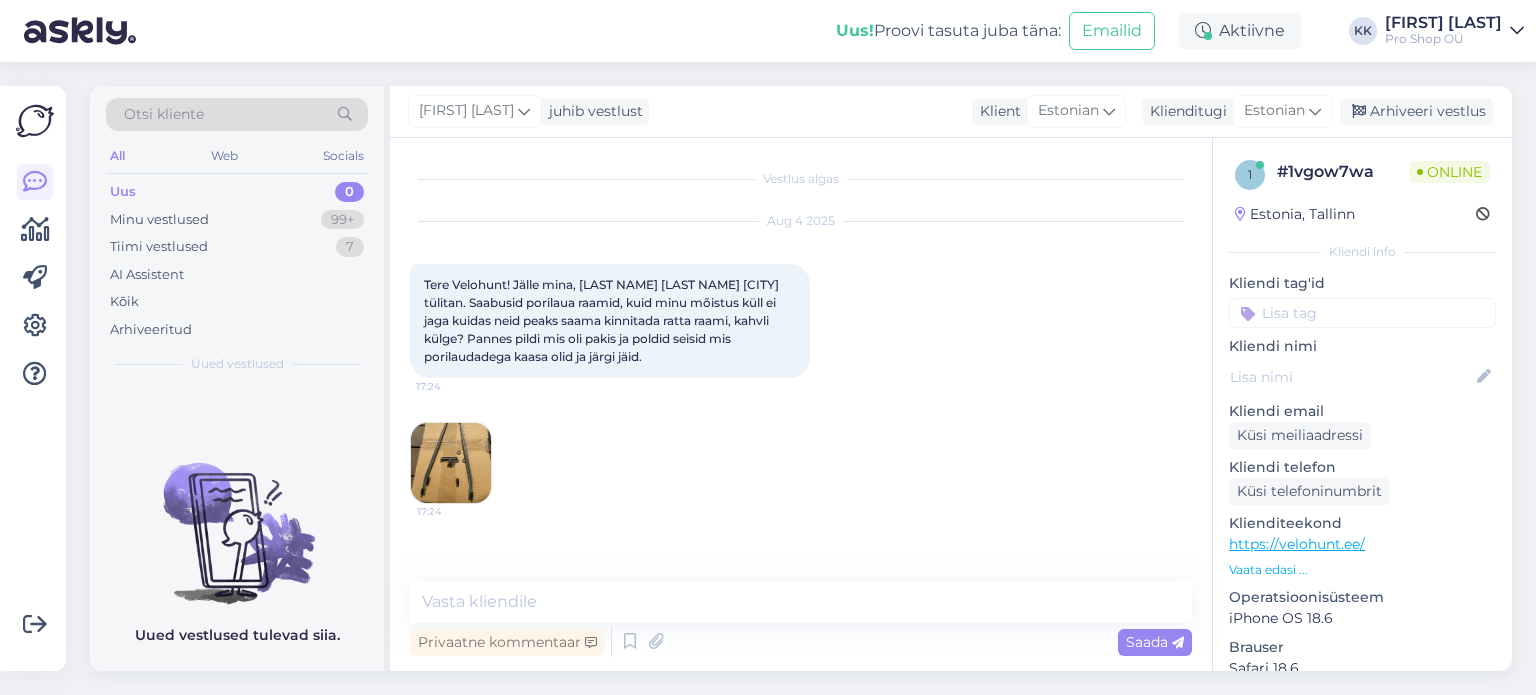 click at bounding box center [451, 463] 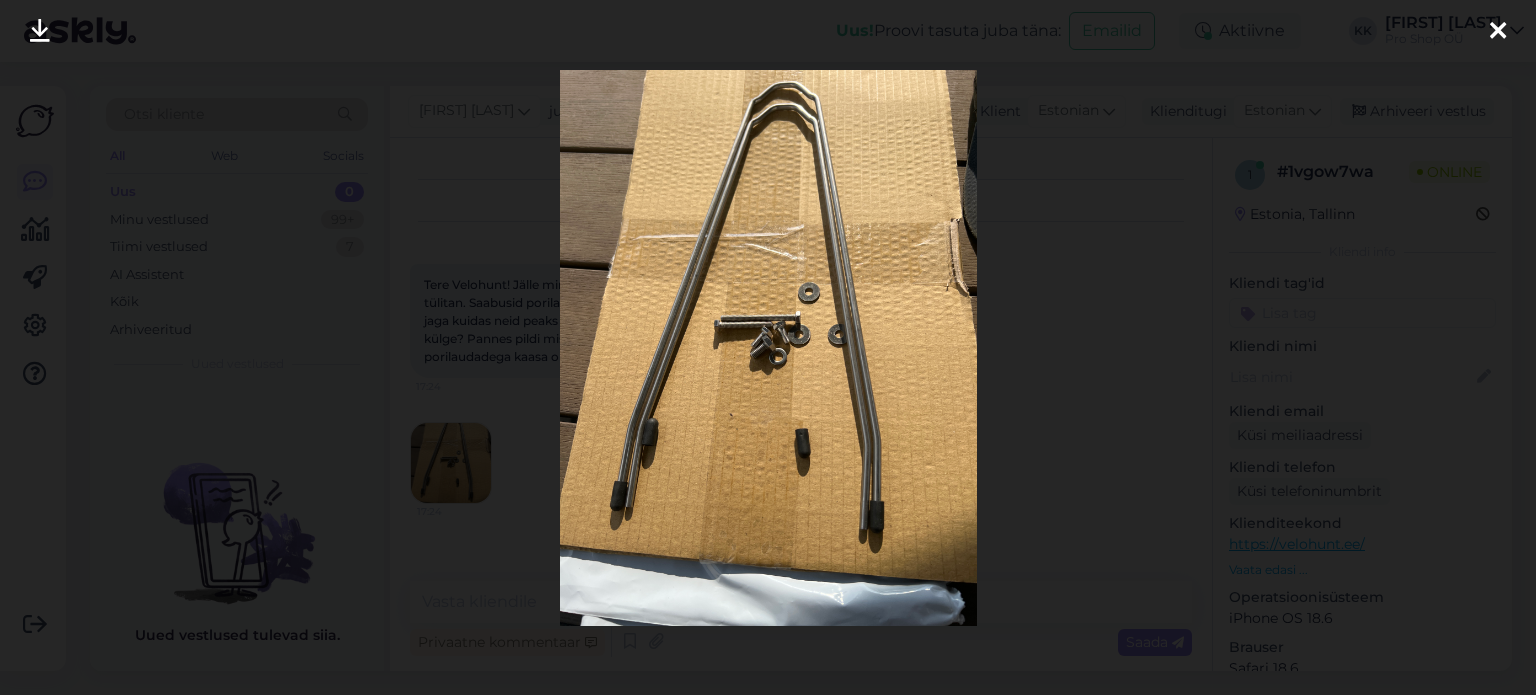 click at bounding box center (1498, 32) 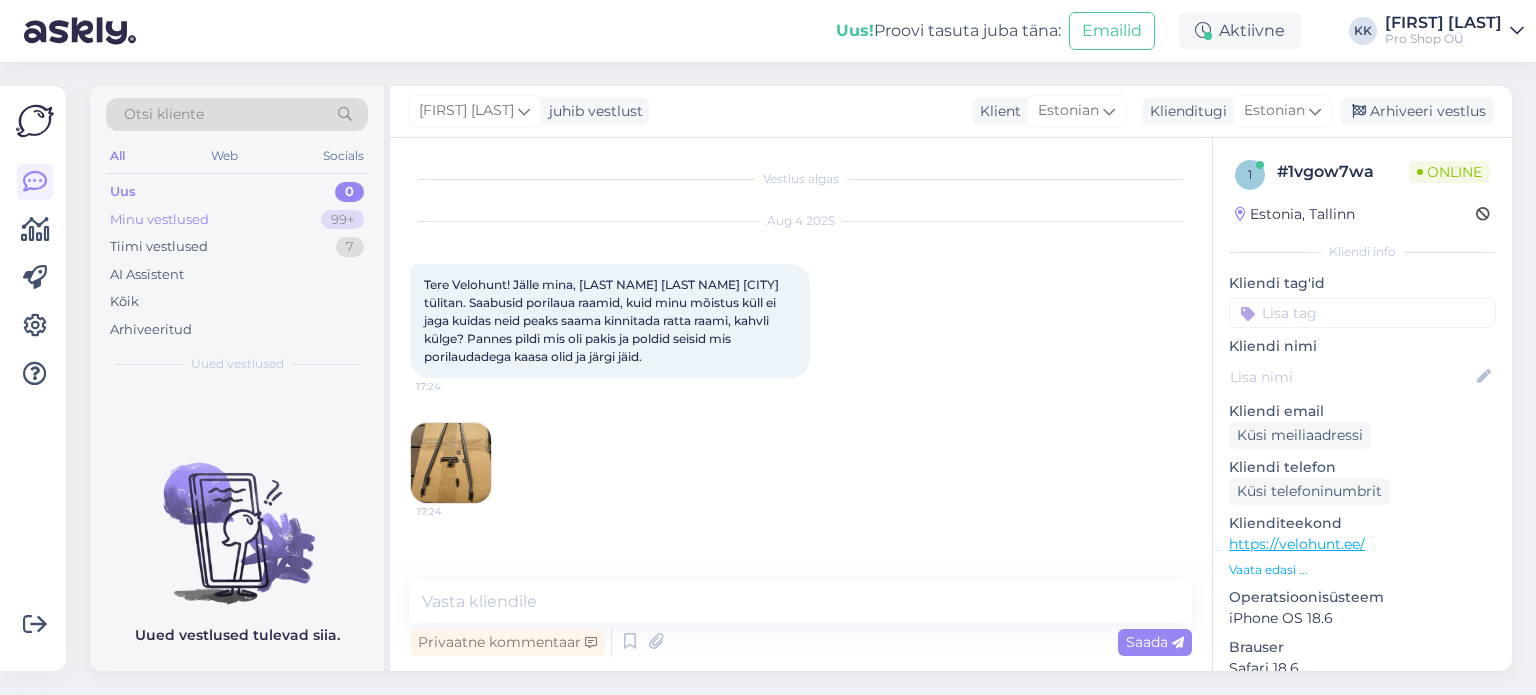 click on "Minu vestlused" at bounding box center [159, 220] 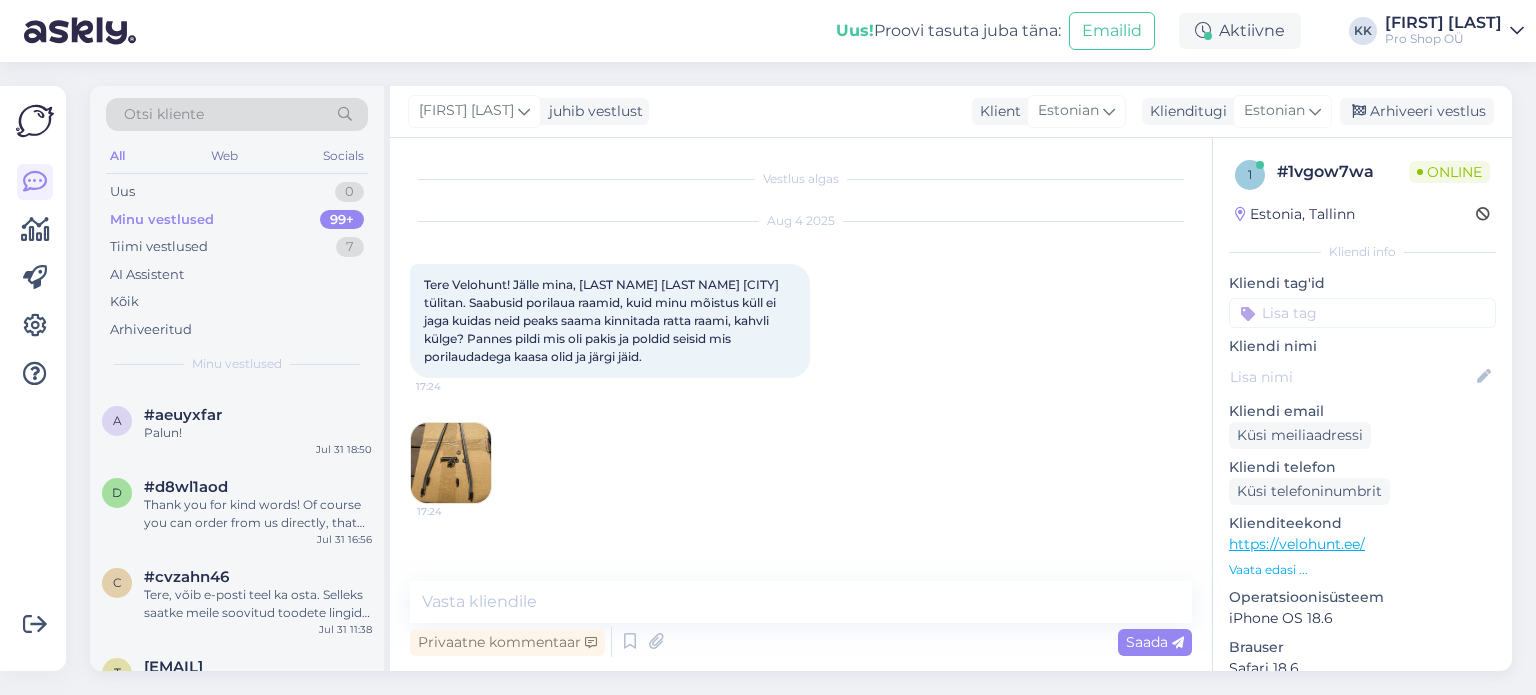 scroll, scrollTop: 300, scrollLeft: 0, axis: vertical 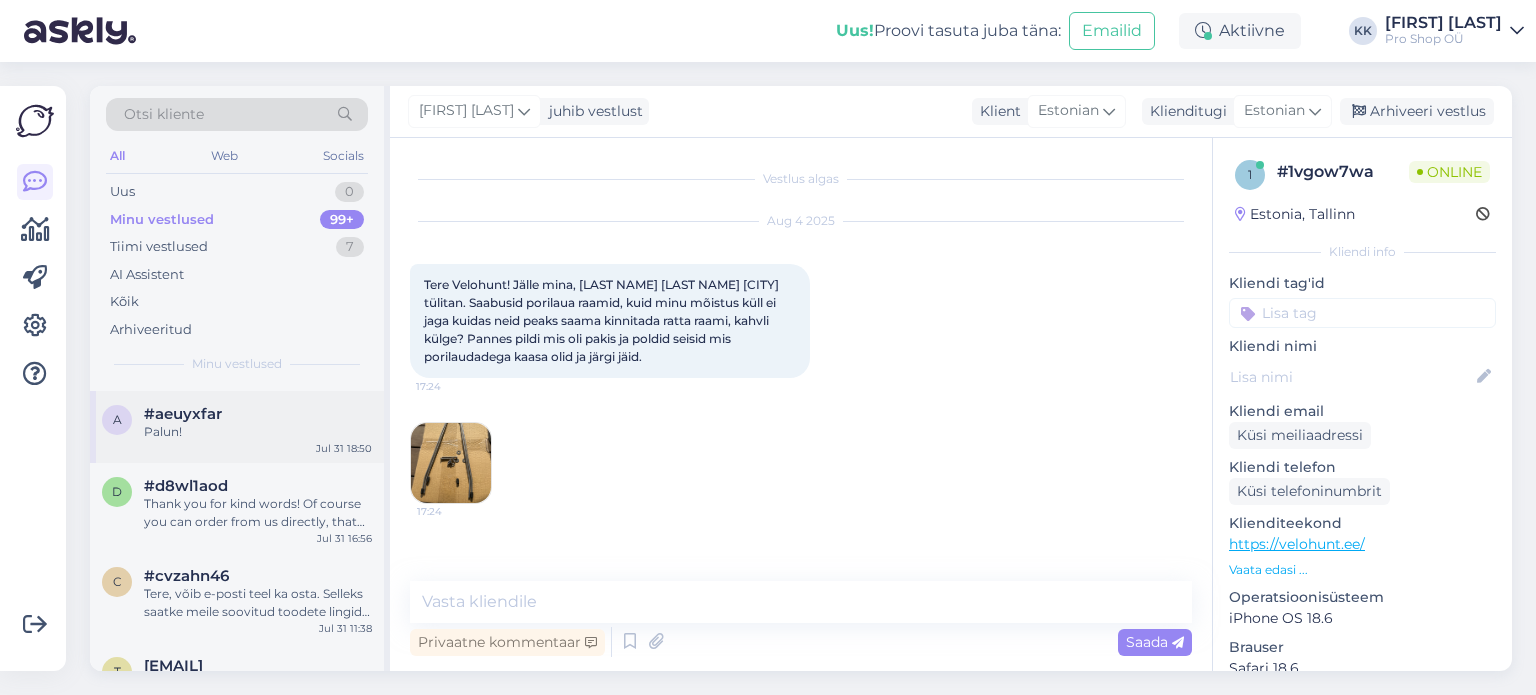 click on "#aeuyxfar" at bounding box center [258, 414] 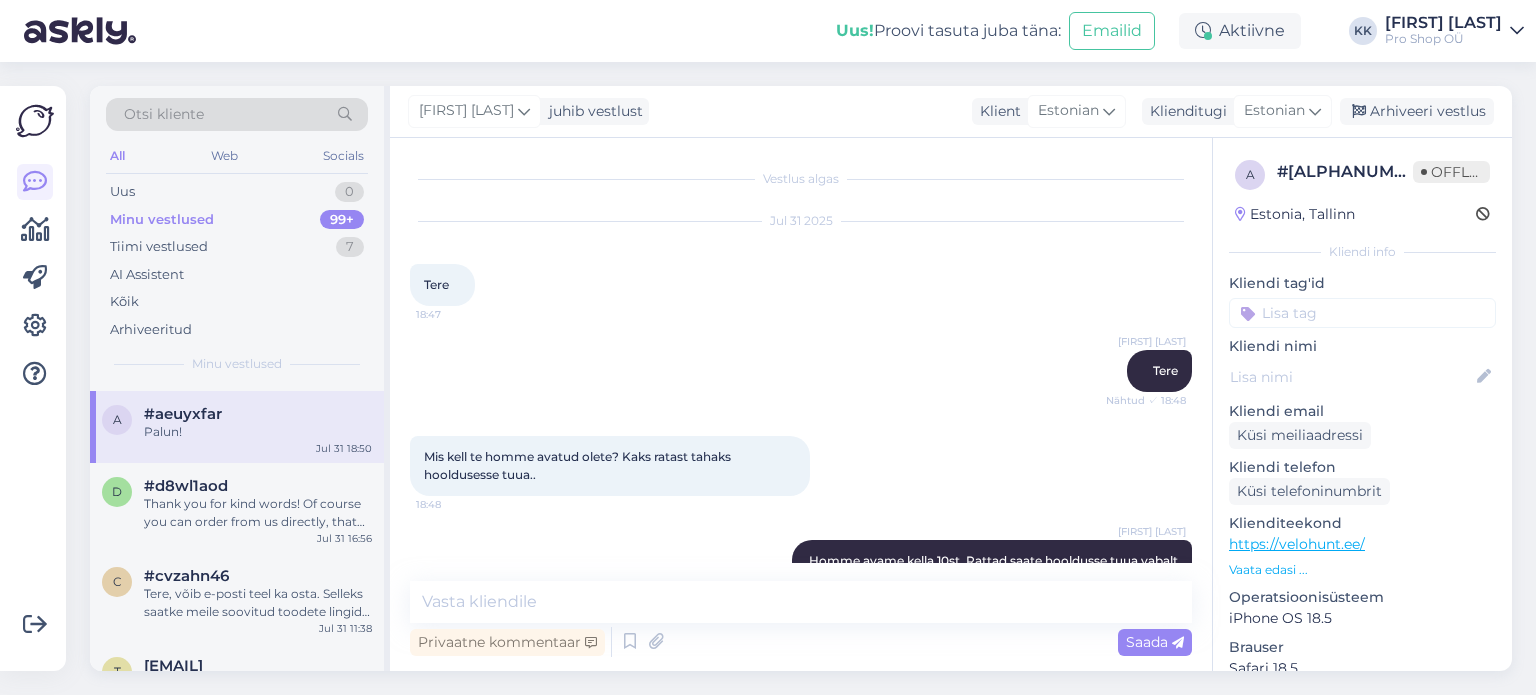 scroll, scrollTop: 248, scrollLeft: 0, axis: vertical 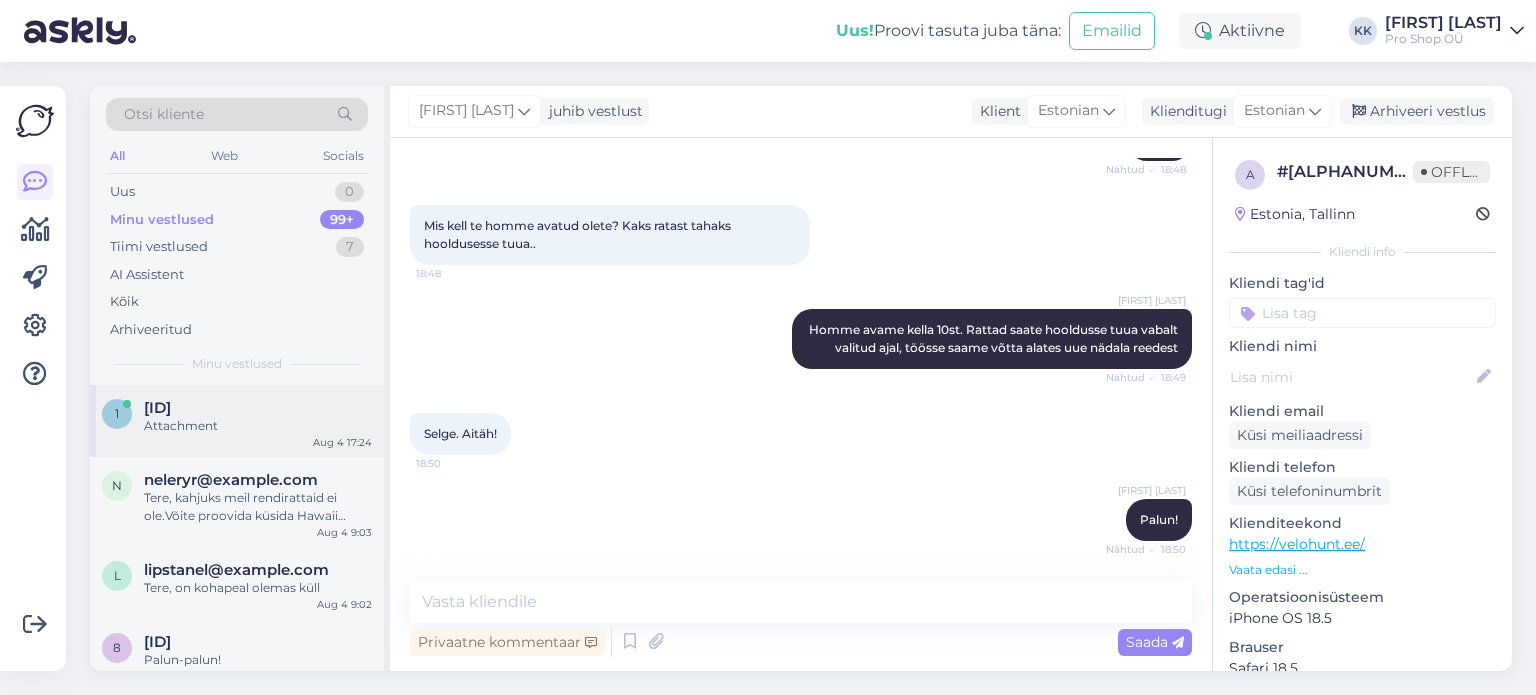 click on "Attachment" at bounding box center (258, 426) 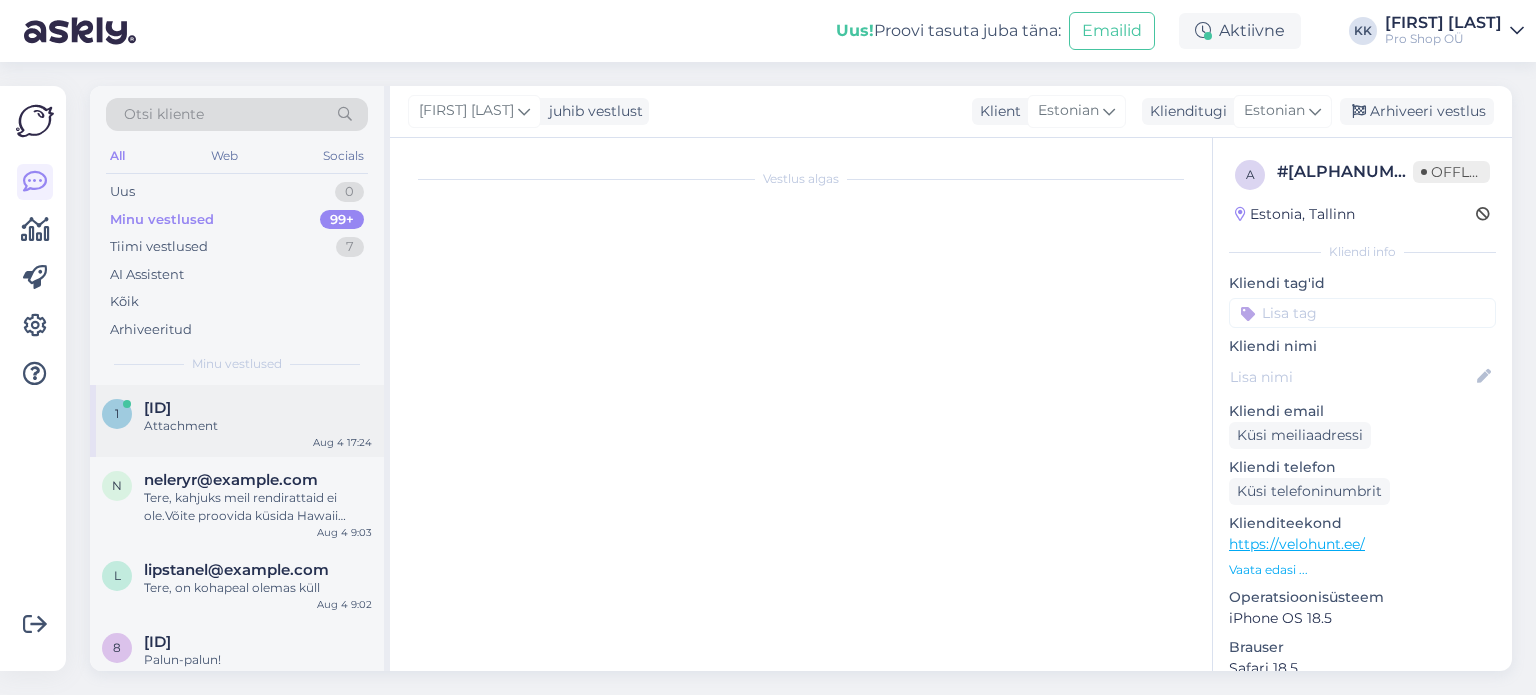 scroll, scrollTop: 0, scrollLeft: 0, axis: both 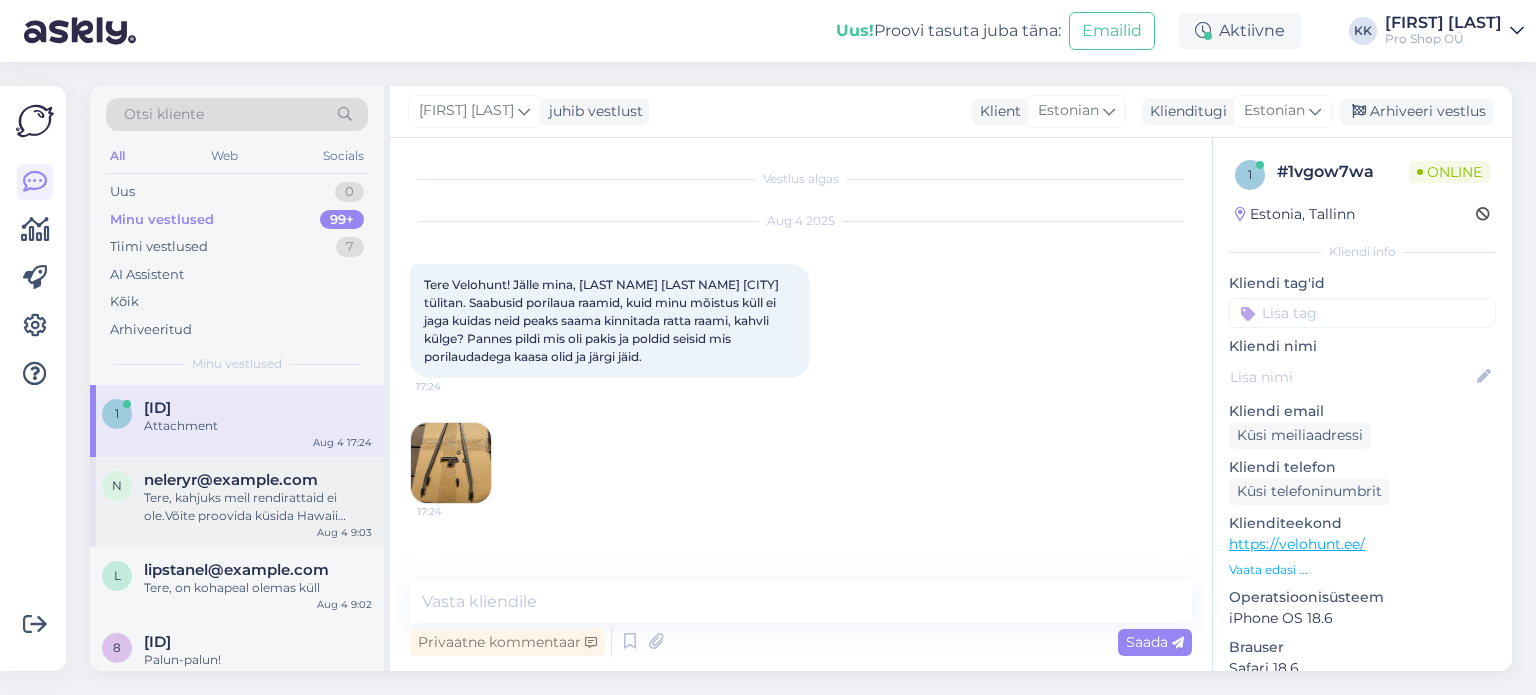click on "Tere, kahjuks meil rendirattaid ei ole.Võite proovida küsida Hawaii Expressist või AT Sportist" at bounding box center (258, 507) 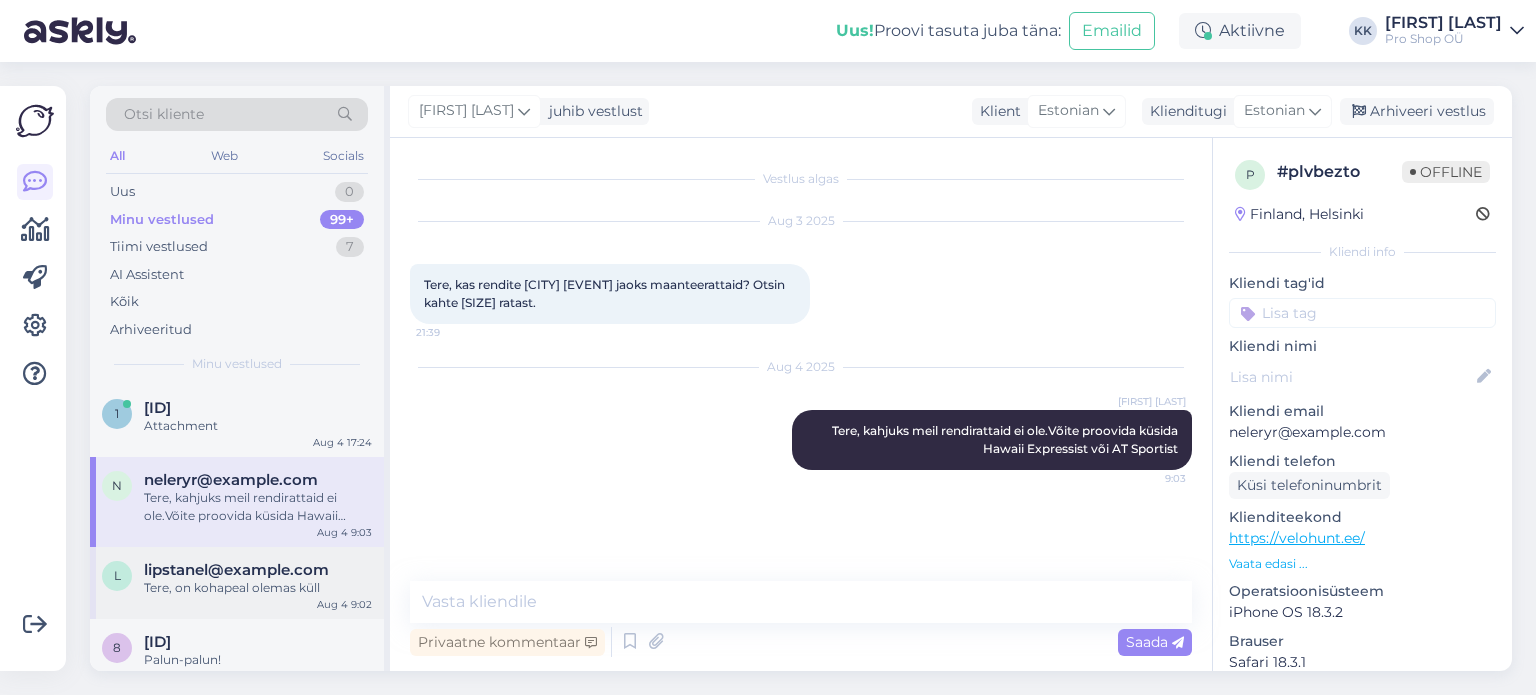 click on "Tere, on kohapeal olemas küll" at bounding box center (258, 588) 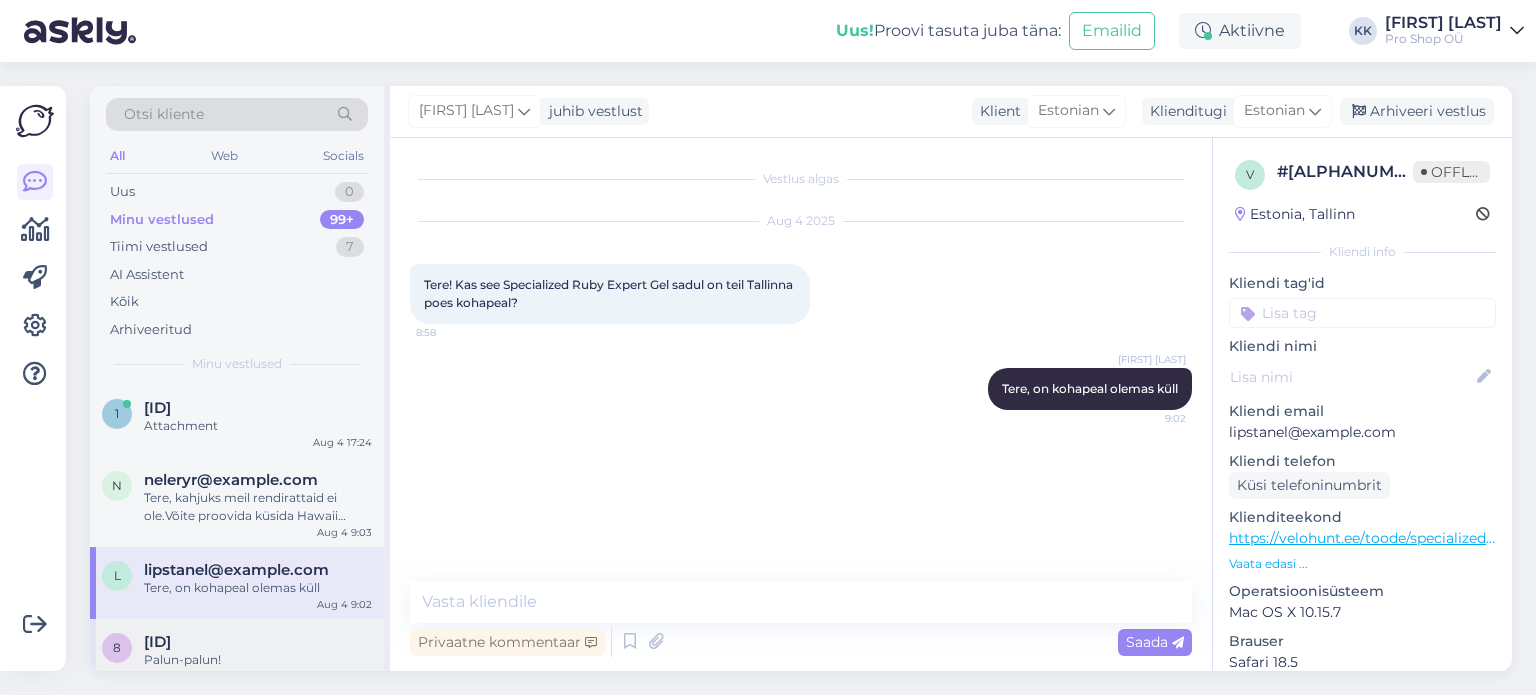 click on "[ID]" at bounding box center (258, 642) 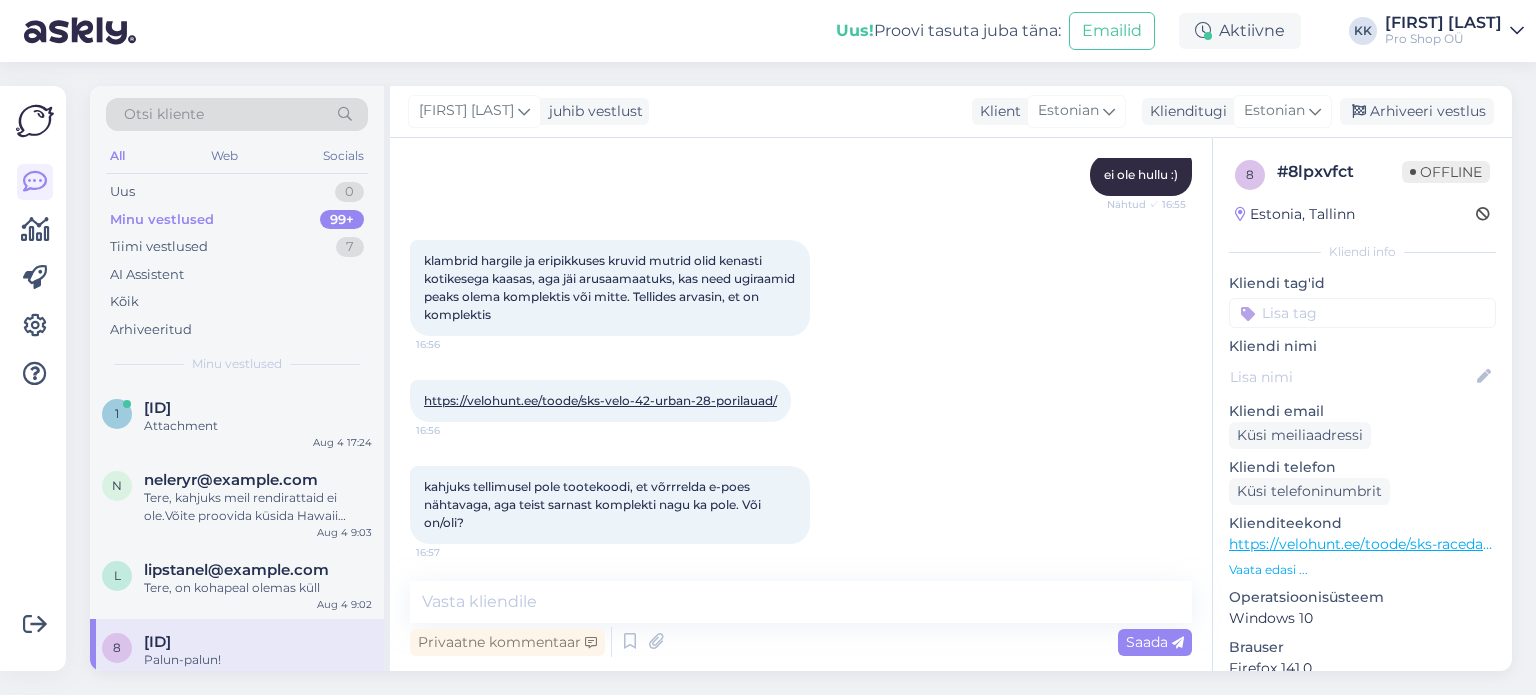 scroll, scrollTop: 1412, scrollLeft: 0, axis: vertical 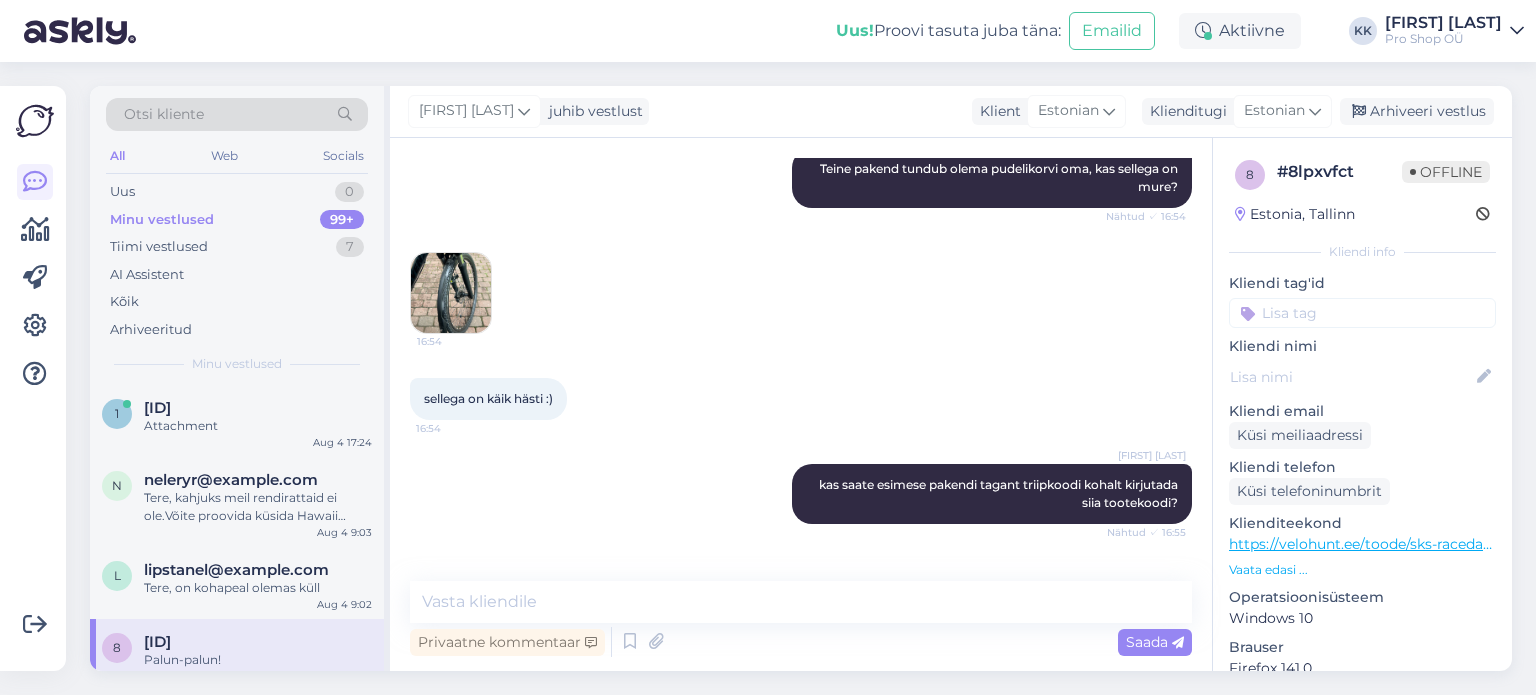 click at bounding box center (451, 293) 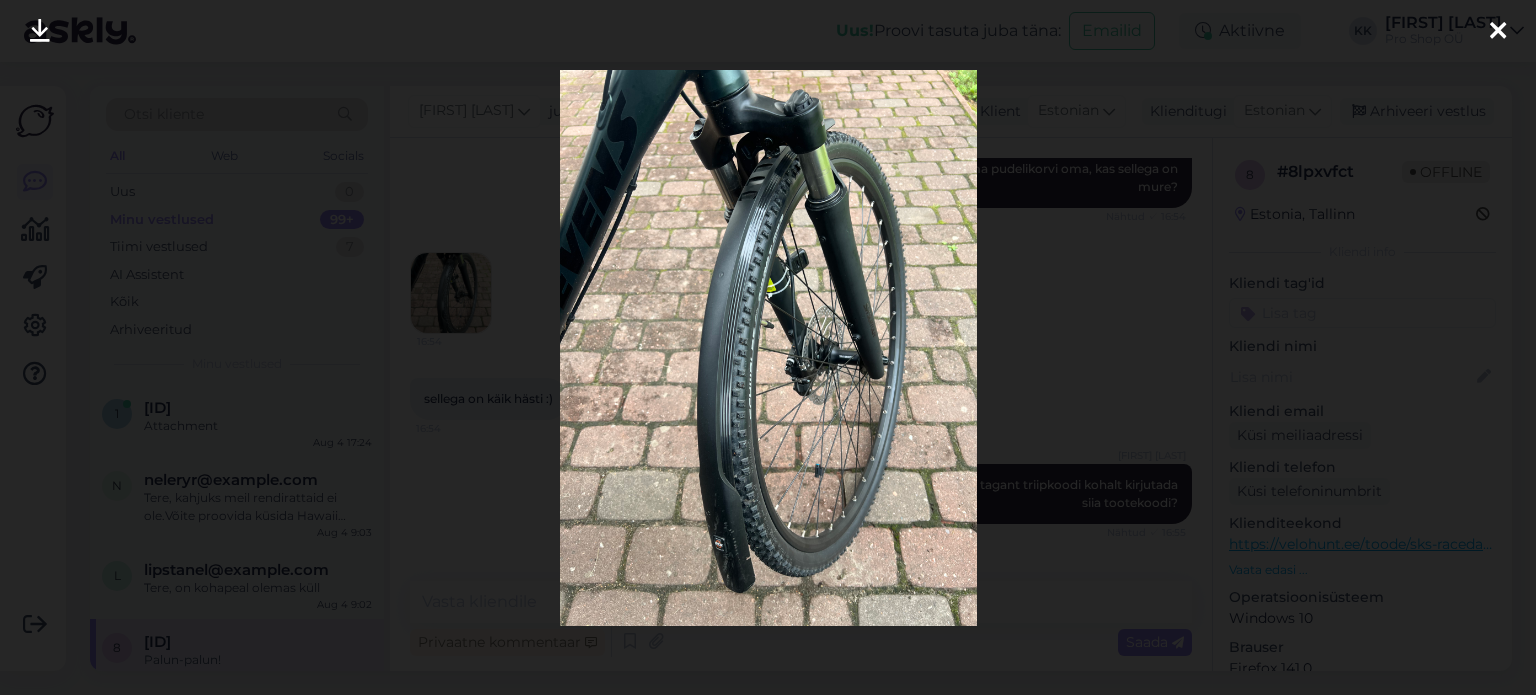 click at bounding box center [1498, 32] 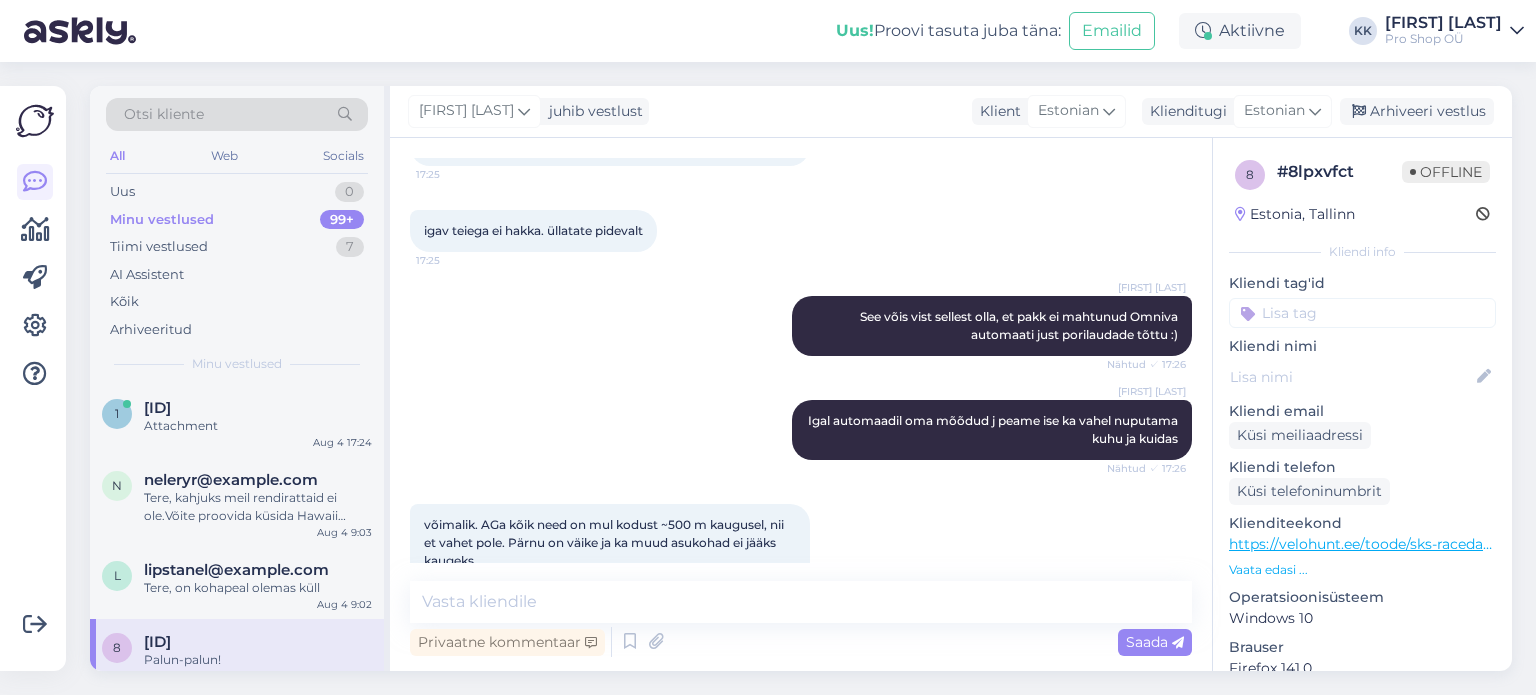 scroll, scrollTop: 5112, scrollLeft: 0, axis: vertical 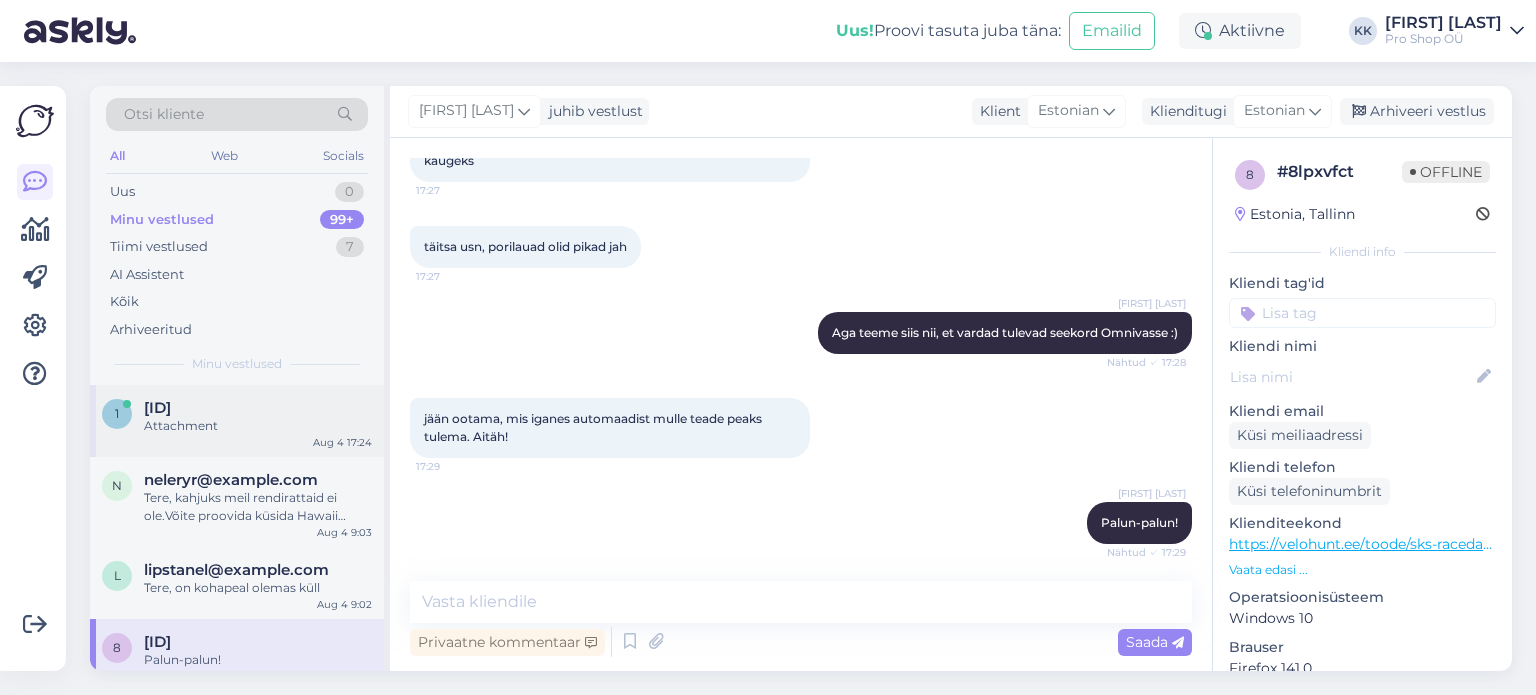 click on "[ID]" at bounding box center (157, 408) 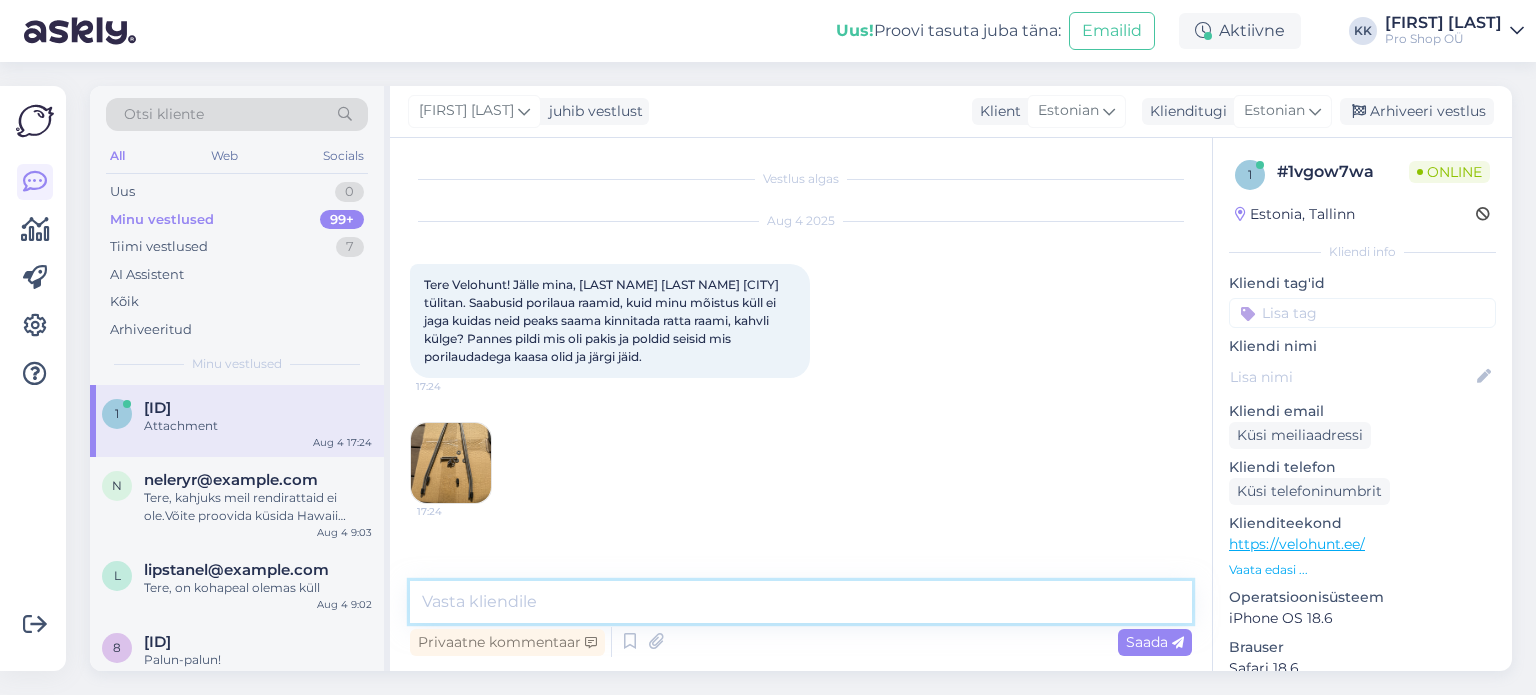 click at bounding box center [801, 602] 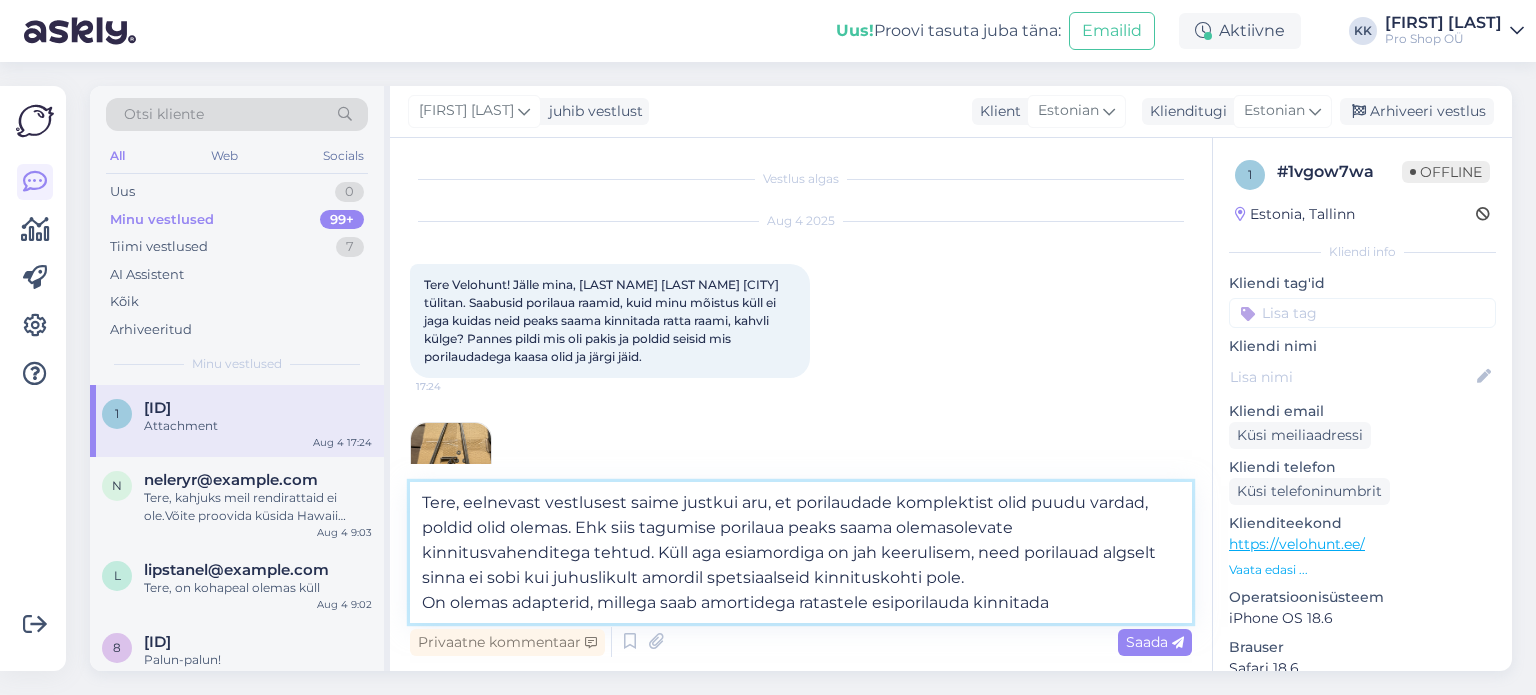 click on "Tere, eelnevast vestlusest saime justkui aru, et porilaudade komplektist olid puudu vardad, poldid olid olemas. Ehk siis tagumise porilaua peaks saama olemasolevate kinnitusvahenditega tehtud. Küll aga esiamordiga on jah keerulisem, need porilauad algselt sinna ei sobi kui juhuslikult amordil spetsiaalseid kinnituskohti pole.
On olemas adapterid, millega saab amortidega ratastele esiporilauda kinnitada" at bounding box center [801, 552] 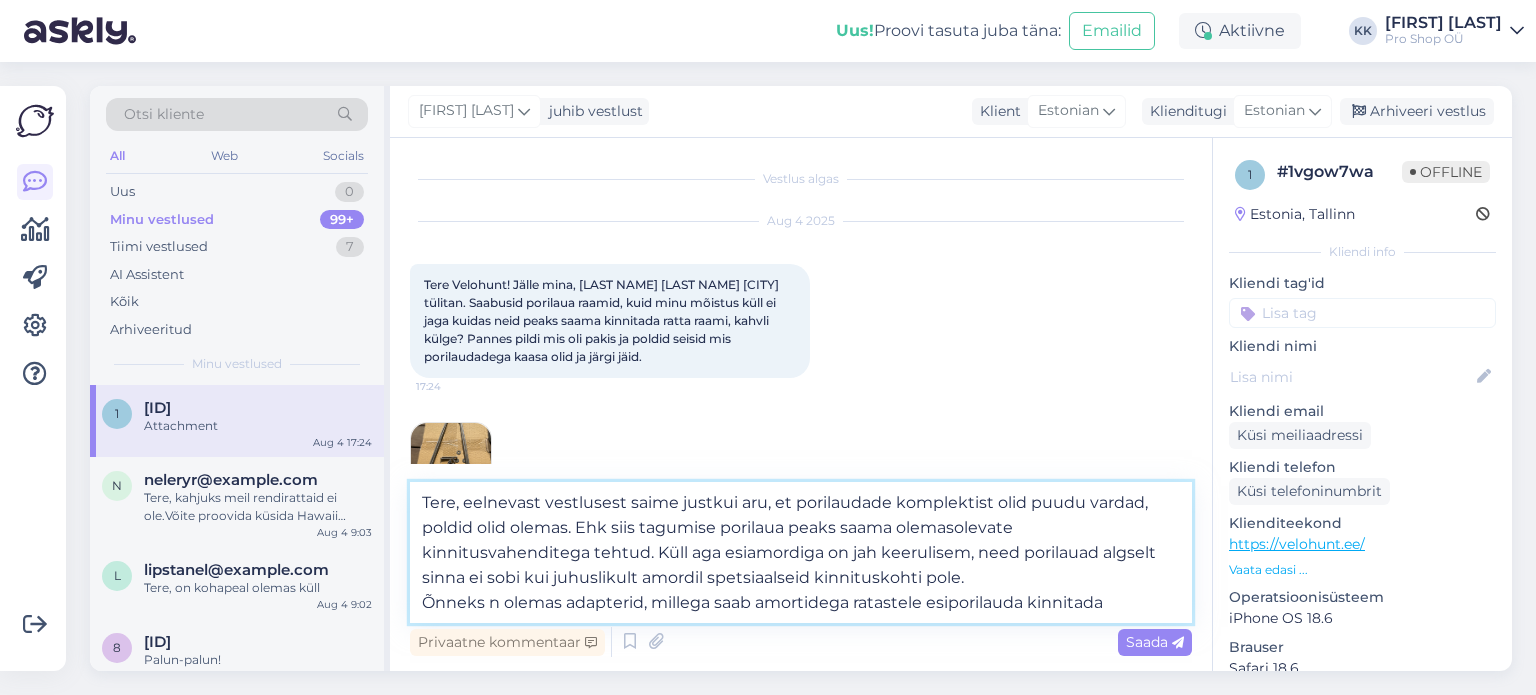 type on "Tere, eelnevast vestlusest saime justkui aru, et porilaudade komplektist olid puudu vardad, poldid olid olemas. Ehk siis tagumise porilaua peaks saama olemasolevate kinnitusvahenditega tehtud. Küll aga esiamordiga on jah keerulisem, need porilauad algselt sinna ei sobi kui juhuslikult amordil spetsiaalseid kinnituskohti pole.
Õnneks on olemas adapterid, millega saab amortidega ratastele esiporilauda kinnitada" 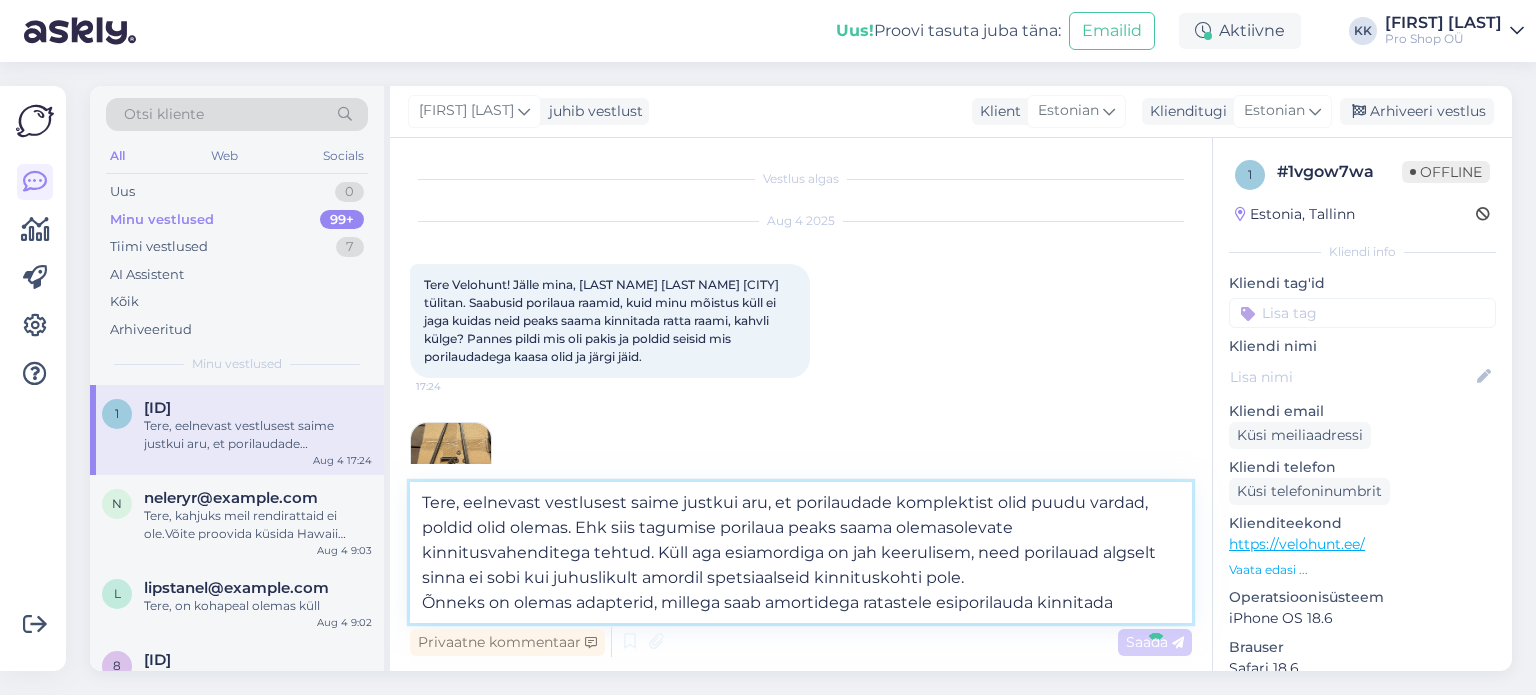 type 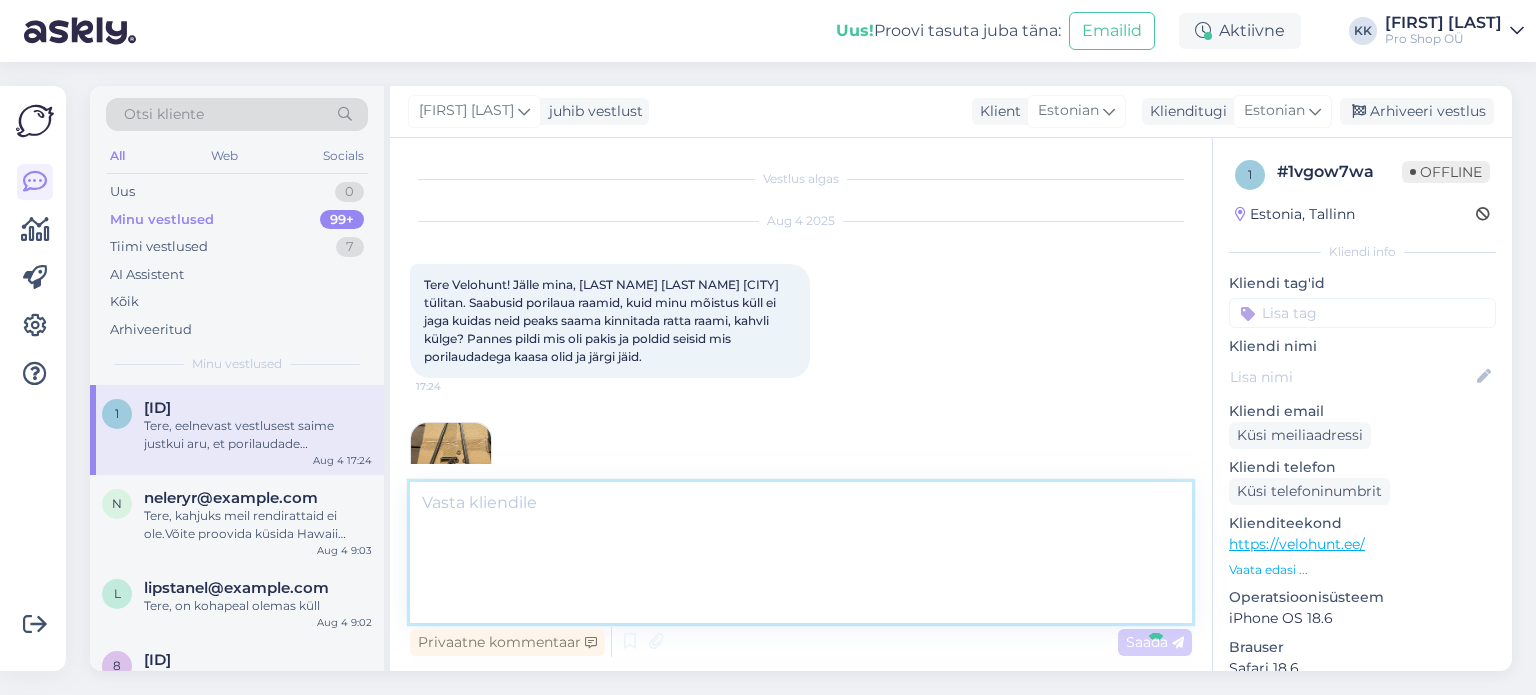 scroll, scrollTop: 174, scrollLeft: 0, axis: vertical 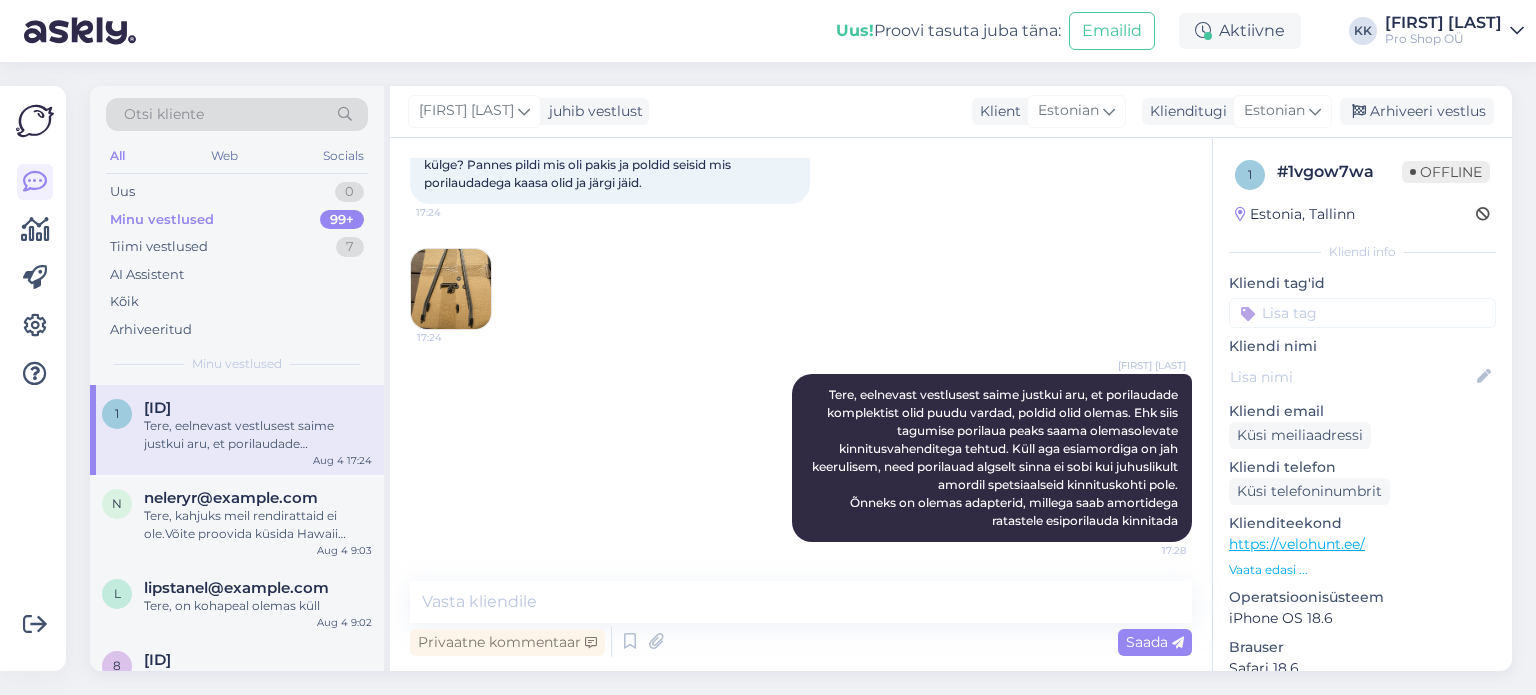 click at bounding box center (451, 289) 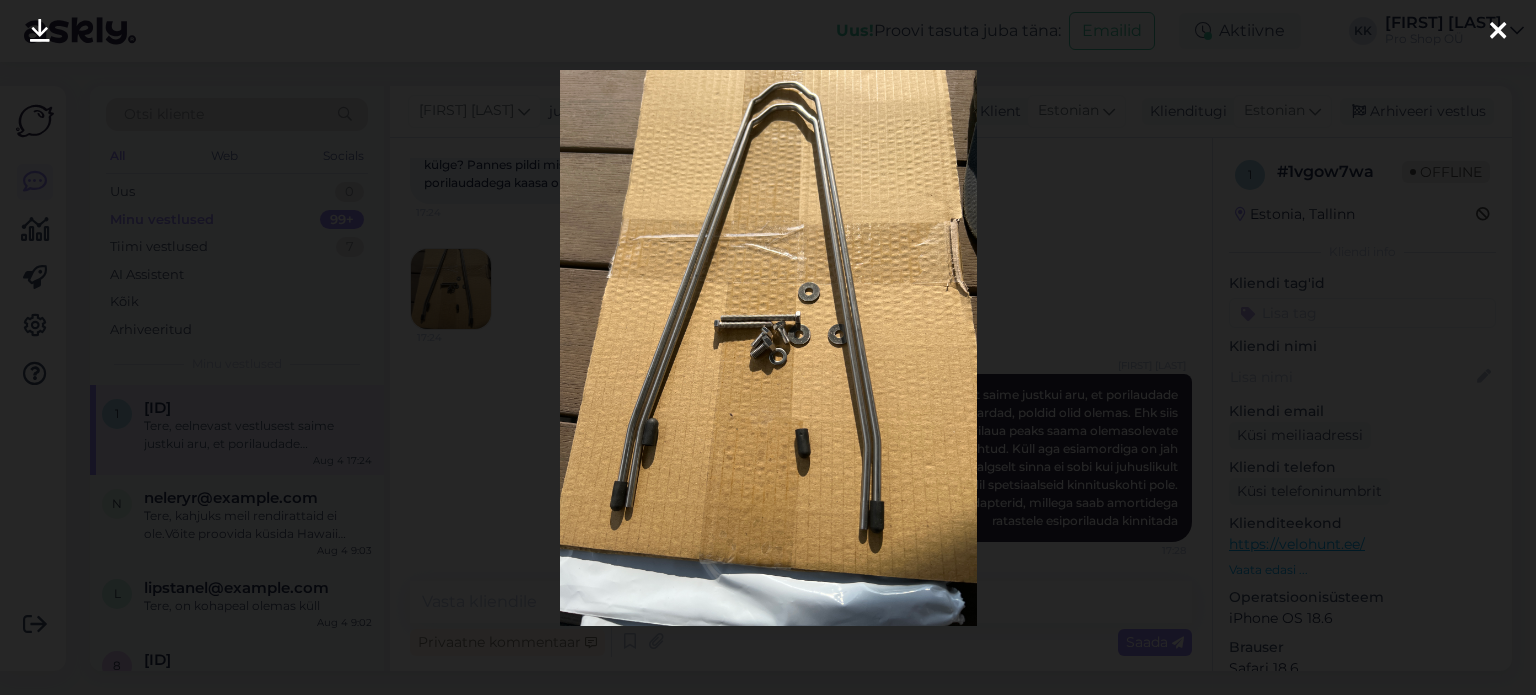 click at bounding box center [1498, 32] 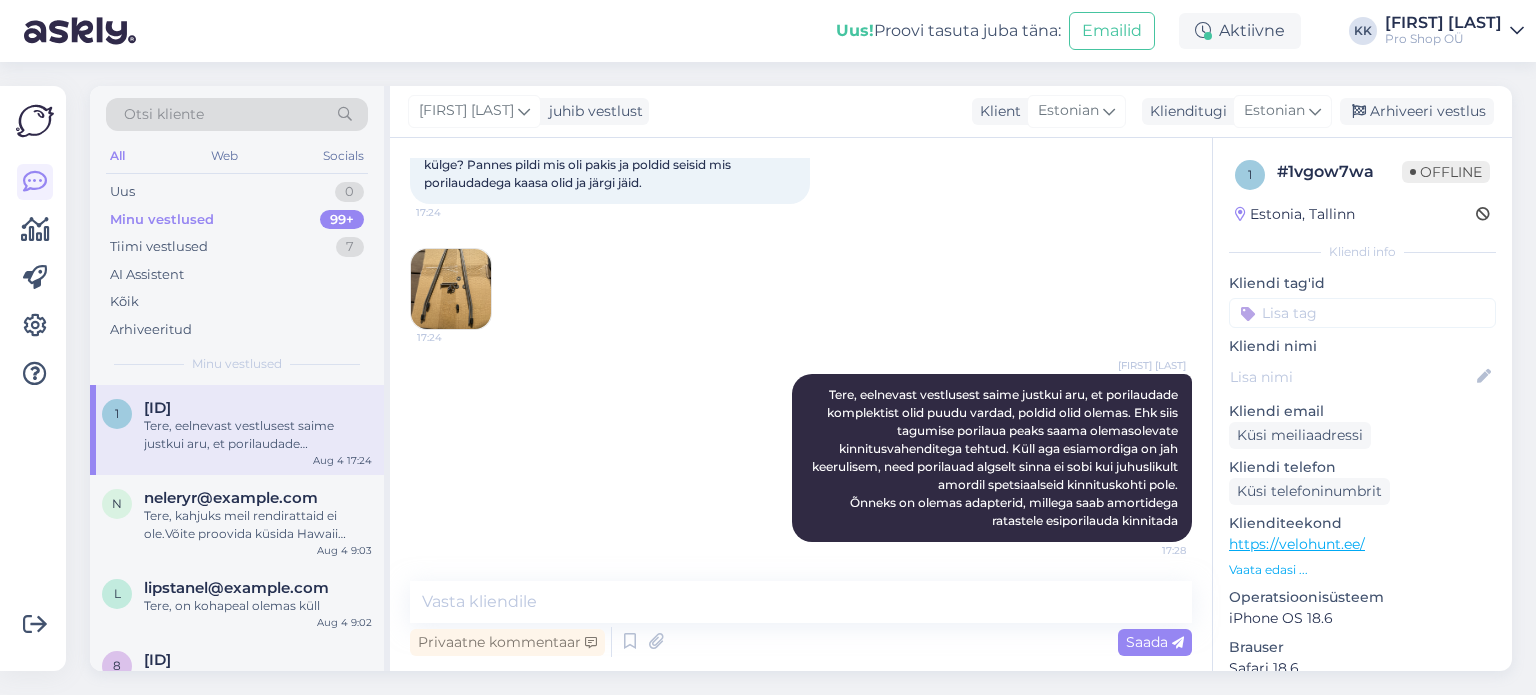 scroll, scrollTop: 0, scrollLeft: 0, axis: both 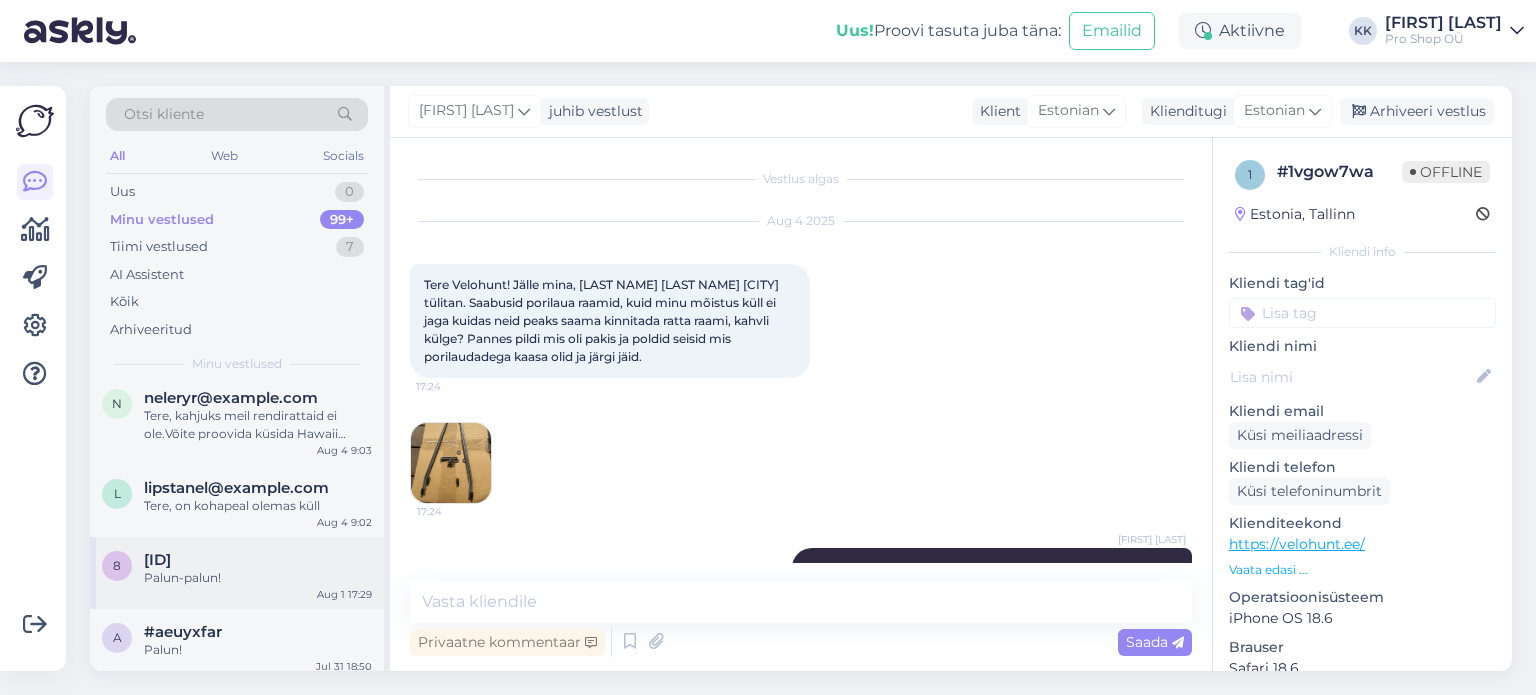 click on "Palun-palun!" at bounding box center (258, 578) 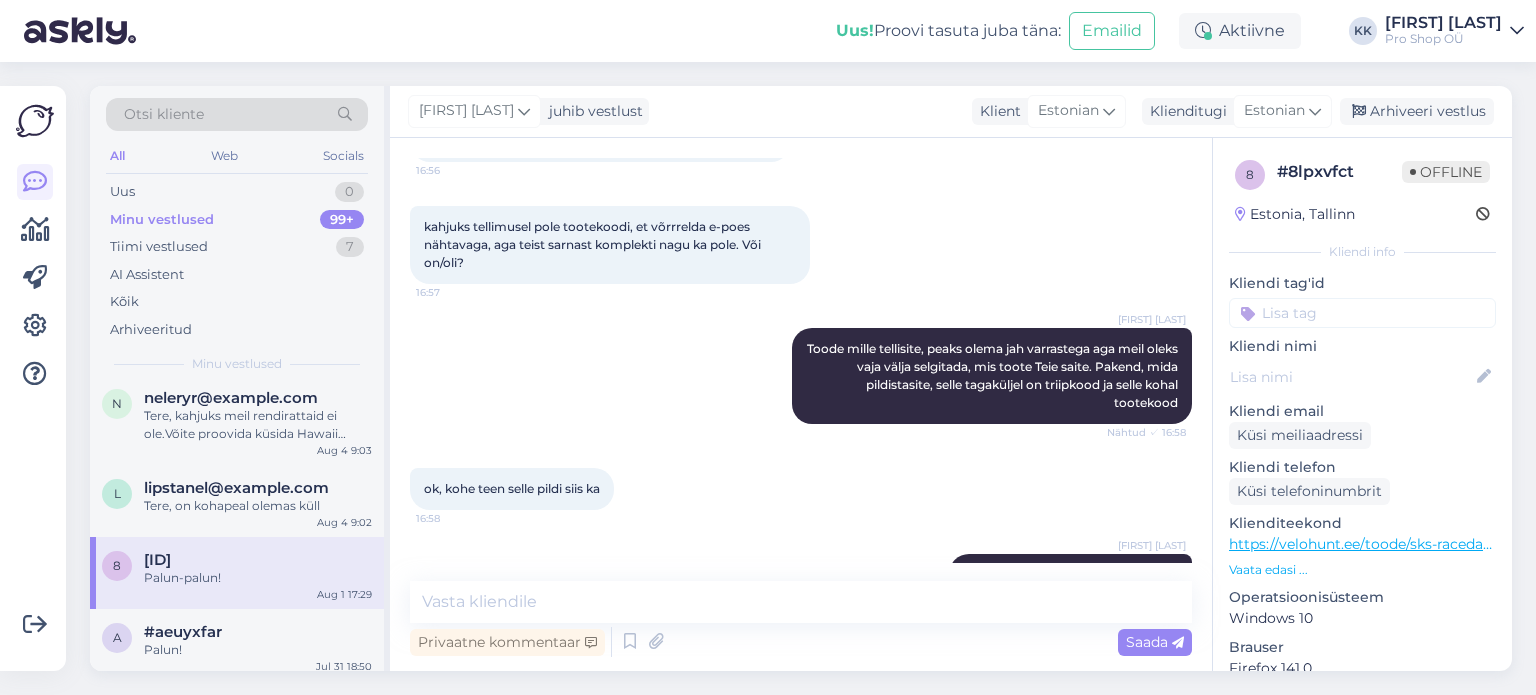 scroll, scrollTop: 2200, scrollLeft: 0, axis: vertical 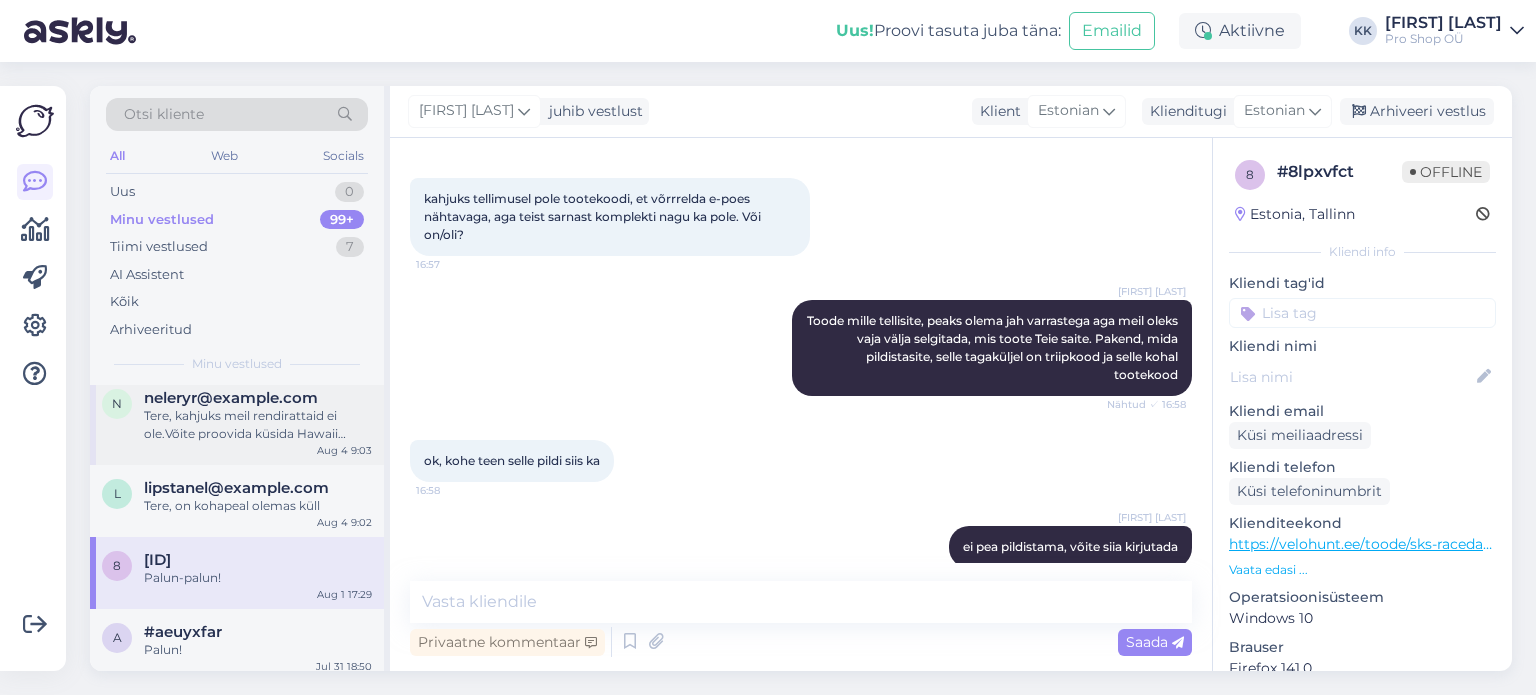 click on "Tere, kahjuks meil rendirattaid ei ole.Võite proovida küsida Hawaii Expressist või AT Sportist" at bounding box center [258, 425] 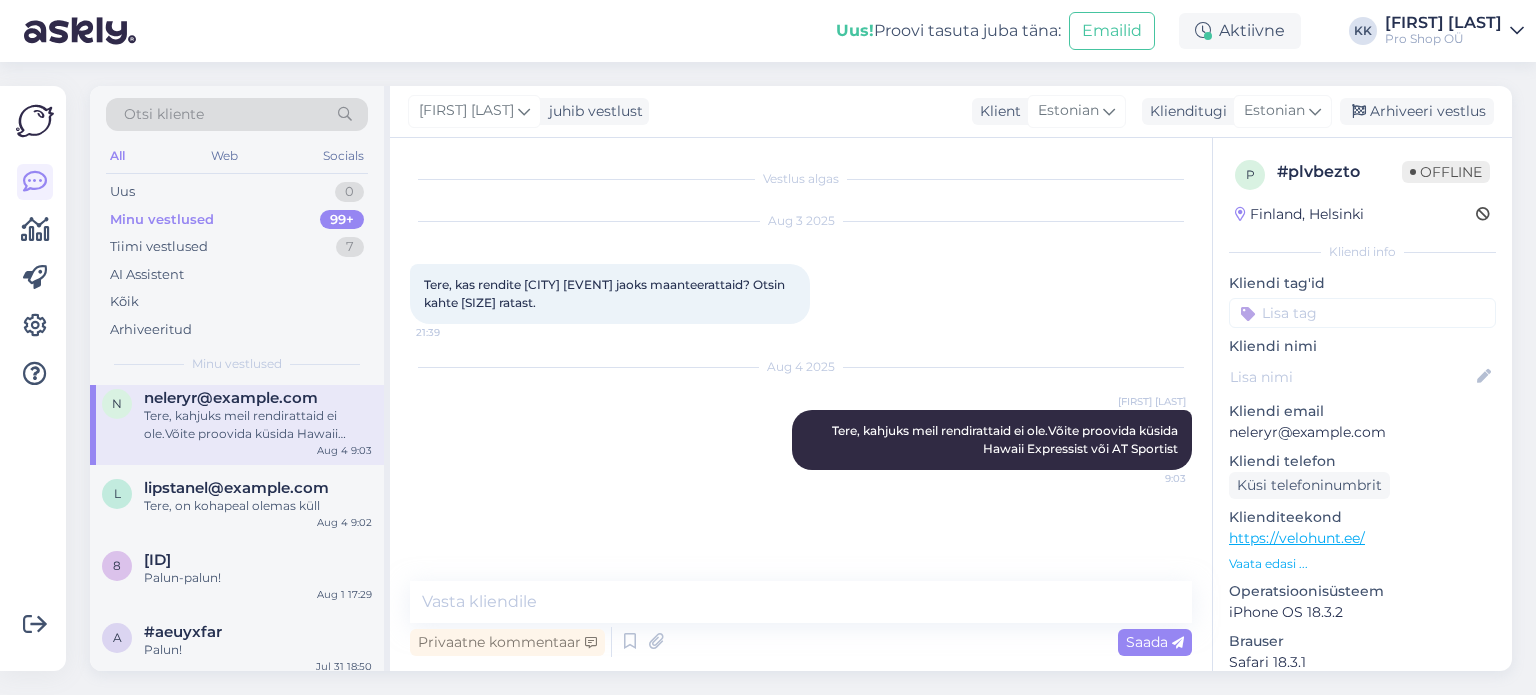scroll, scrollTop: 0, scrollLeft: 0, axis: both 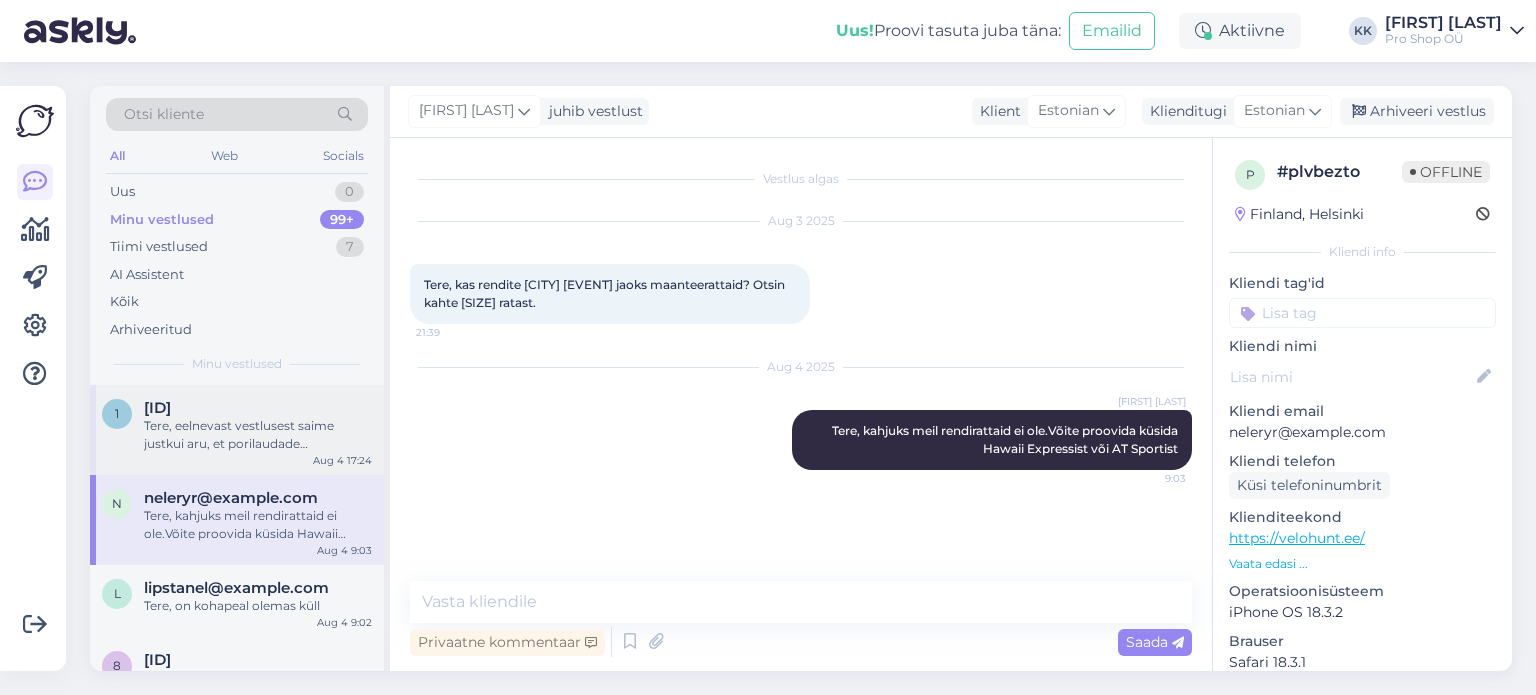 click on "Tere, eelnevast vestlusest saime justkui aru, et porilaudade komplektist olid puudu vardad, poldid olid olemas. Ehk siis tagumise porilaua peaks saama olemasolevate kinnitusvahenditega tehtud. Küll aga esiamordiga on jah keerulisem, need porilauad algselt sinna ei sobi kui juhuslikult amordil spetsiaalseid kinnituskohti pole.
Õnneks on olemas adapterid, millega saab amortidega ratastele esiporilauda kinnitada" at bounding box center [258, 435] 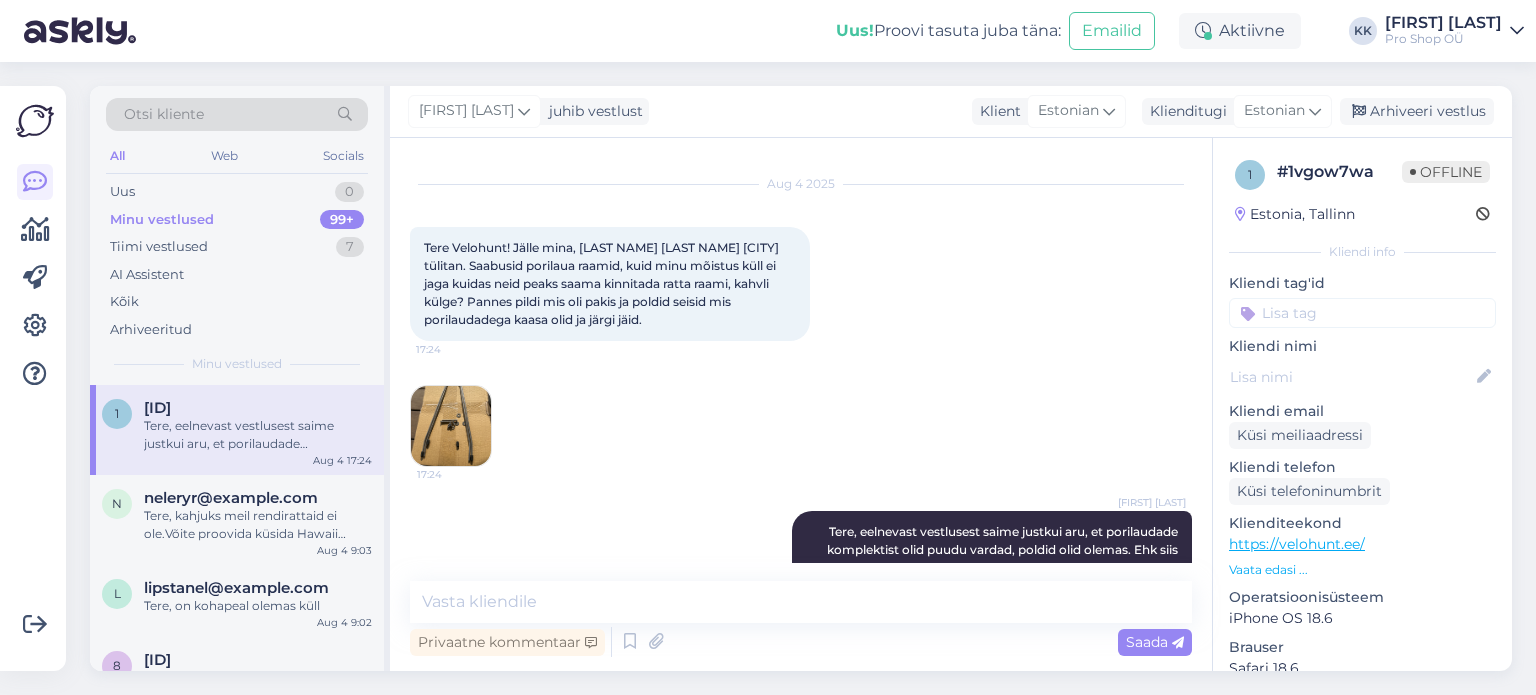 scroll, scrollTop: 0, scrollLeft: 0, axis: both 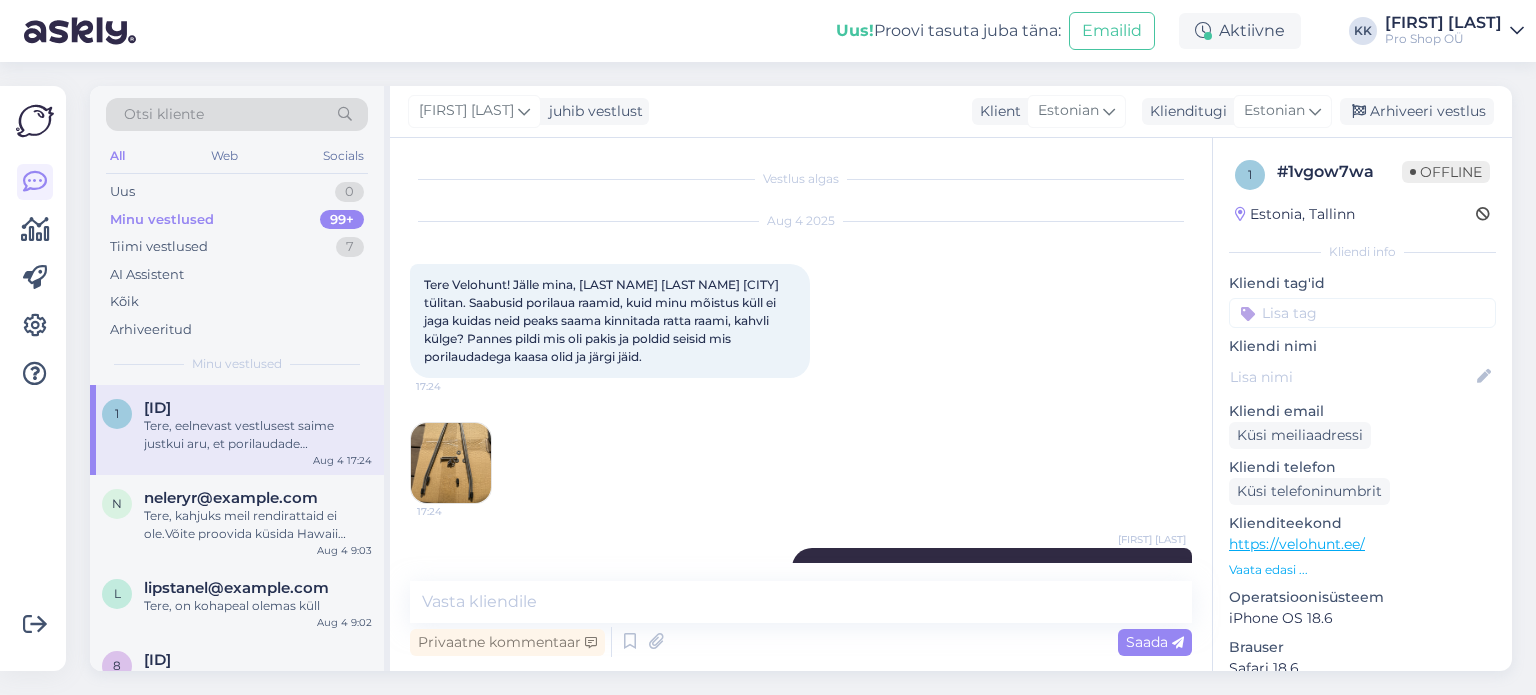 click at bounding box center (451, 463) 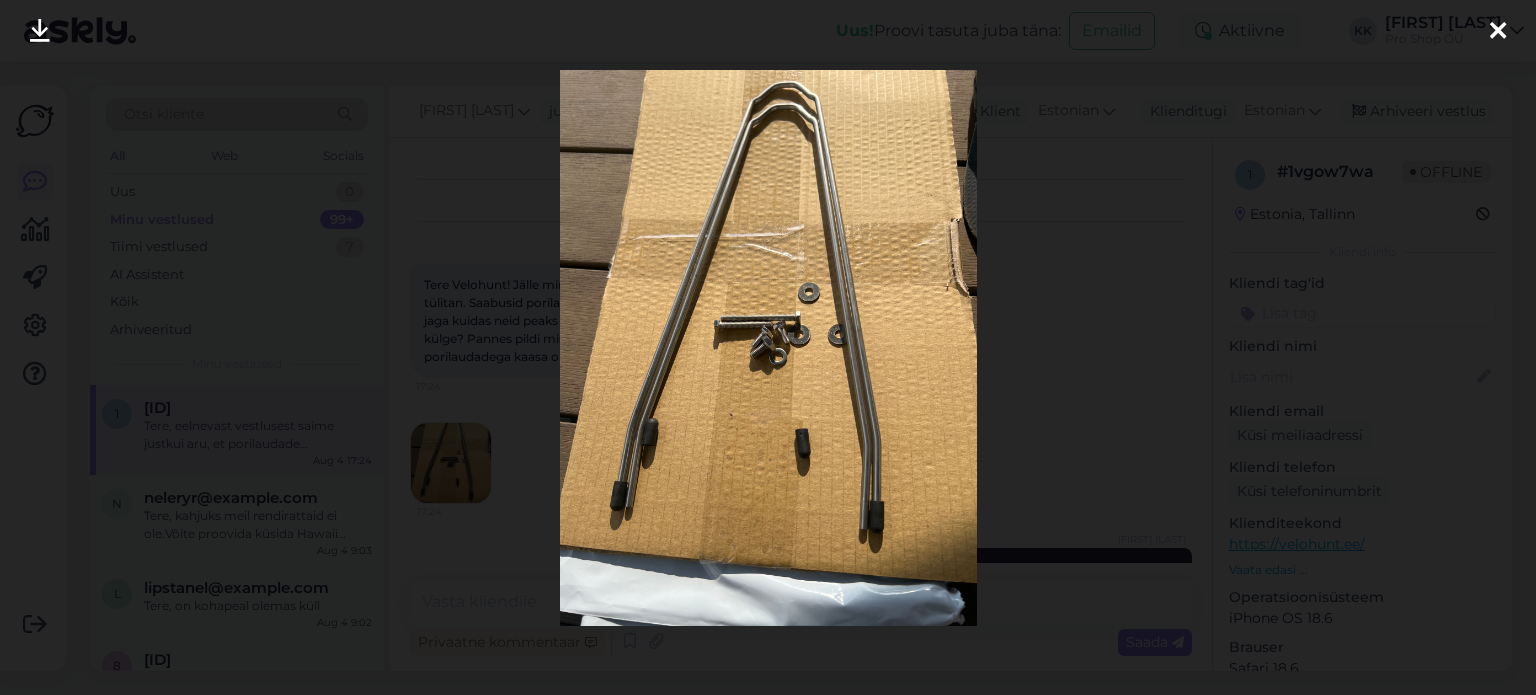 click at bounding box center [768, 347] 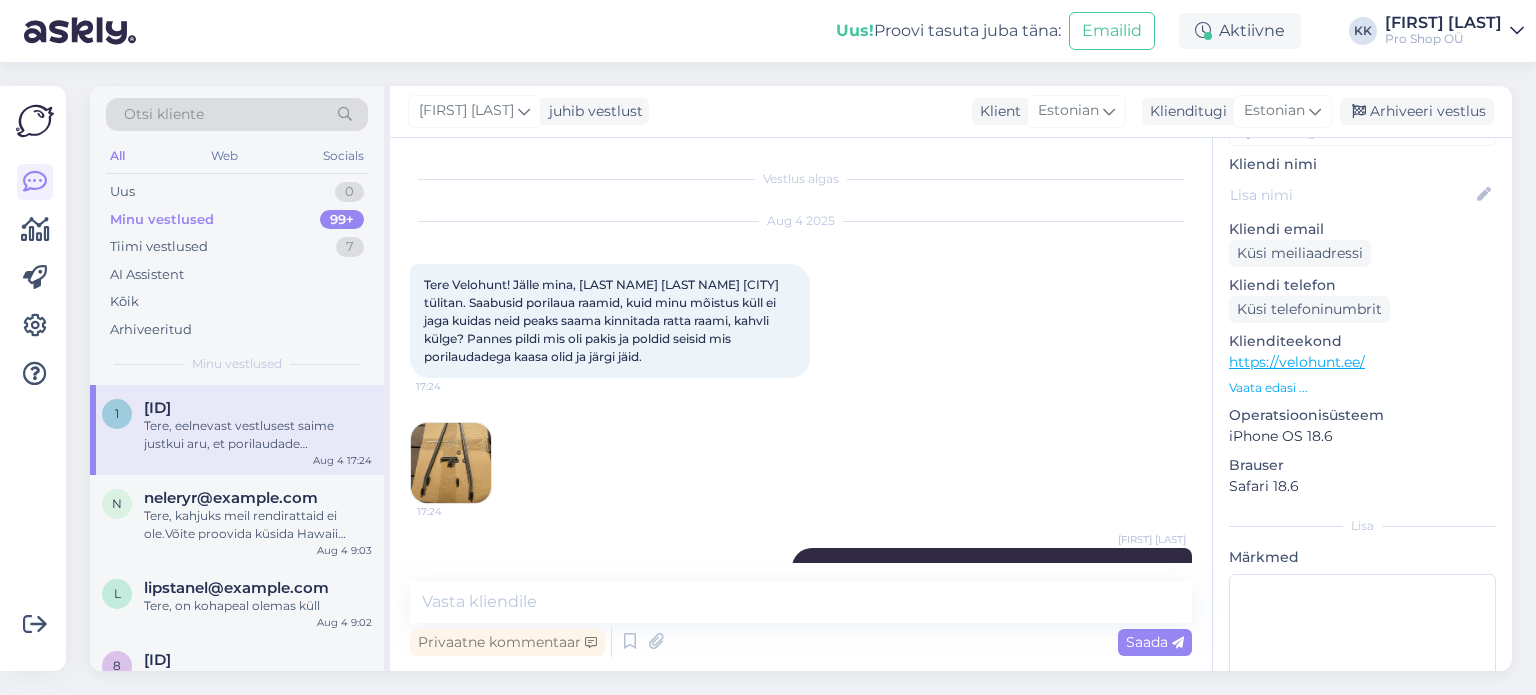 scroll, scrollTop: 293, scrollLeft: 0, axis: vertical 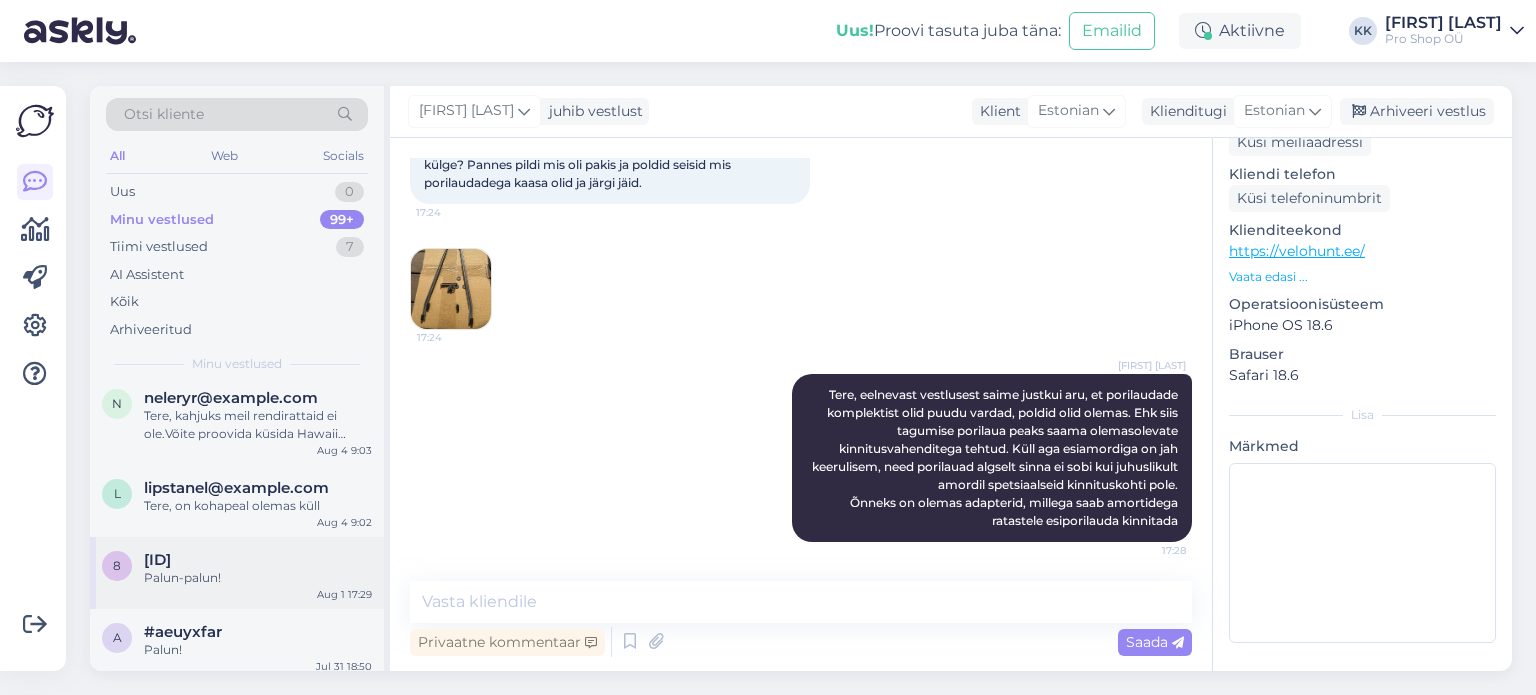 click on "[ID]" at bounding box center (157, 560) 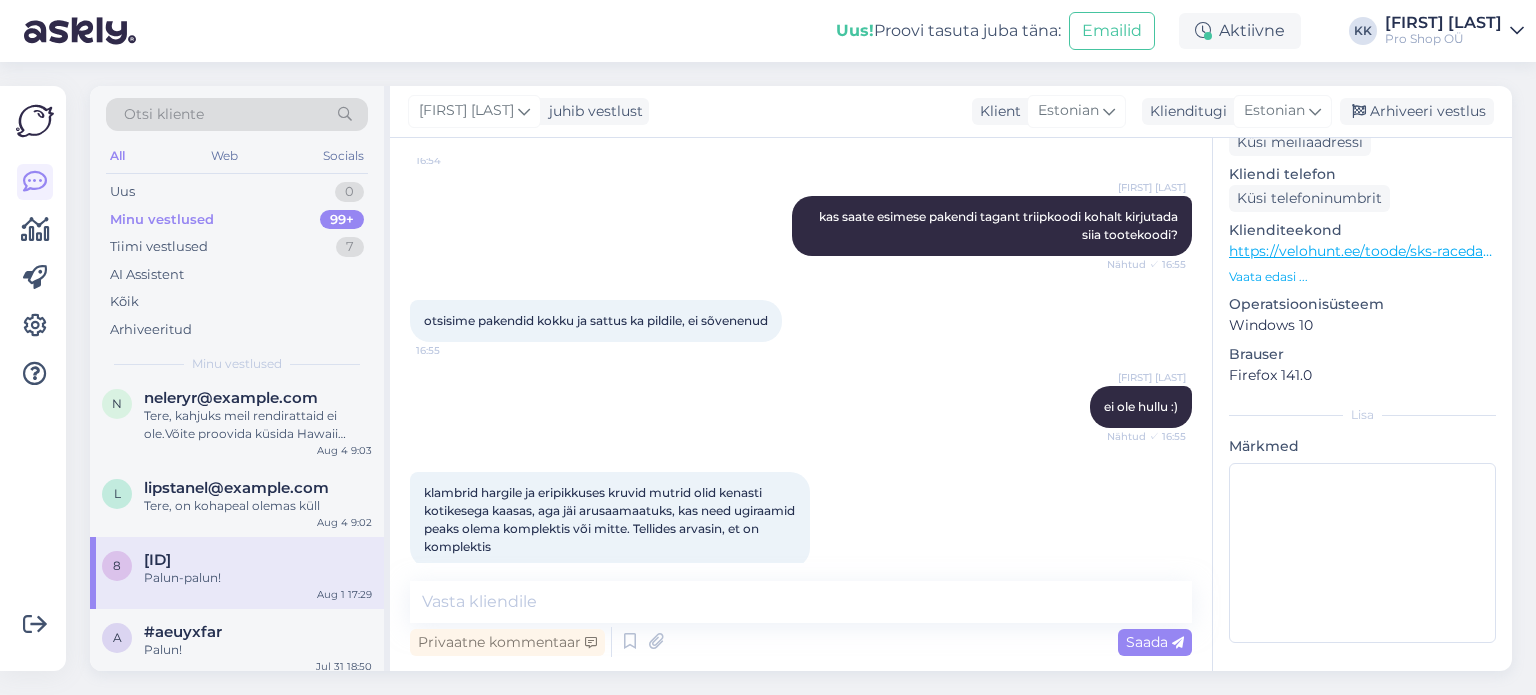 scroll, scrollTop: 1700, scrollLeft: 0, axis: vertical 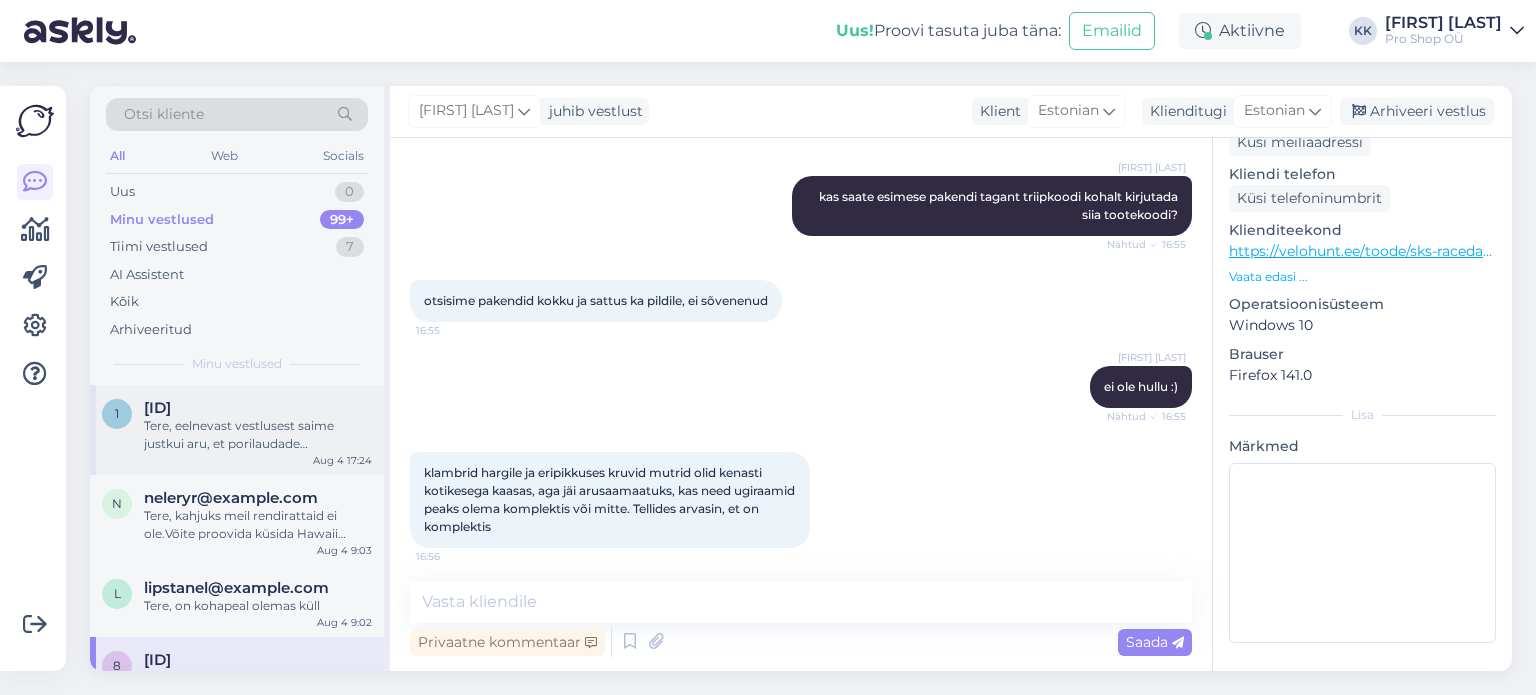click on "Tere, eelnevast vestlusest saime justkui aru, et porilaudade komplektist olid puudu vardad, poldid olid olemas. Ehk siis tagumise porilaua peaks saama olemasolevate kinnitusvahenditega tehtud. Küll aga esiamordiga on jah keerulisem, need porilauad algselt sinna ei sobi kui juhuslikult amordil spetsiaalseid kinnituskohti pole.
Õnneks on olemas adapterid, millega saab amortidega ratastele esiporilauda kinnitada" at bounding box center [258, 435] 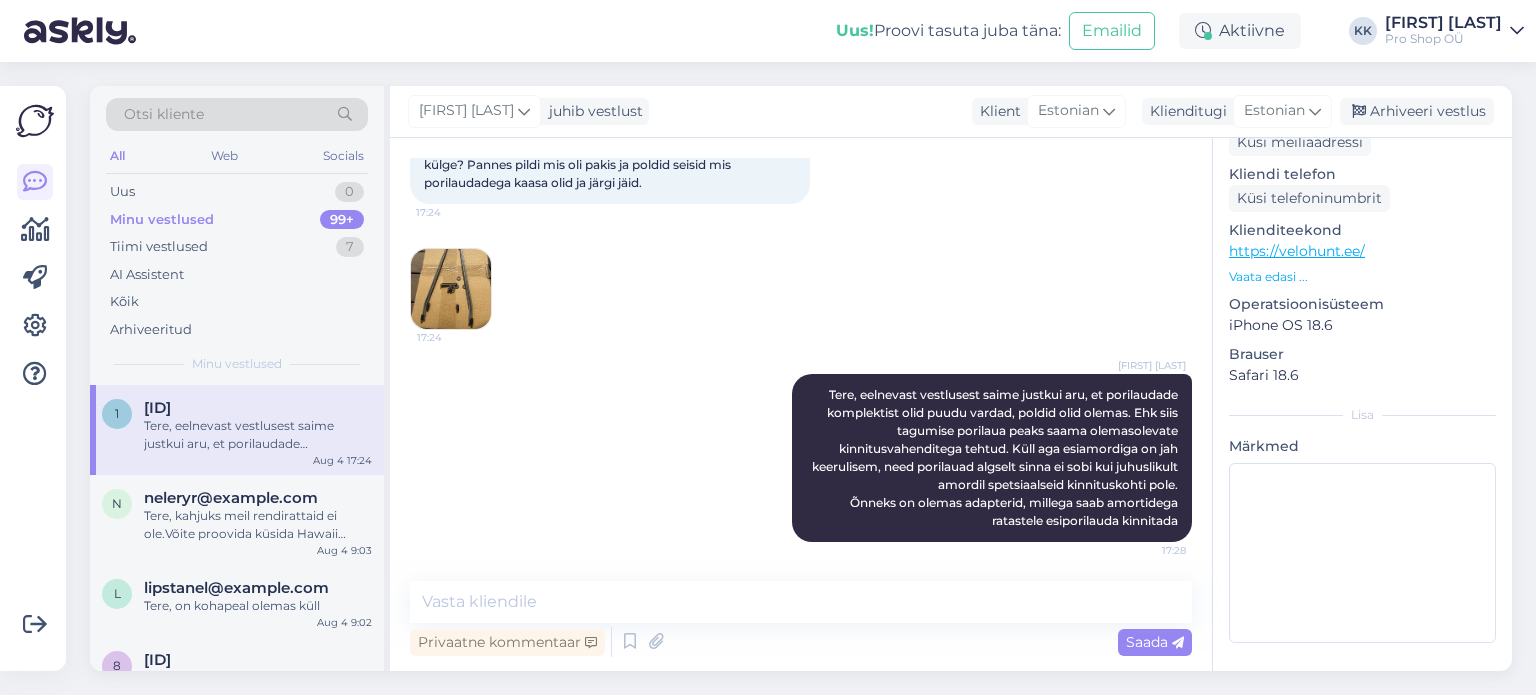 click at bounding box center (451, 289) 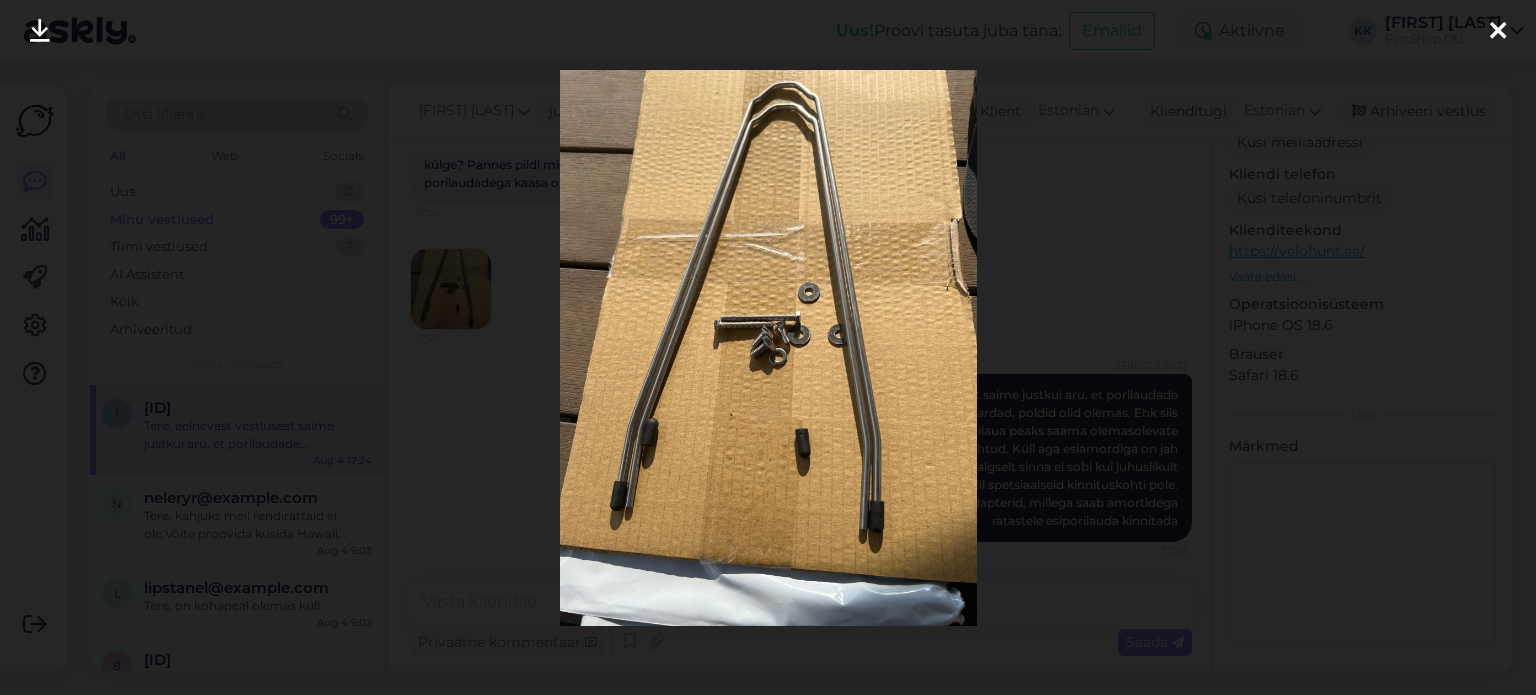 click at bounding box center [1498, 32] 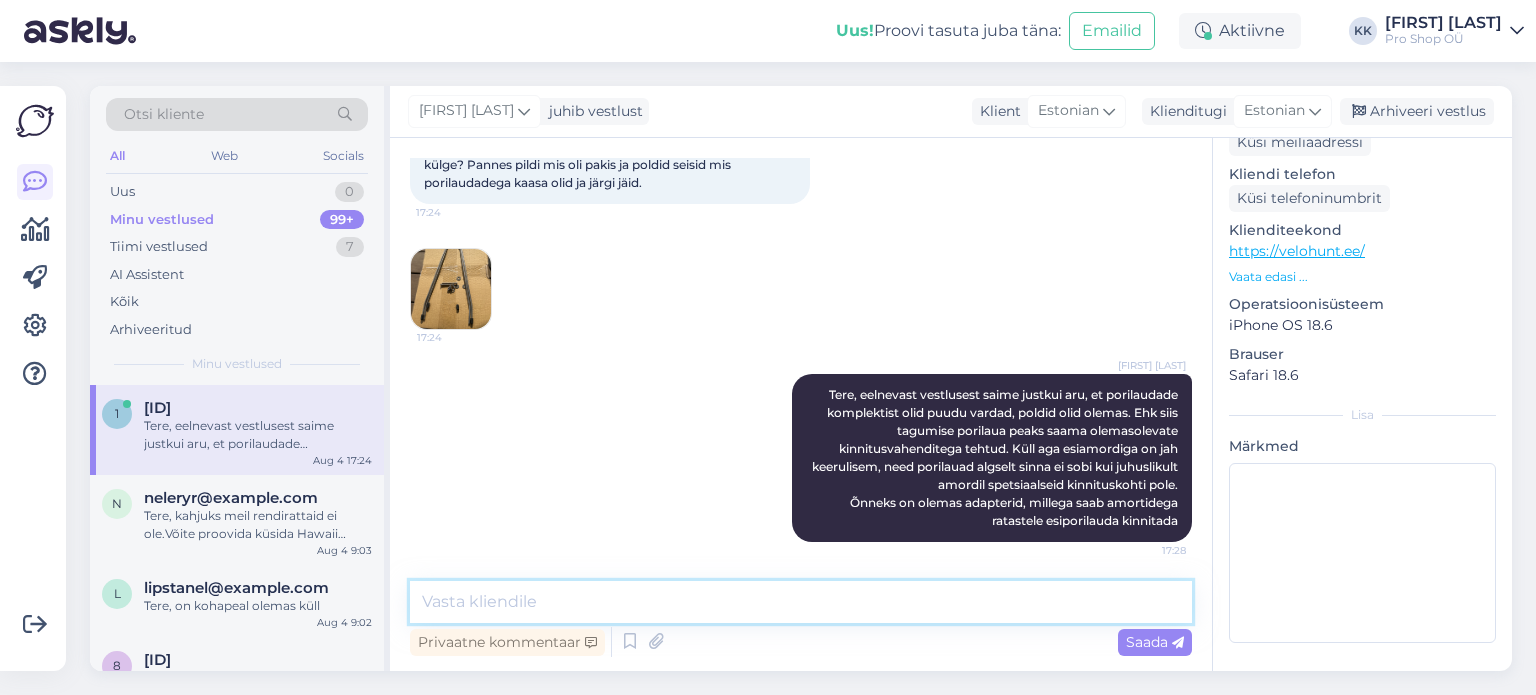 click at bounding box center [801, 602] 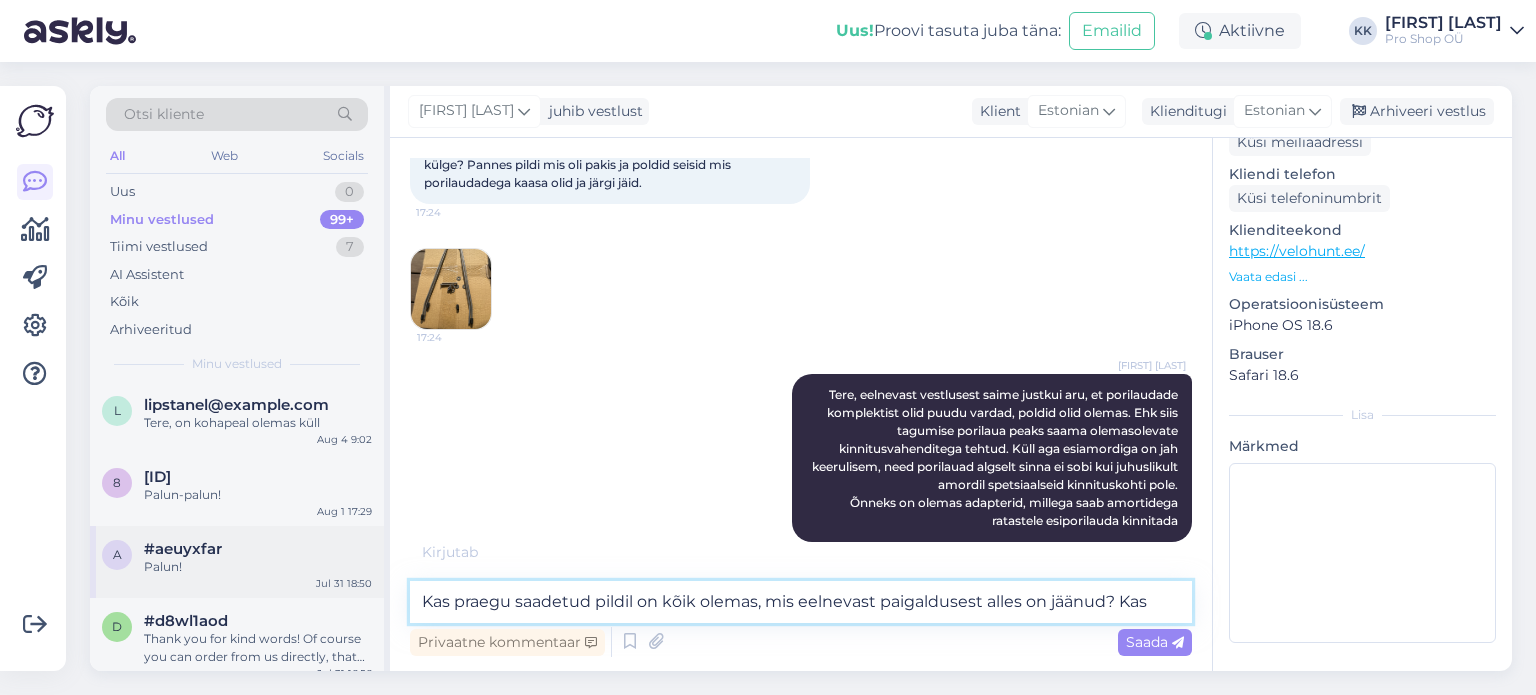 scroll, scrollTop: 200, scrollLeft: 0, axis: vertical 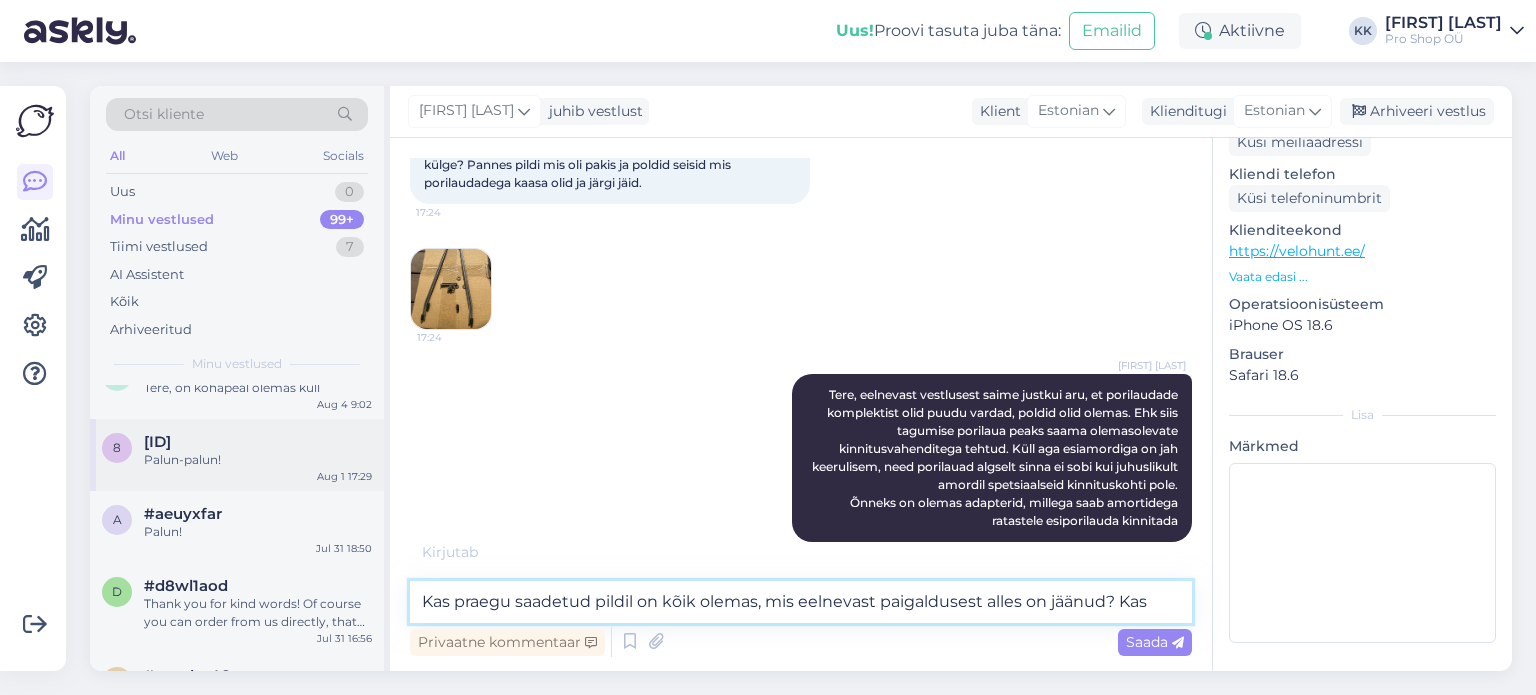 type on "Kas praegu saadetud pildil on kõik olemas, mis eelnevast paigaldusest alles on jäänud? Kas" 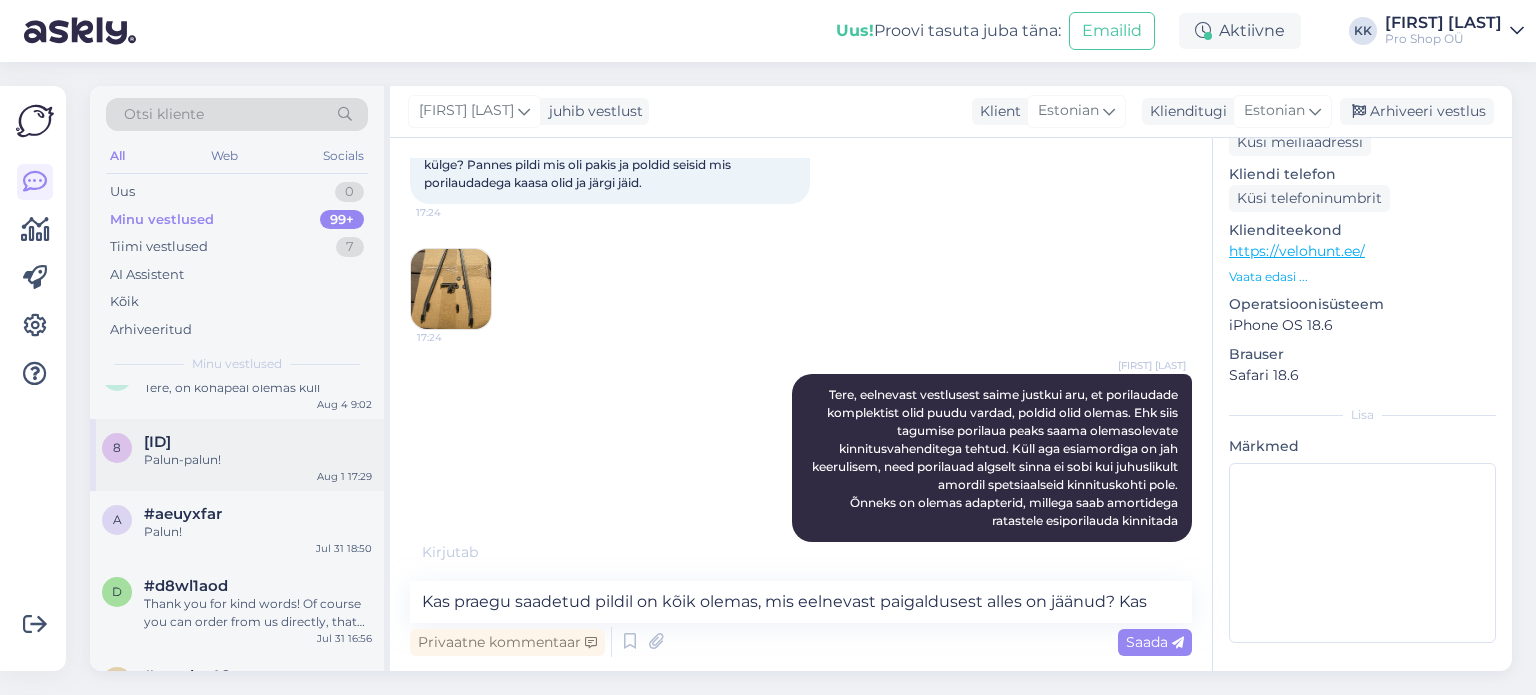 click on "Palun-palun!" at bounding box center (258, 460) 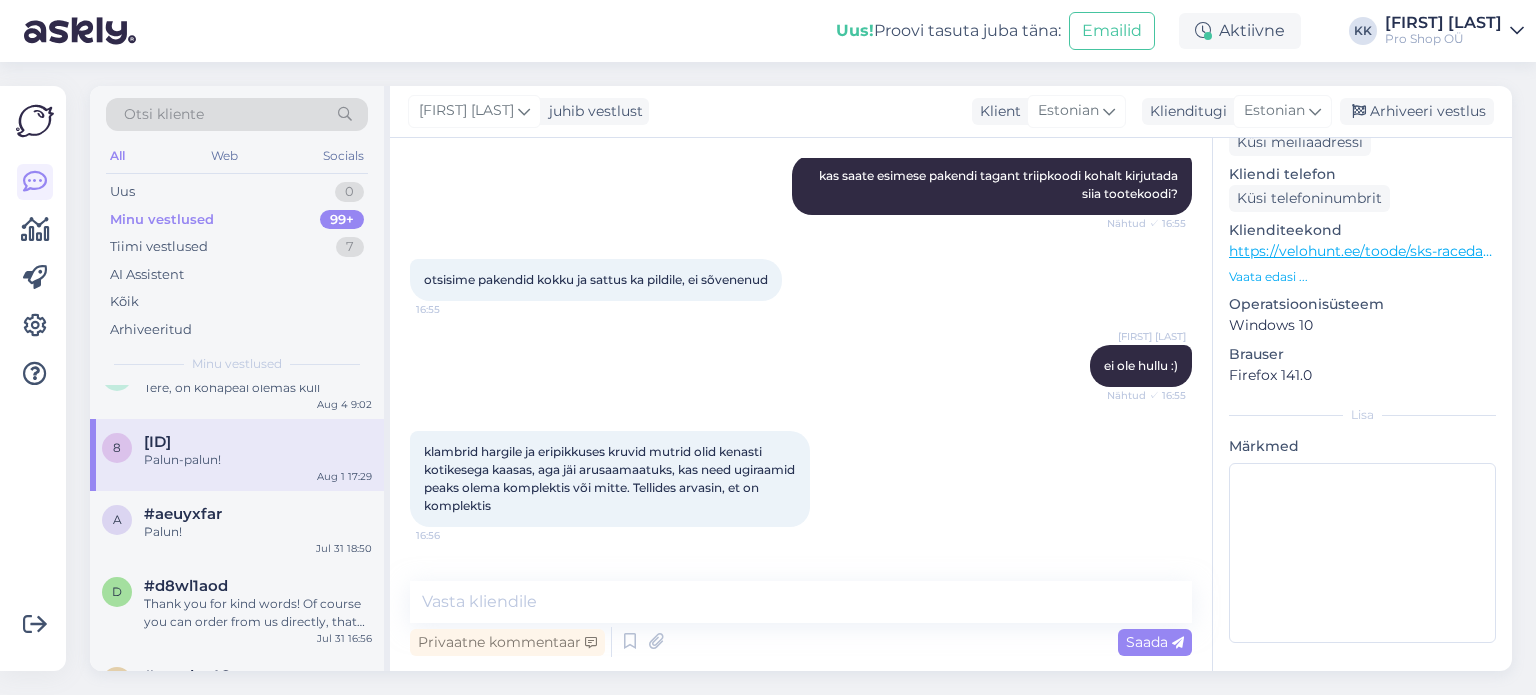scroll, scrollTop: 1633, scrollLeft: 0, axis: vertical 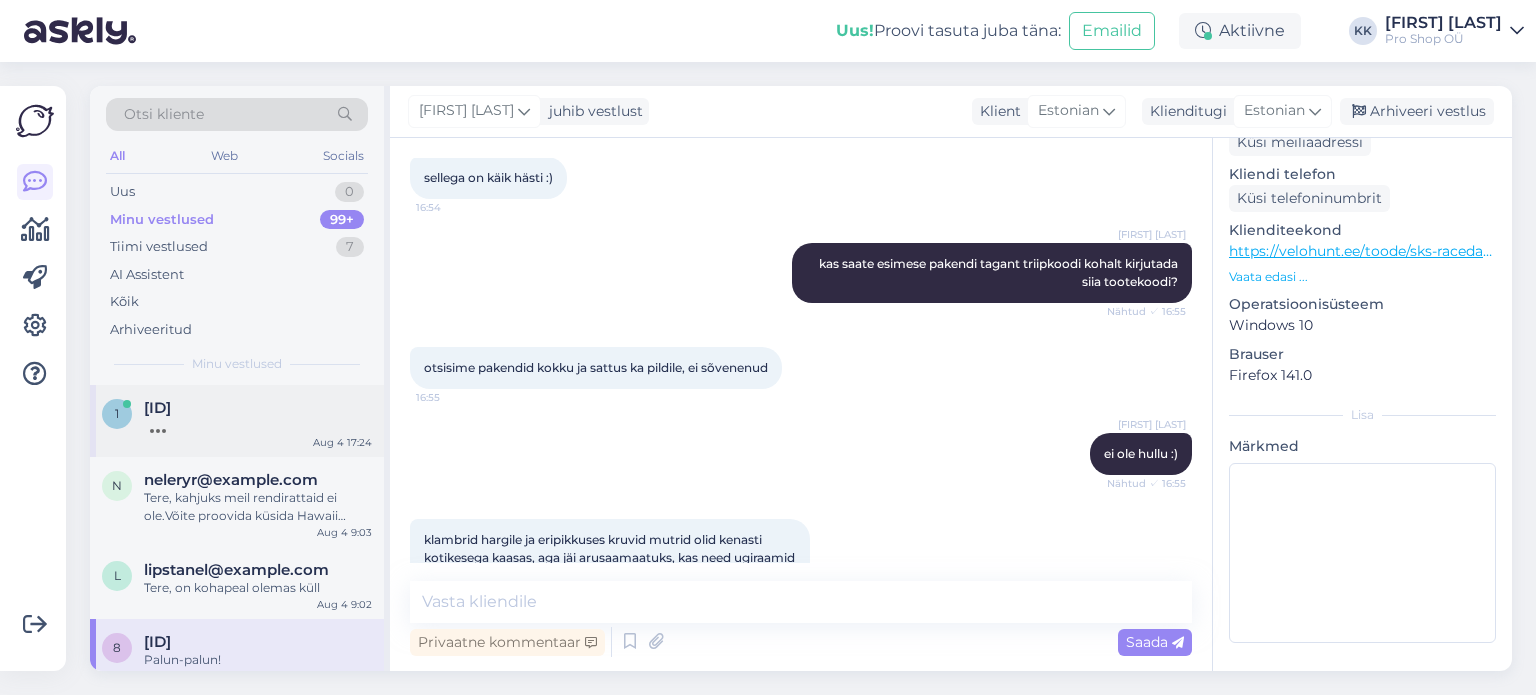 click at bounding box center (258, 426) 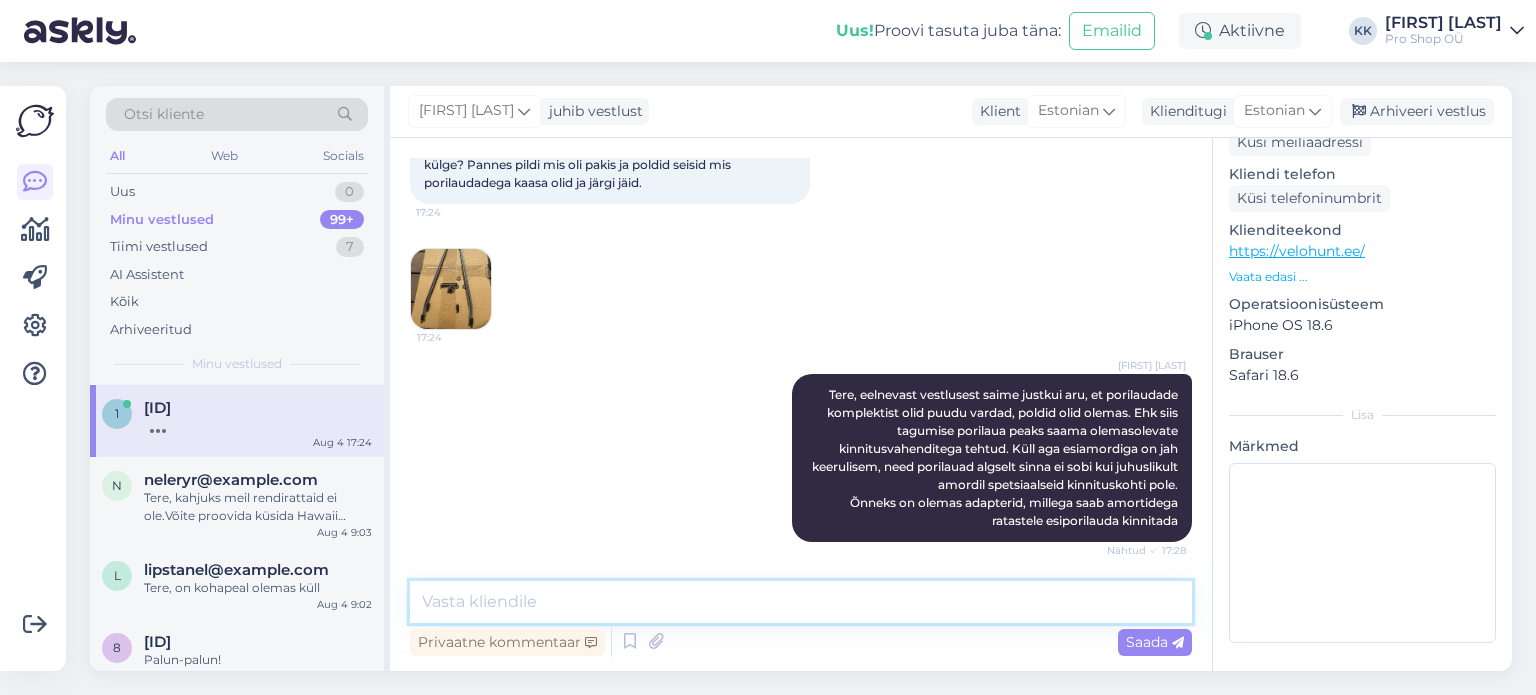 click at bounding box center (801, 602) 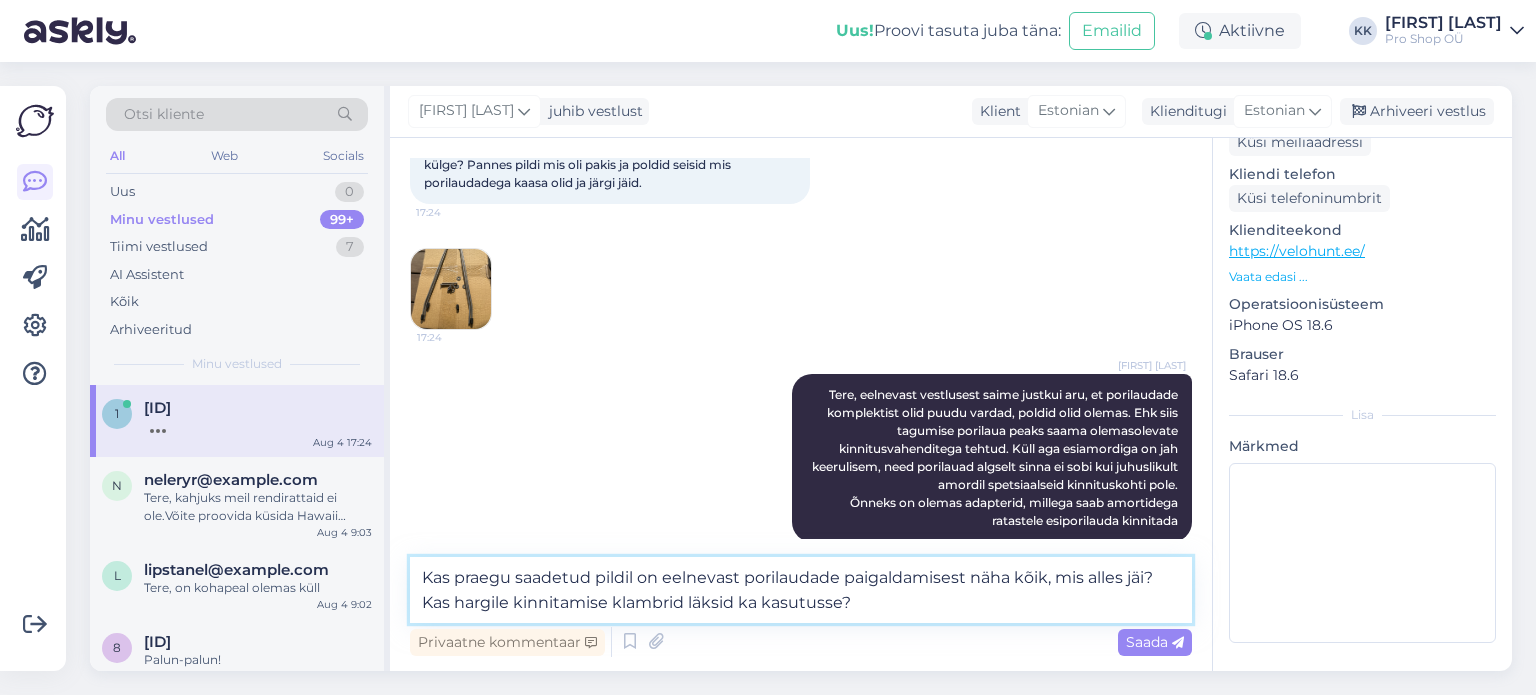 type on "Kas praegu saadetud pildil on eelnevast porilaudade paigaldamisest näha kõik, mis alles jäi? Kas hargile kinnitamise klambrid läksid ka kasutusse?'" 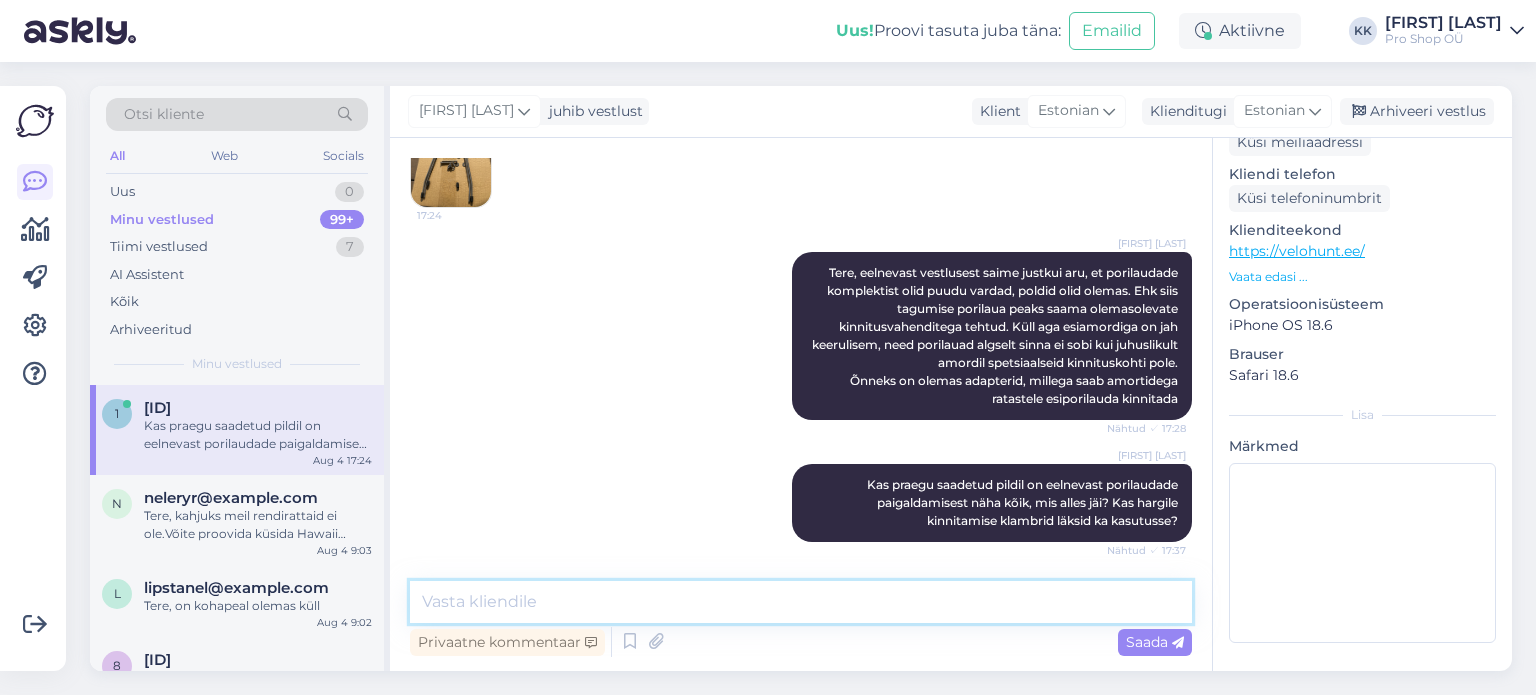 scroll, scrollTop: 96, scrollLeft: 0, axis: vertical 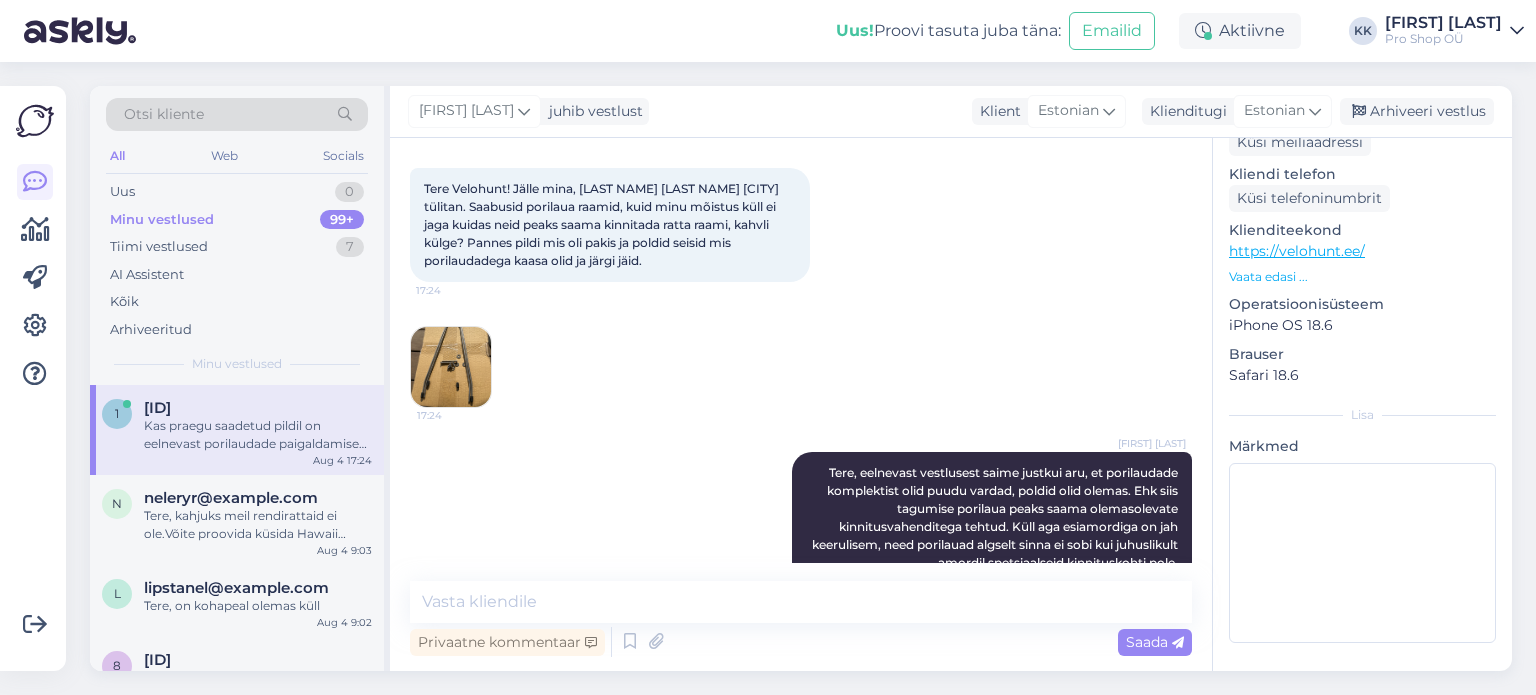 click at bounding box center (451, 367) 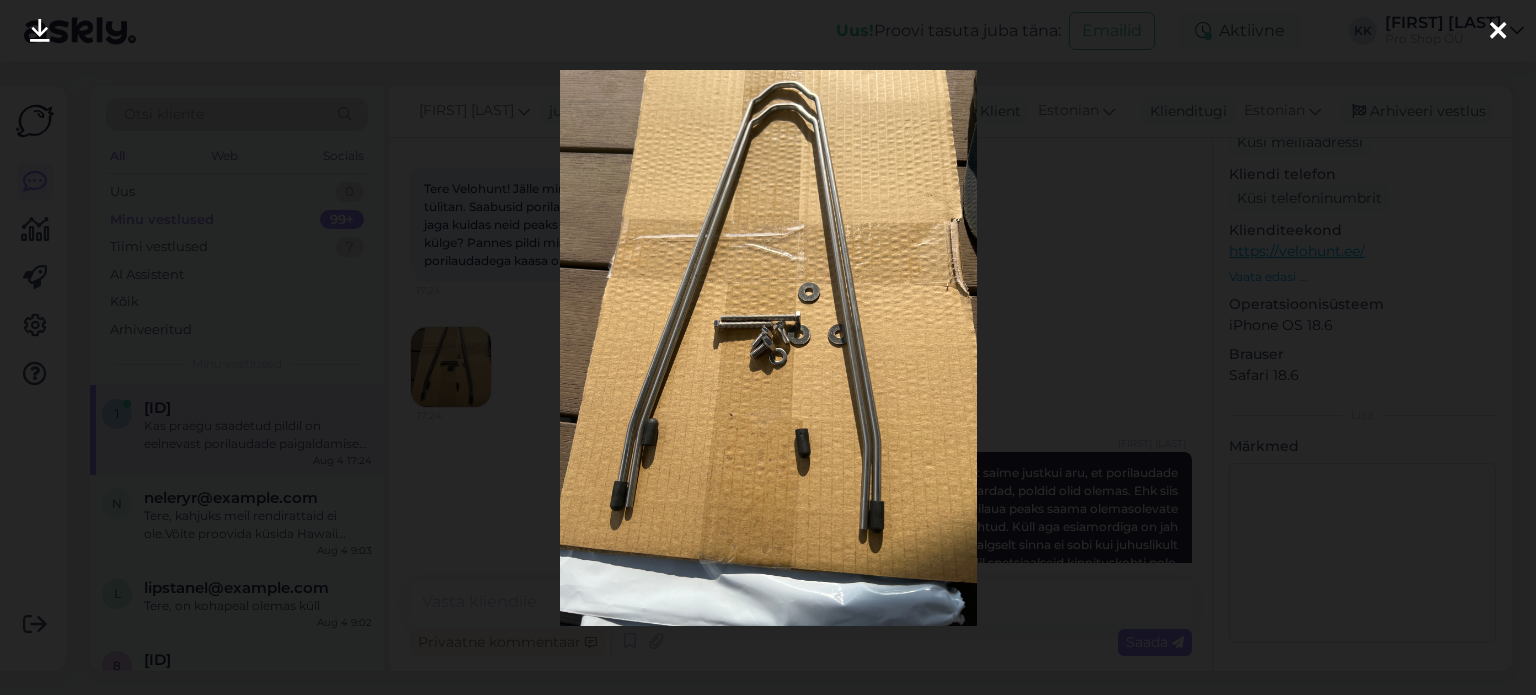click at bounding box center [1498, 32] 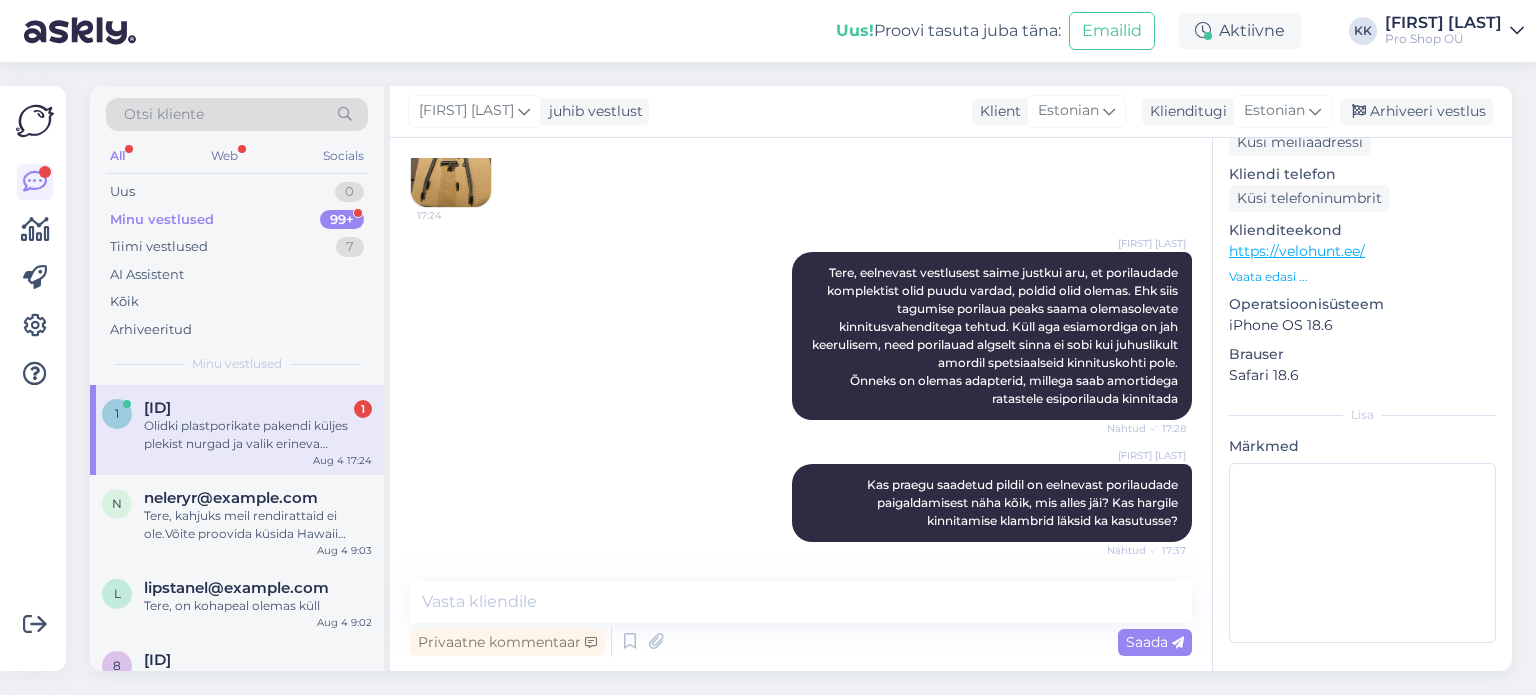 scroll, scrollTop: 436, scrollLeft: 0, axis: vertical 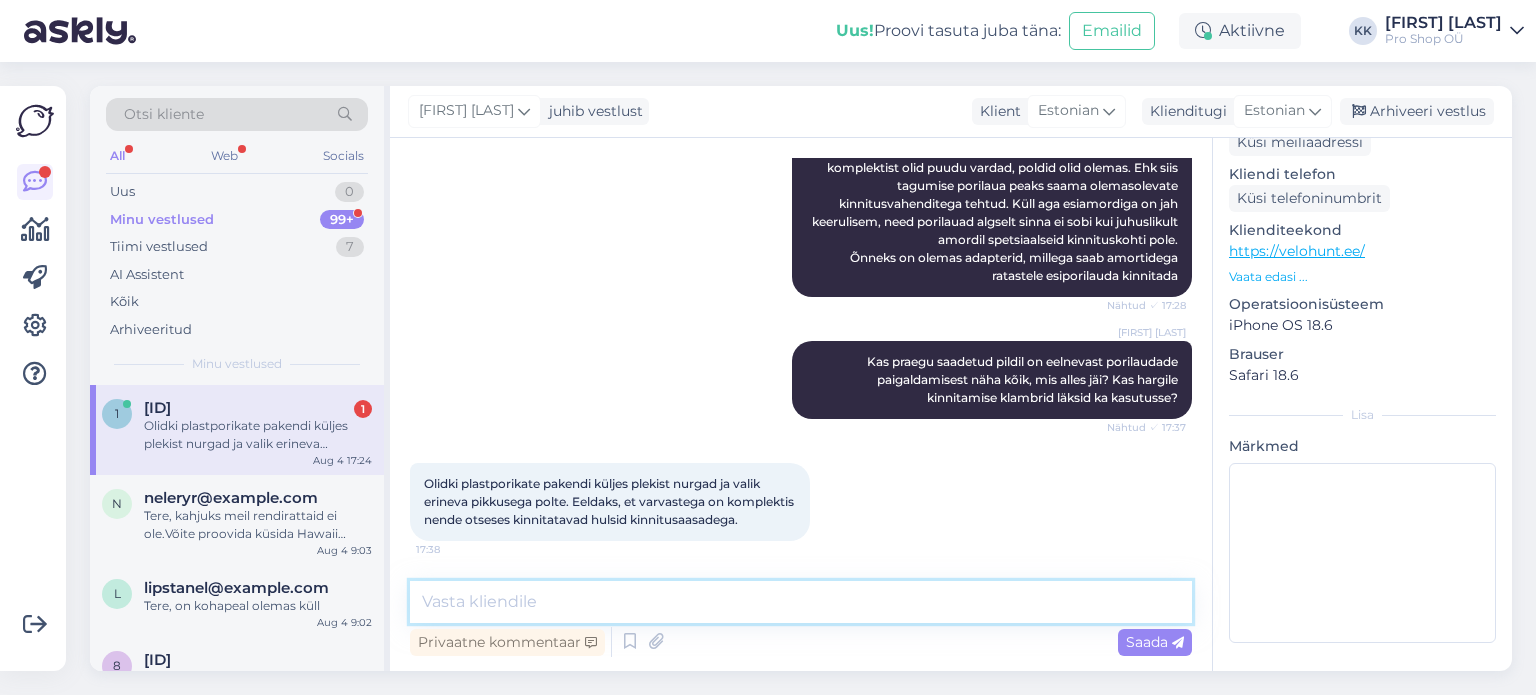 click at bounding box center (801, 602) 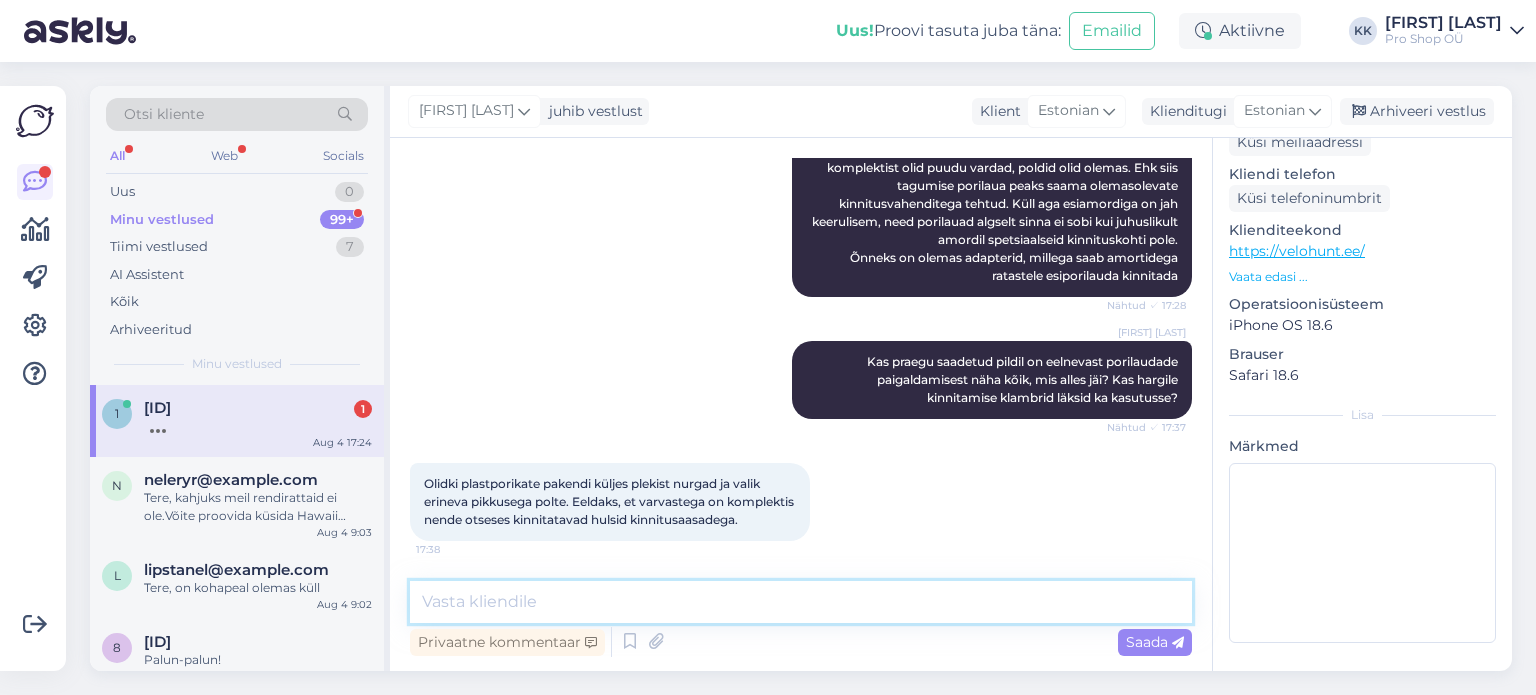 click at bounding box center (801, 602) 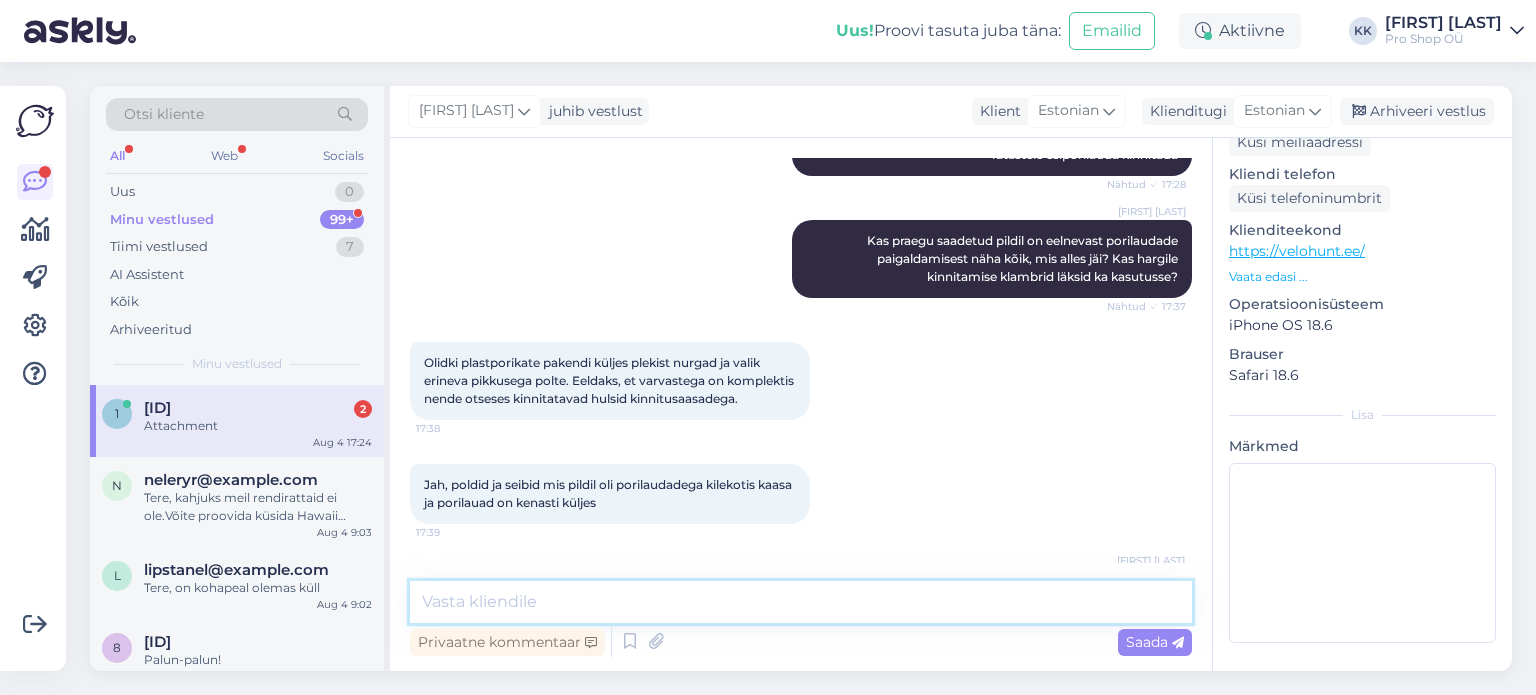 scroll, scrollTop: 665, scrollLeft: 0, axis: vertical 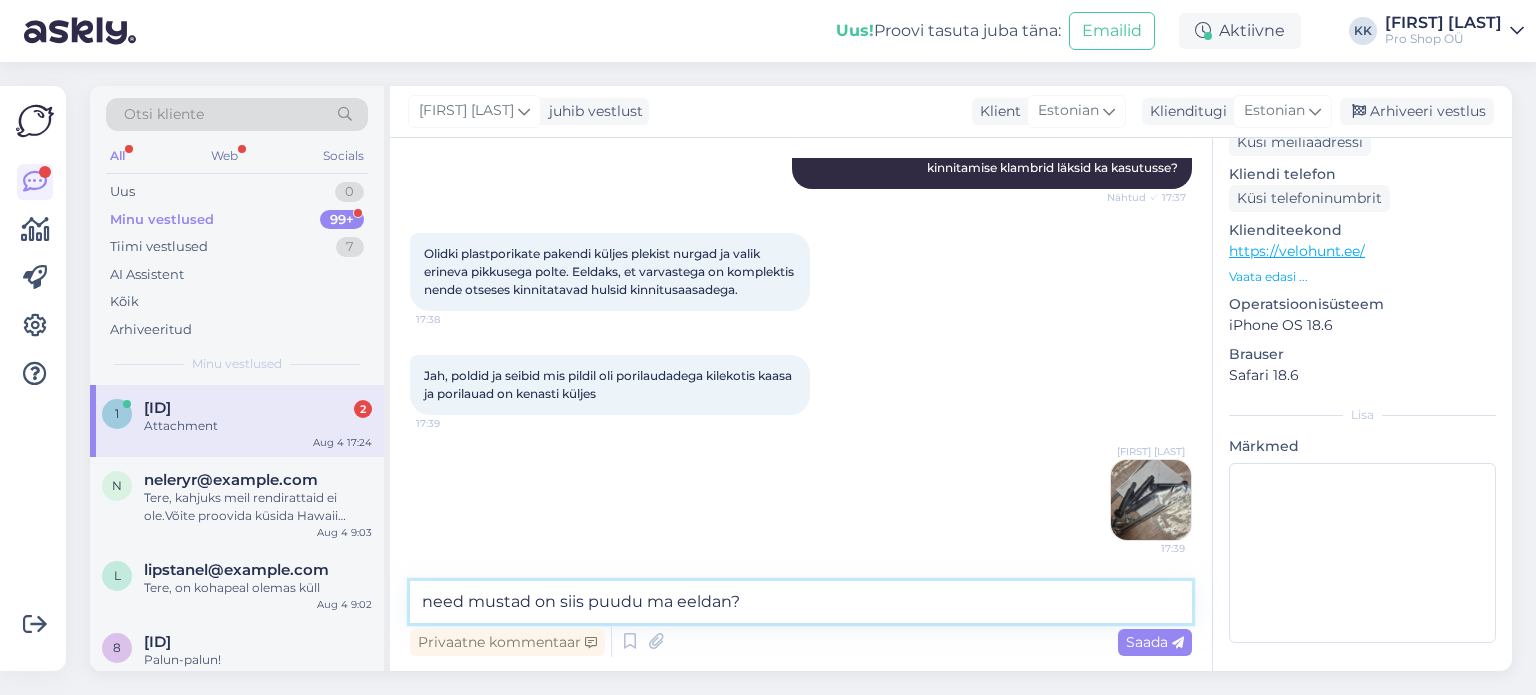 click on "need mustad on siis puudu ma eeldan?" at bounding box center [801, 602] 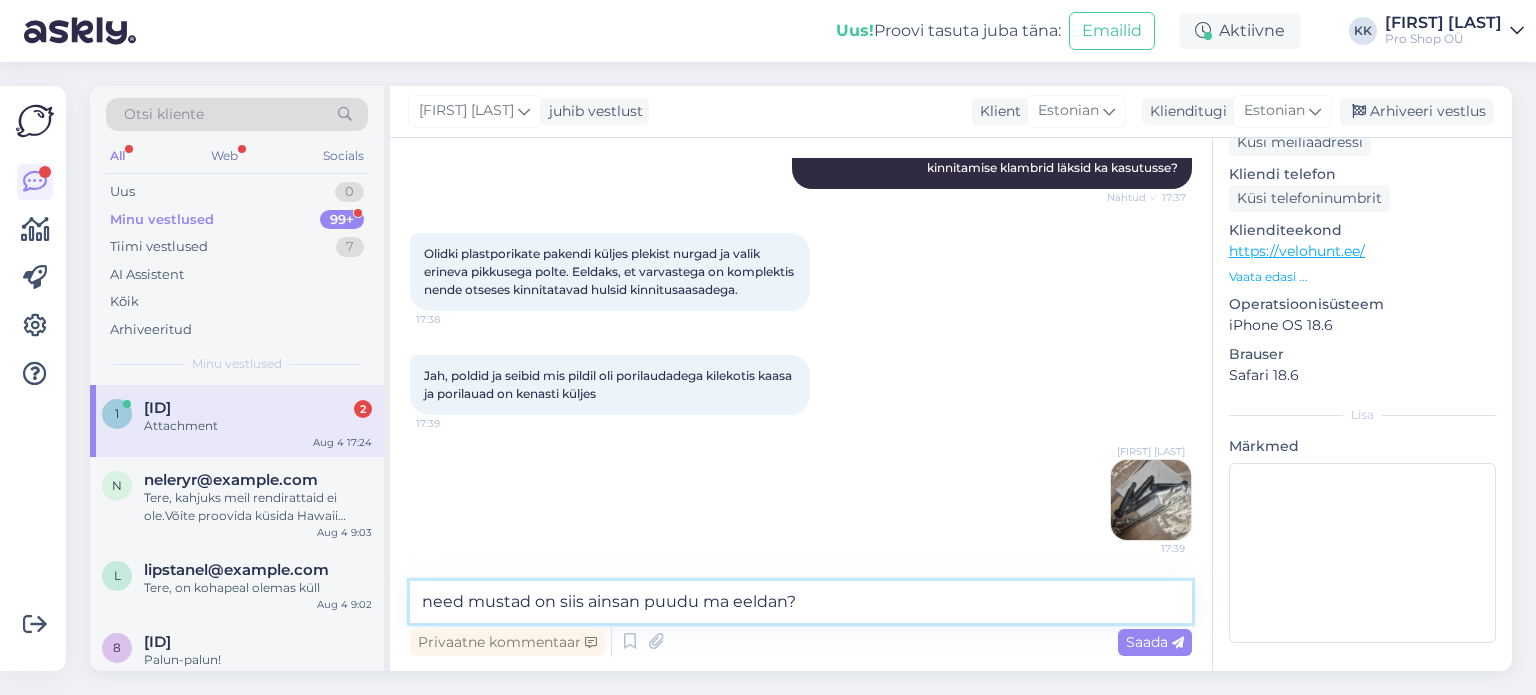 type on "need mustad on siis ainsana puudu ma eeldan?" 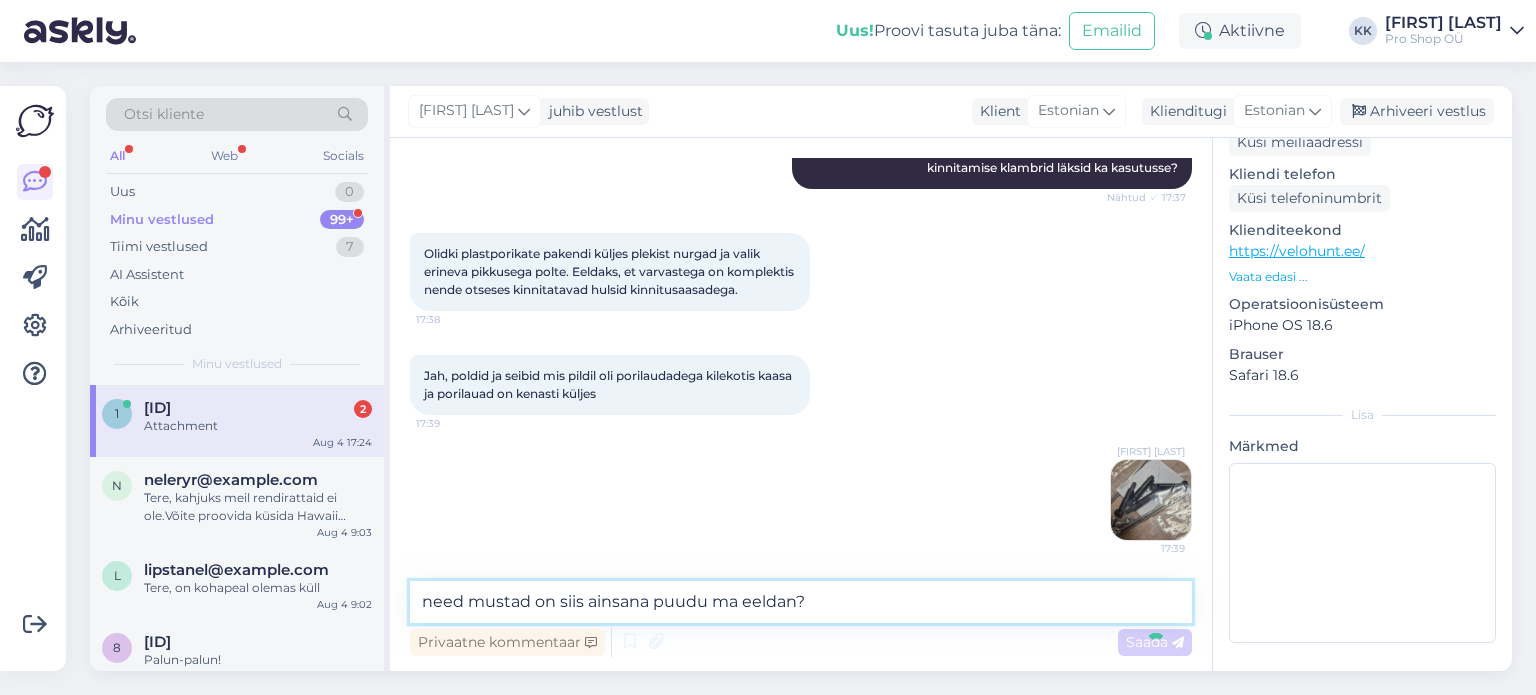 type 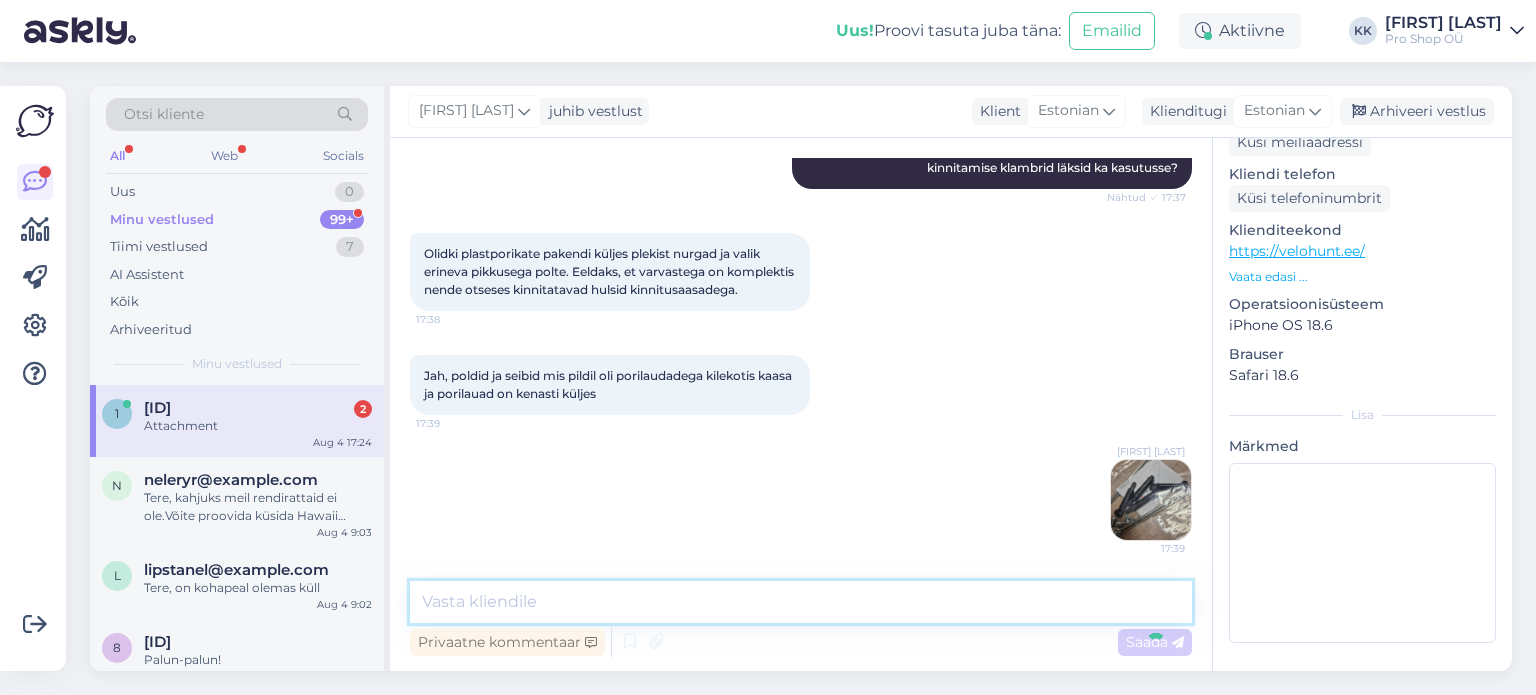 scroll, scrollTop: 752, scrollLeft: 0, axis: vertical 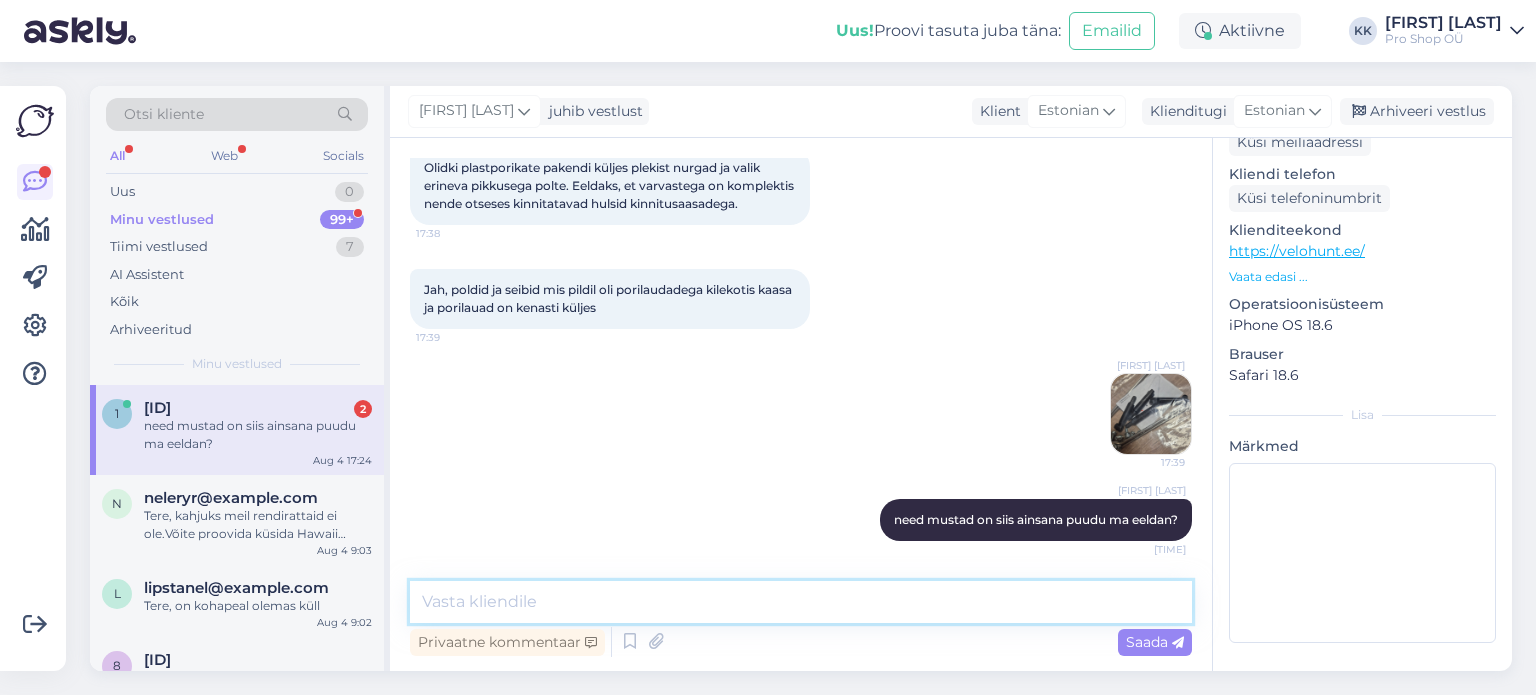 click at bounding box center (801, 602) 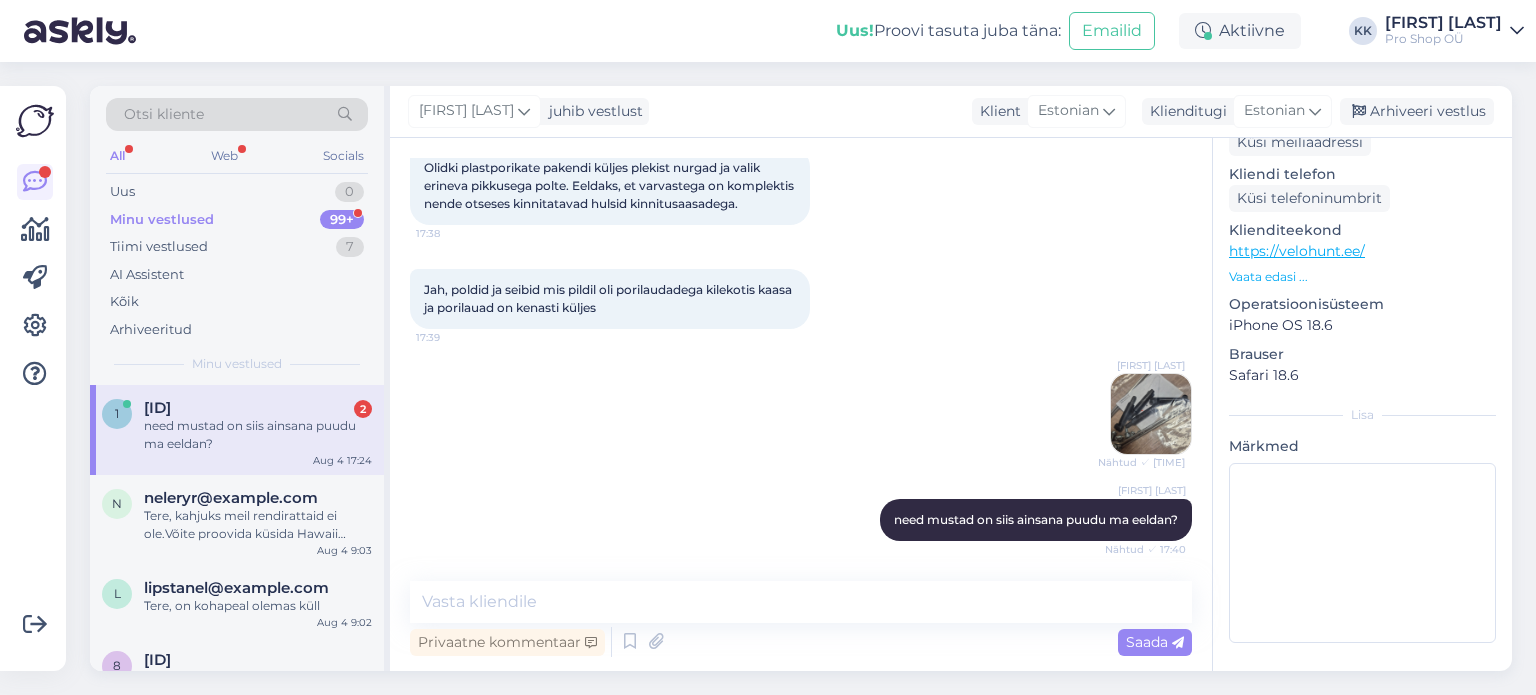 click at bounding box center (1151, 414) 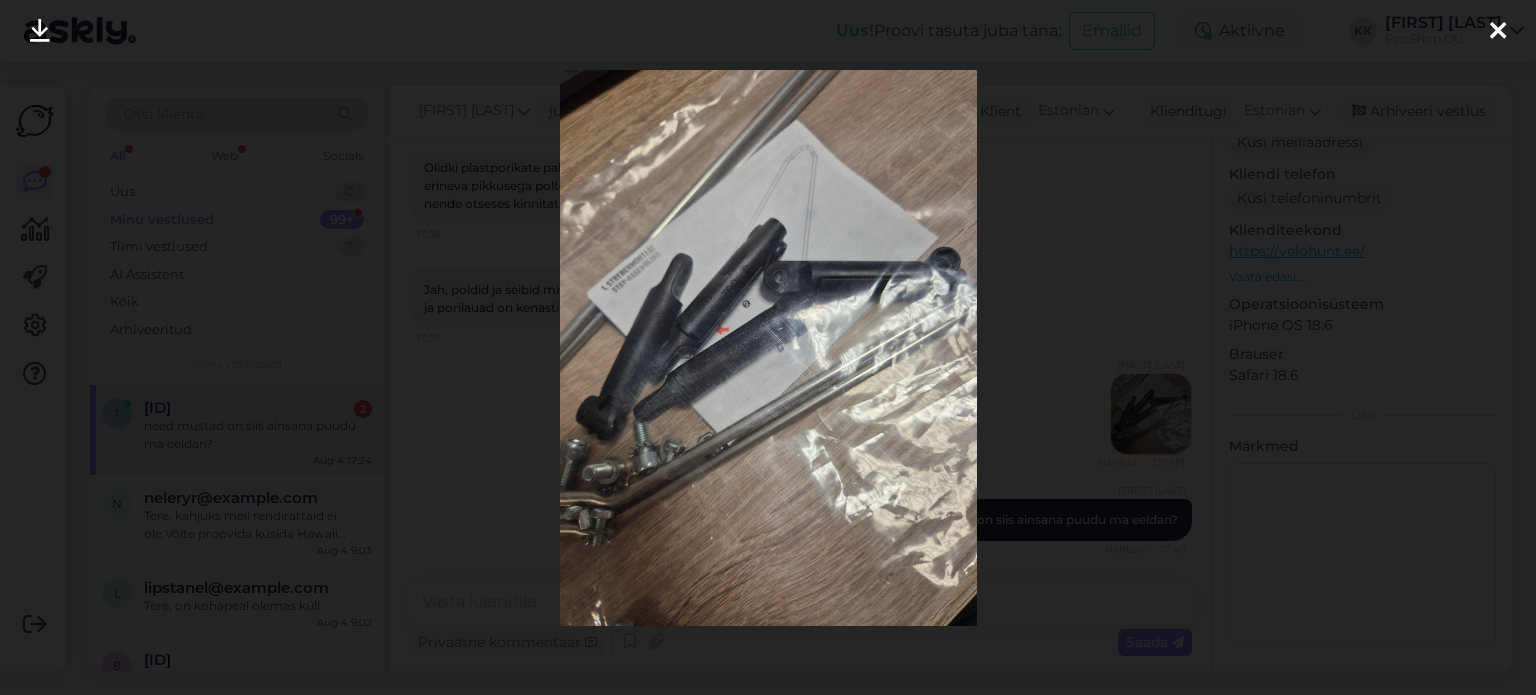 click at bounding box center (1498, 32) 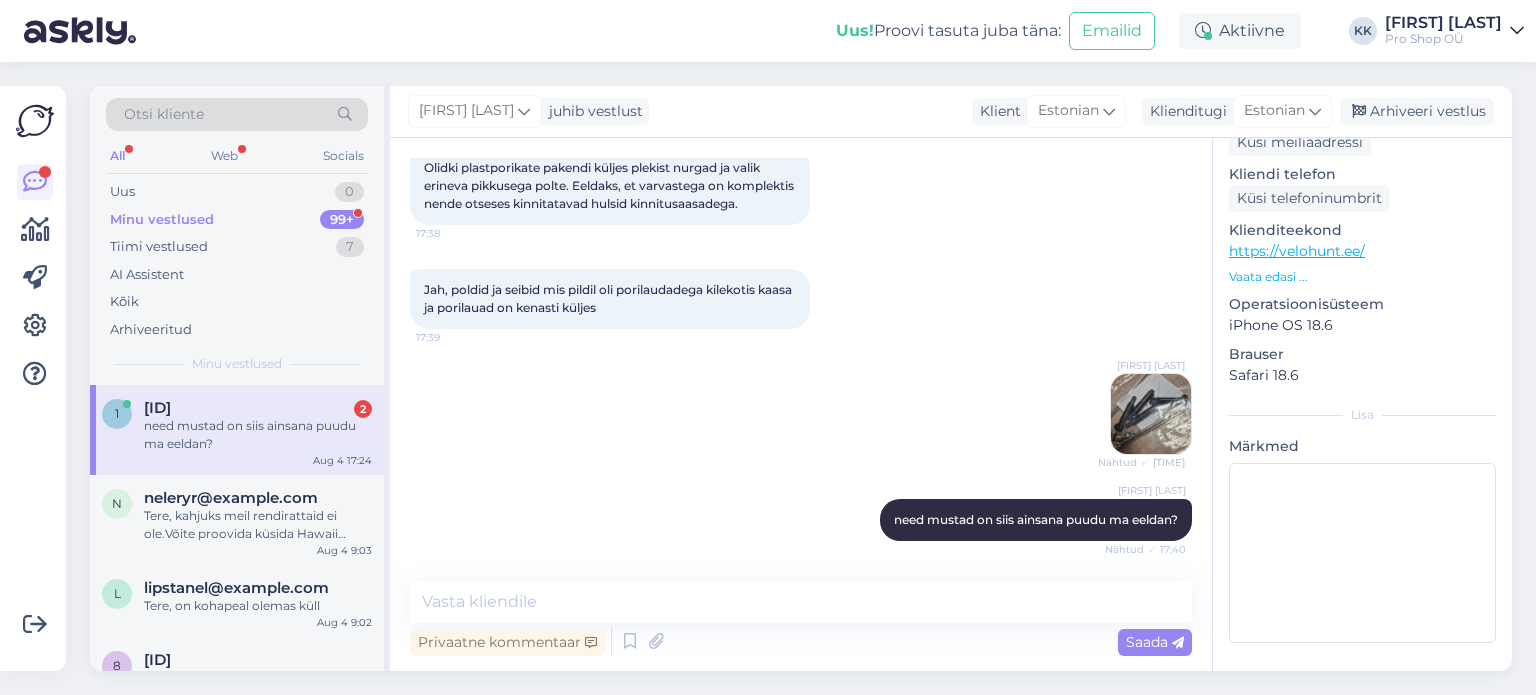 click on "need mustad on siis ainsana puudu ma eeldan?" at bounding box center (258, 435) 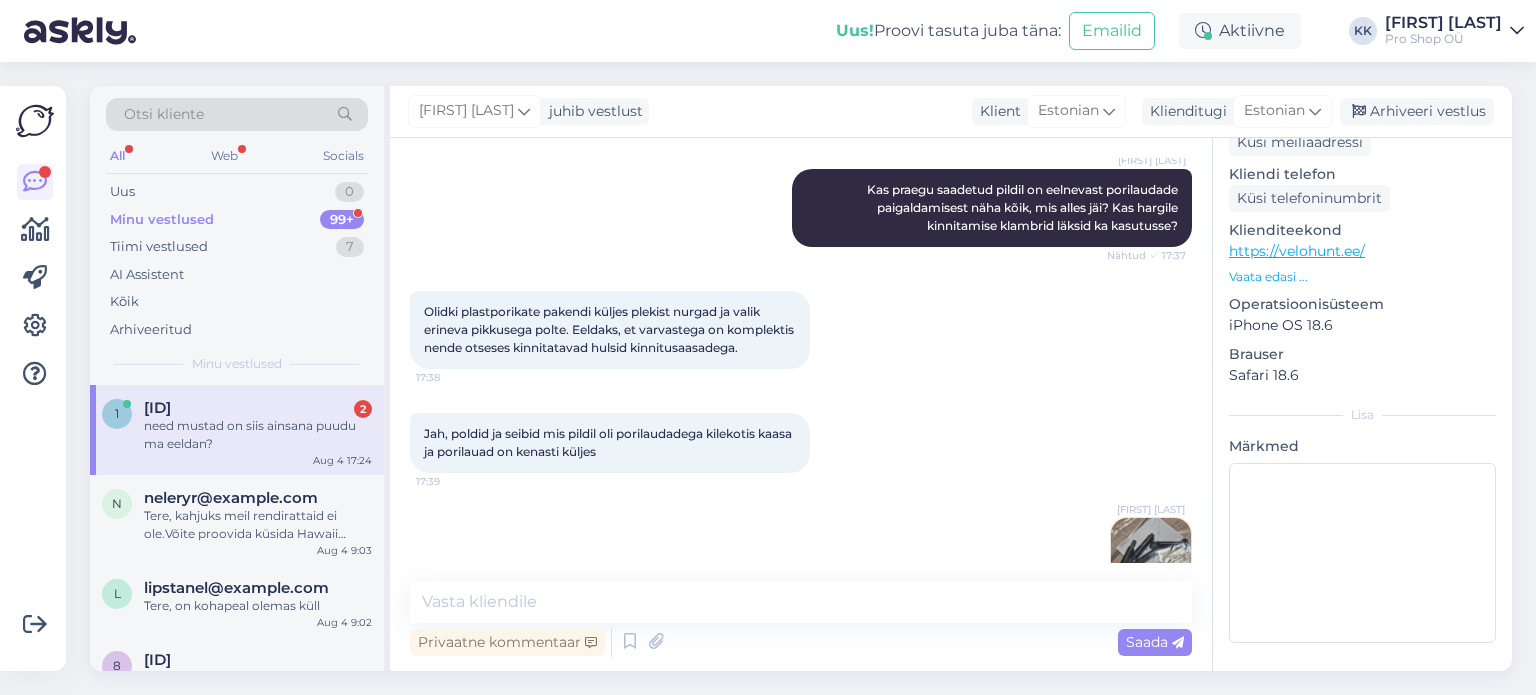 scroll, scrollTop: 752, scrollLeft: 0, axis: vertical 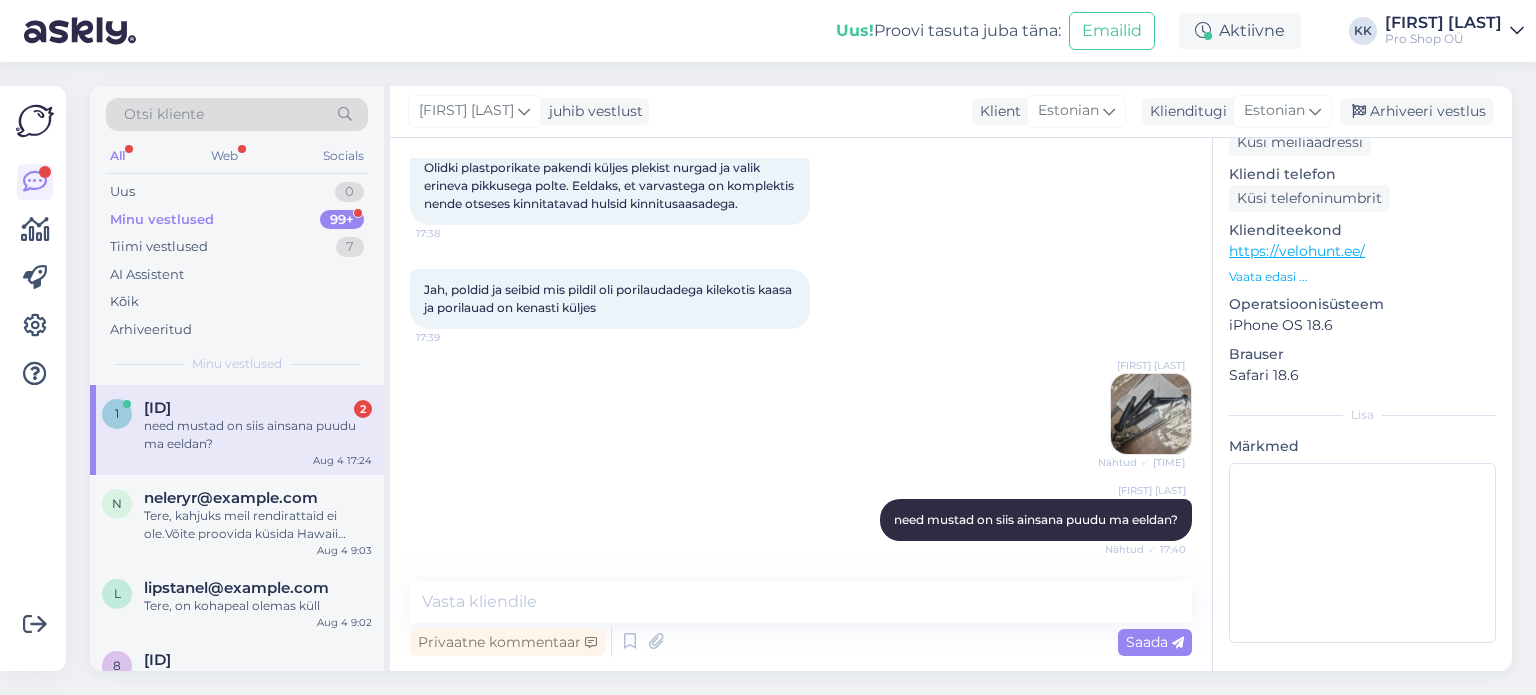 click on "need mustad on siis ainsana puudu ma eeldan?" at bounding box center [258, 435] 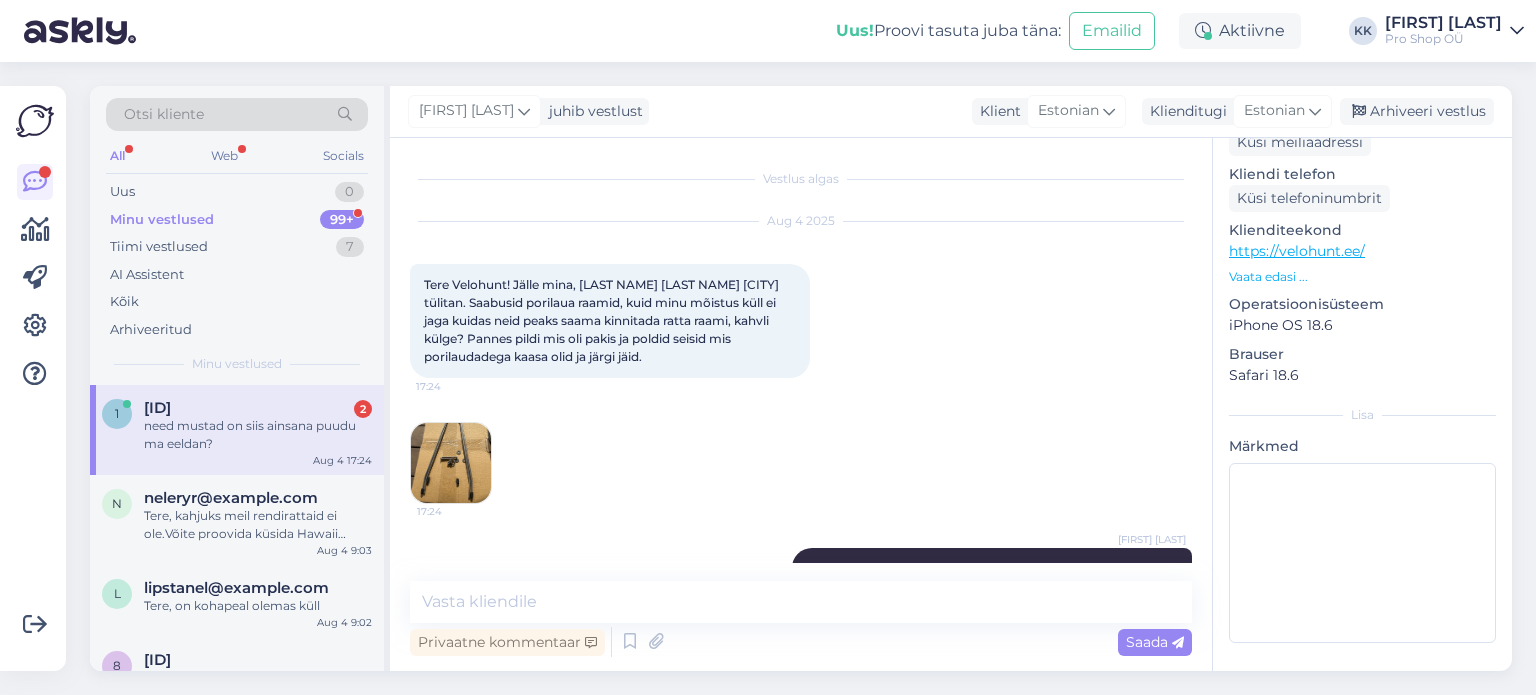click on "Minu vestlused" at bounding box center [162, 220] 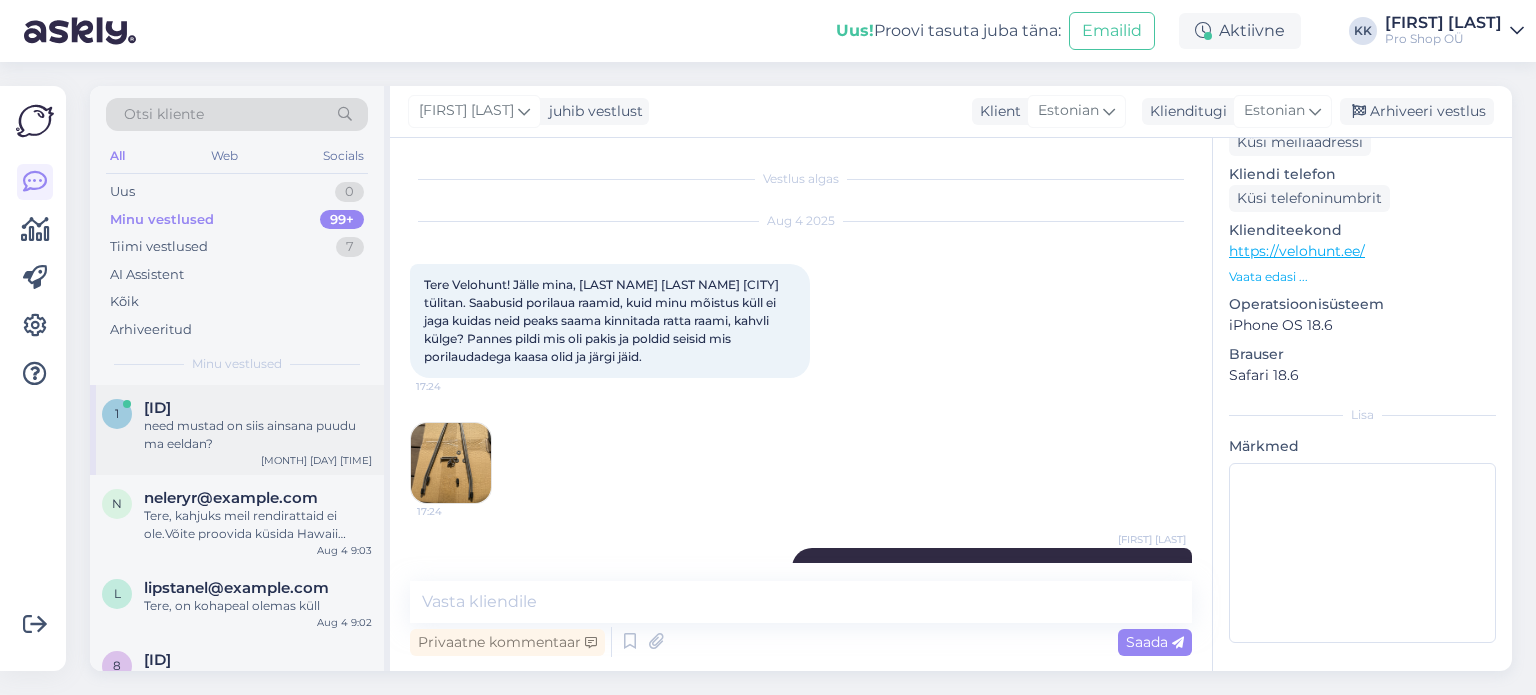 click on "1 #1vgow7wa need mustad on siis ainsana puudu ma eeldan? Aug 4 17:40" at bounding box center (237, 430) 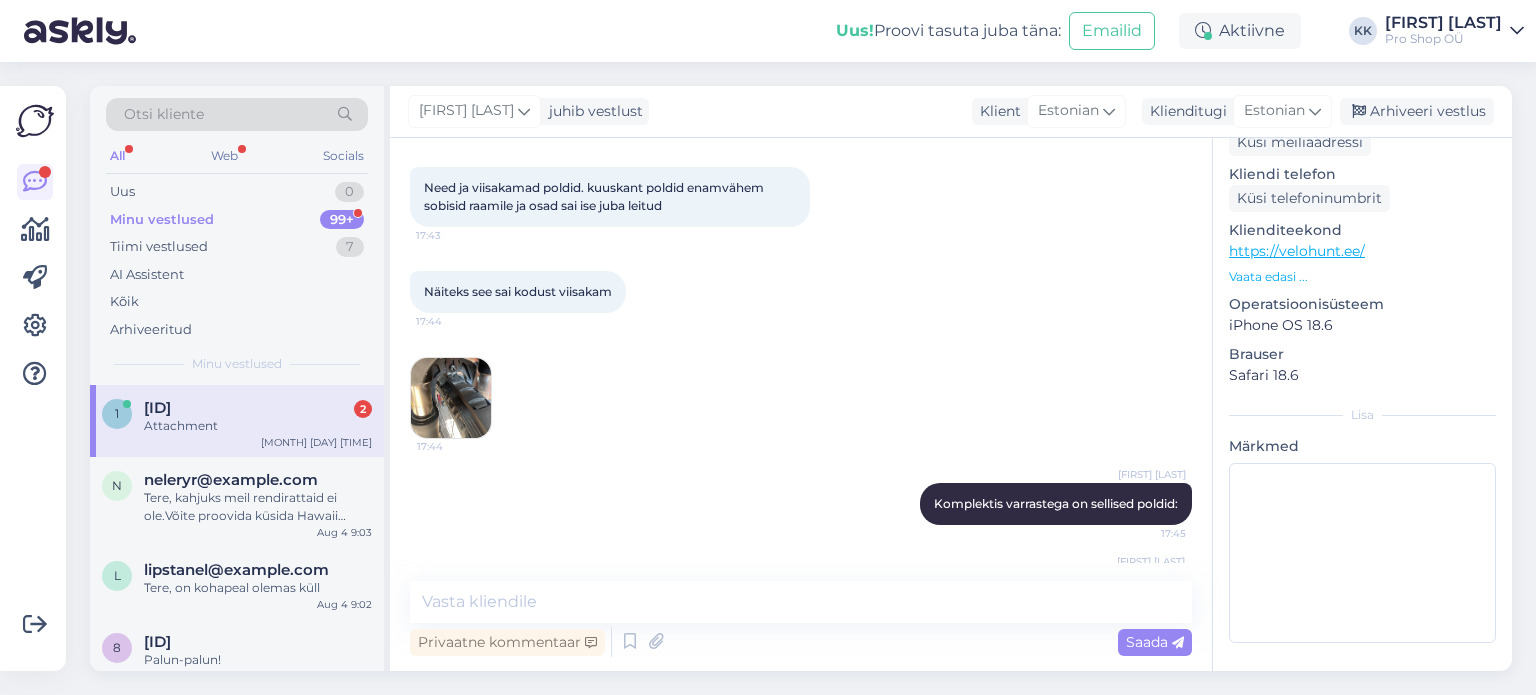 scroll, scrollTop: 1279, scrollLeft: 0, axis: vertical 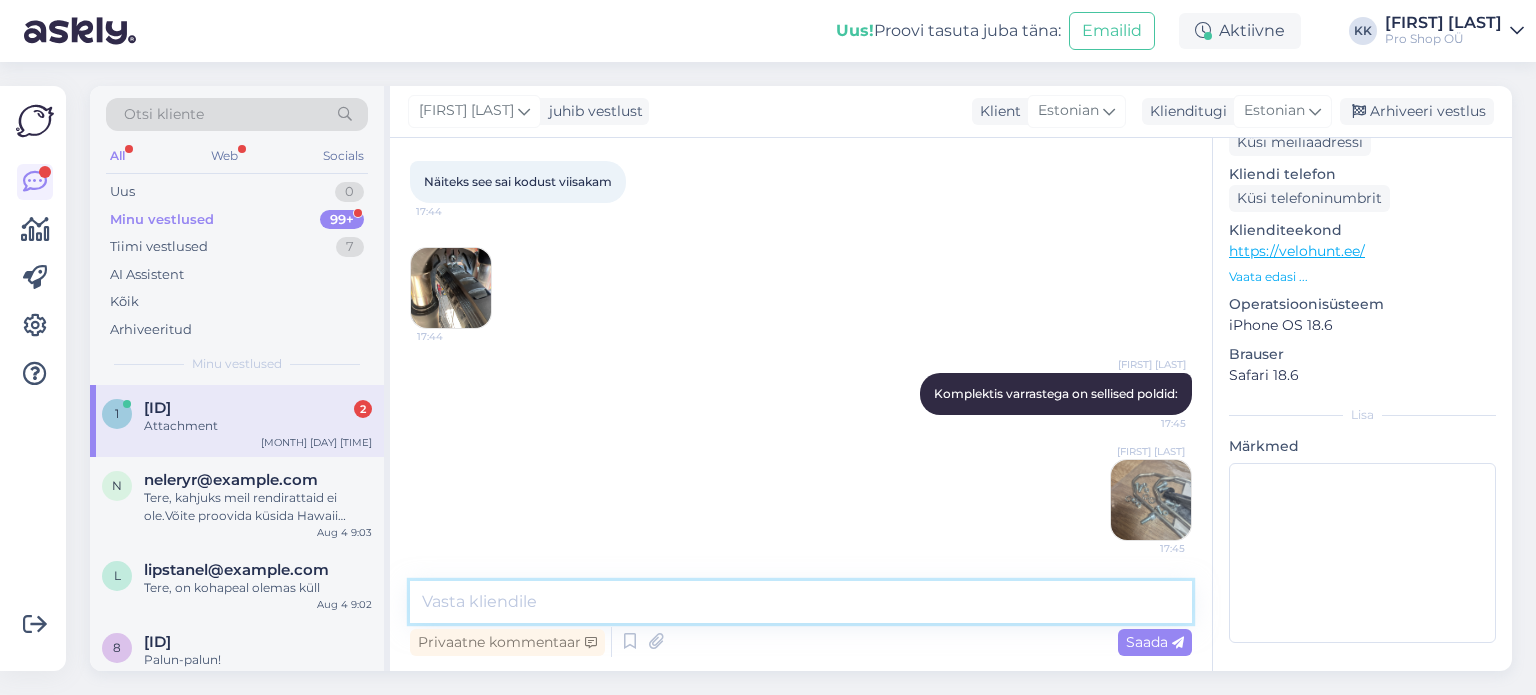 click at bounding box center [801, 602] 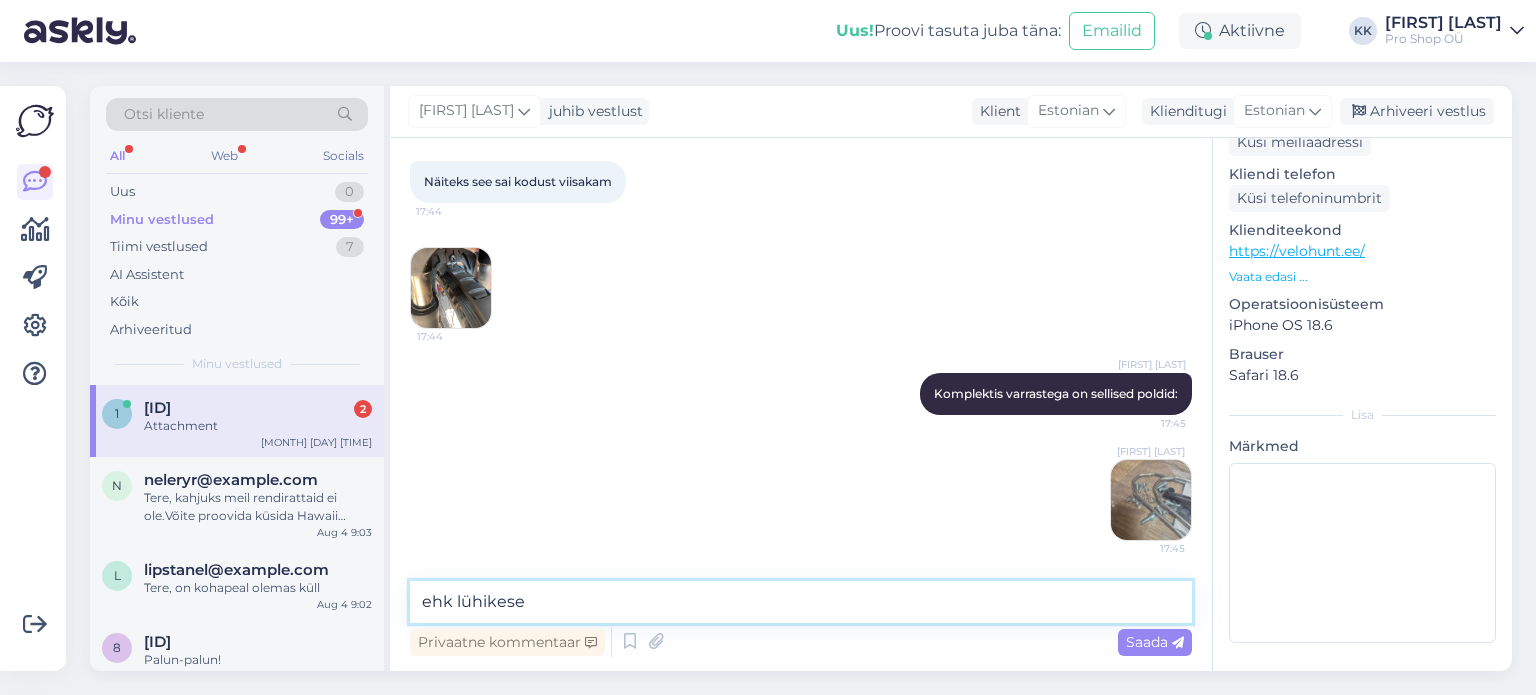 type on "ehk lühikesed" 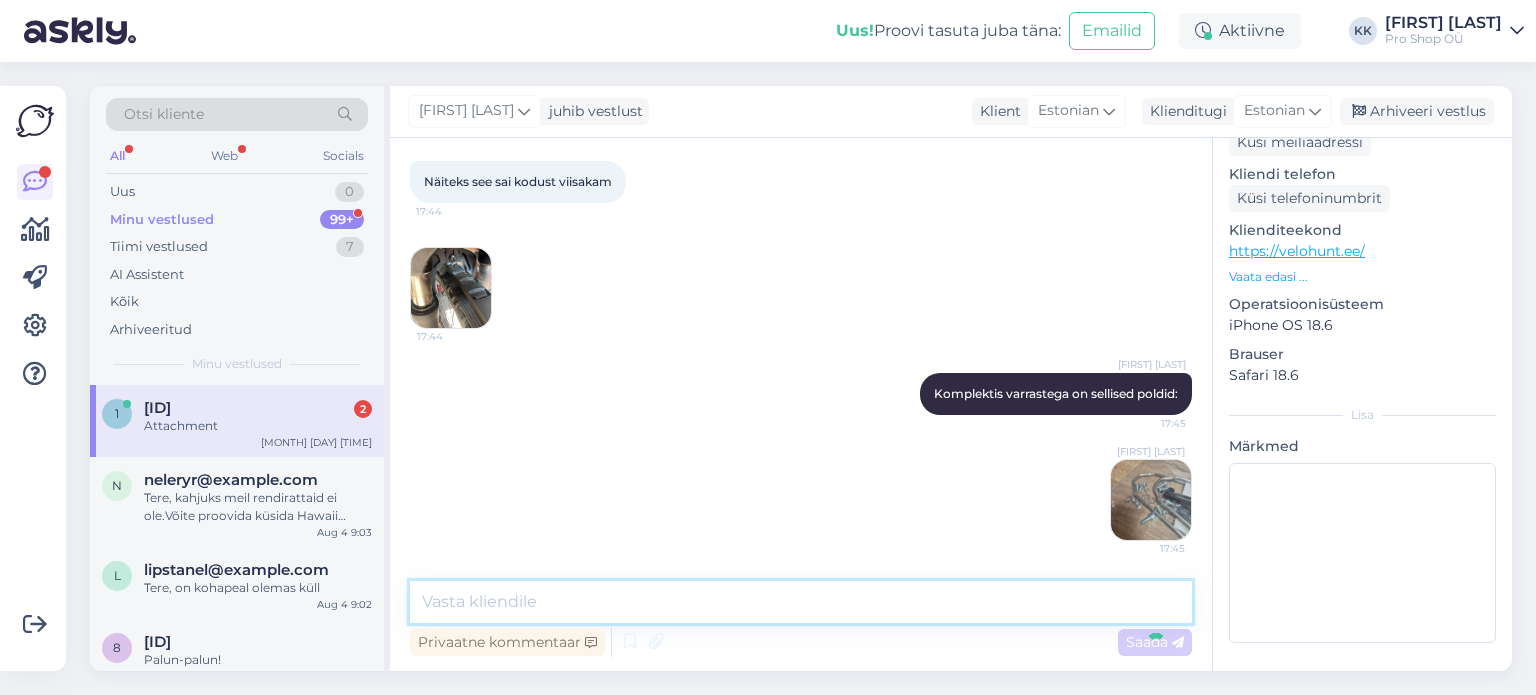 scroll, scrollTop: 1364, scrollLeft: 0, axis: vertical 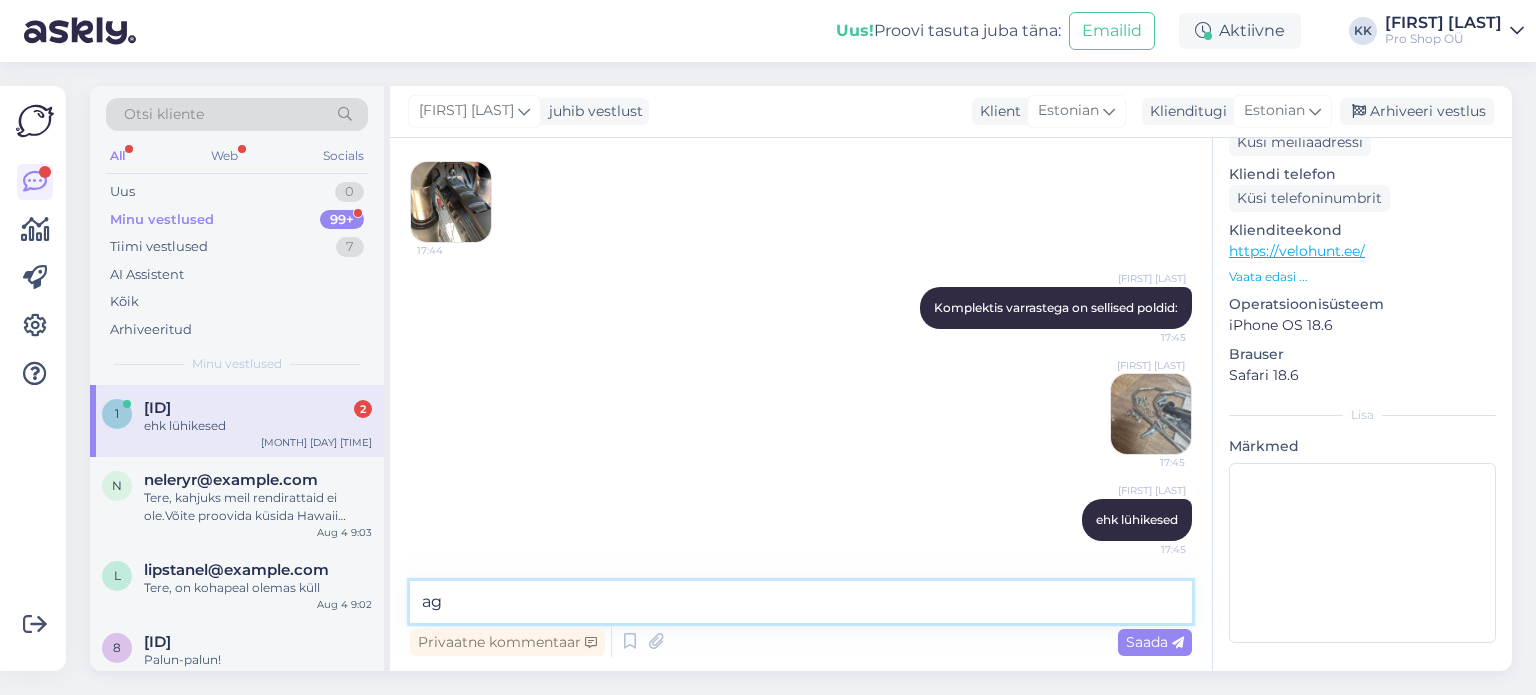 type on "a" 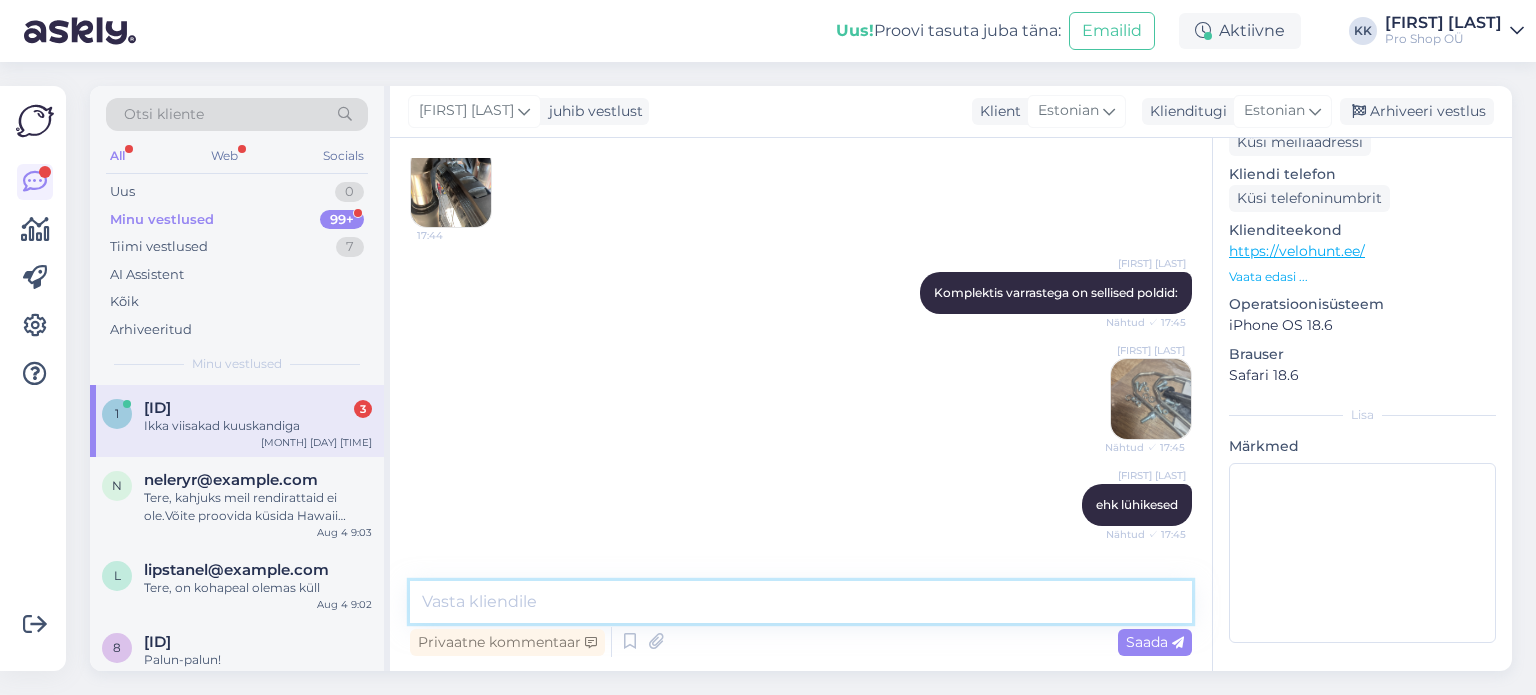 scroll, scrollTop: 1451, scrollLeft: 0, axis: vertical 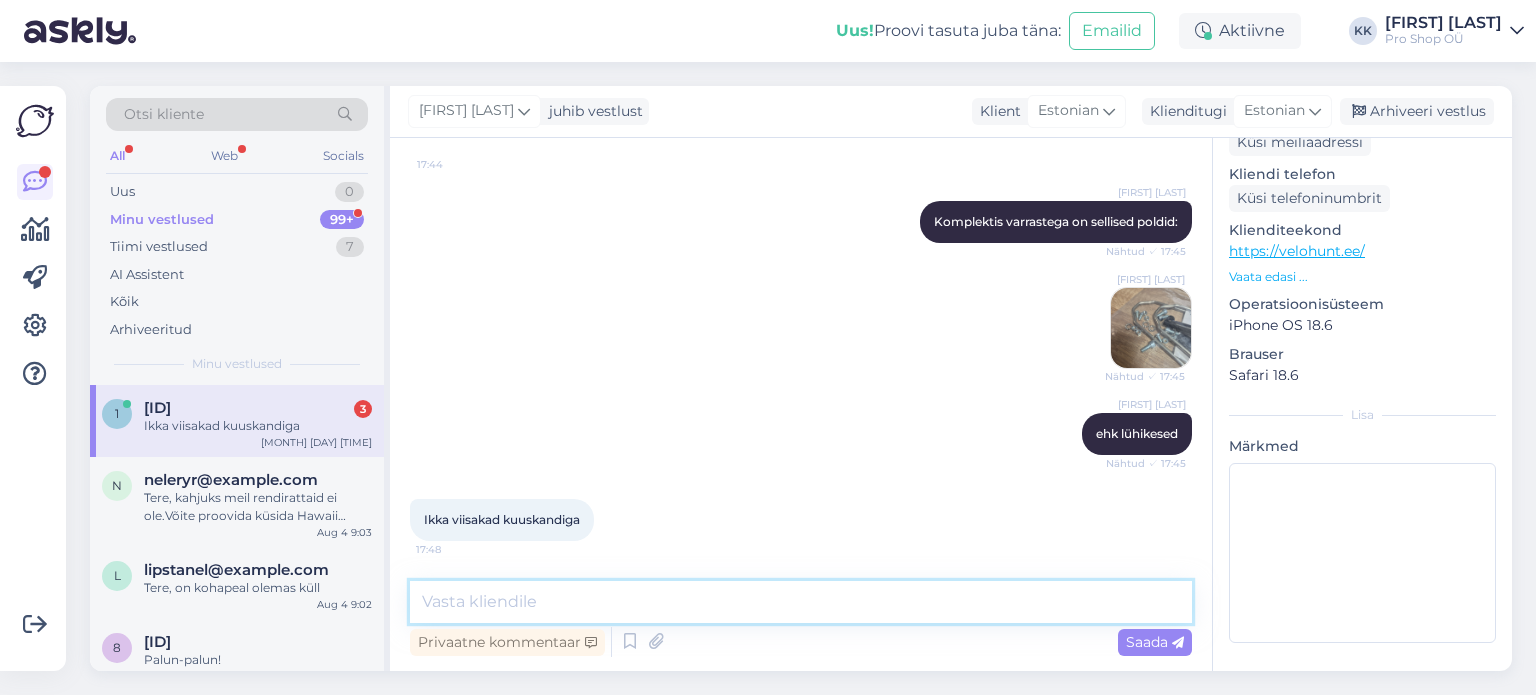 click at bounding box center (801, 602) 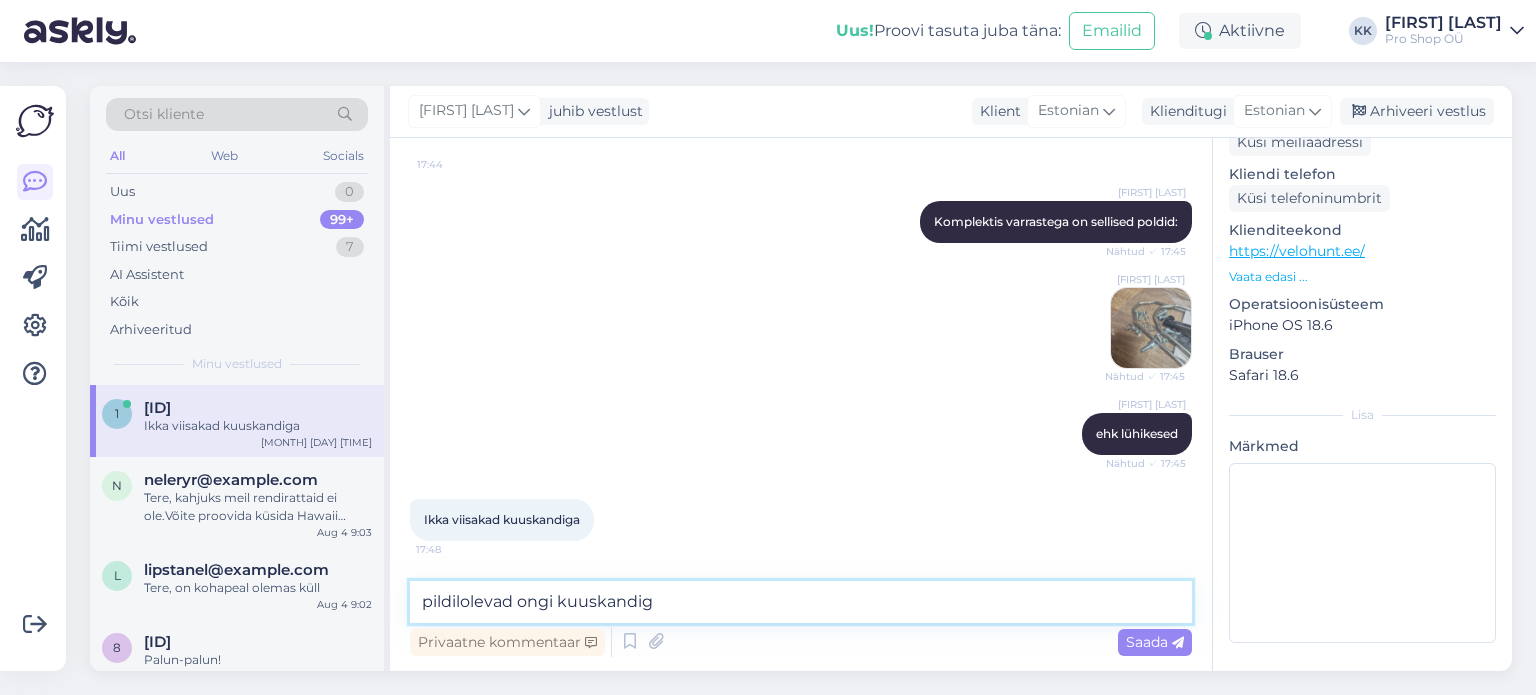 type on "pildilolevad ongi kuuskandiga" 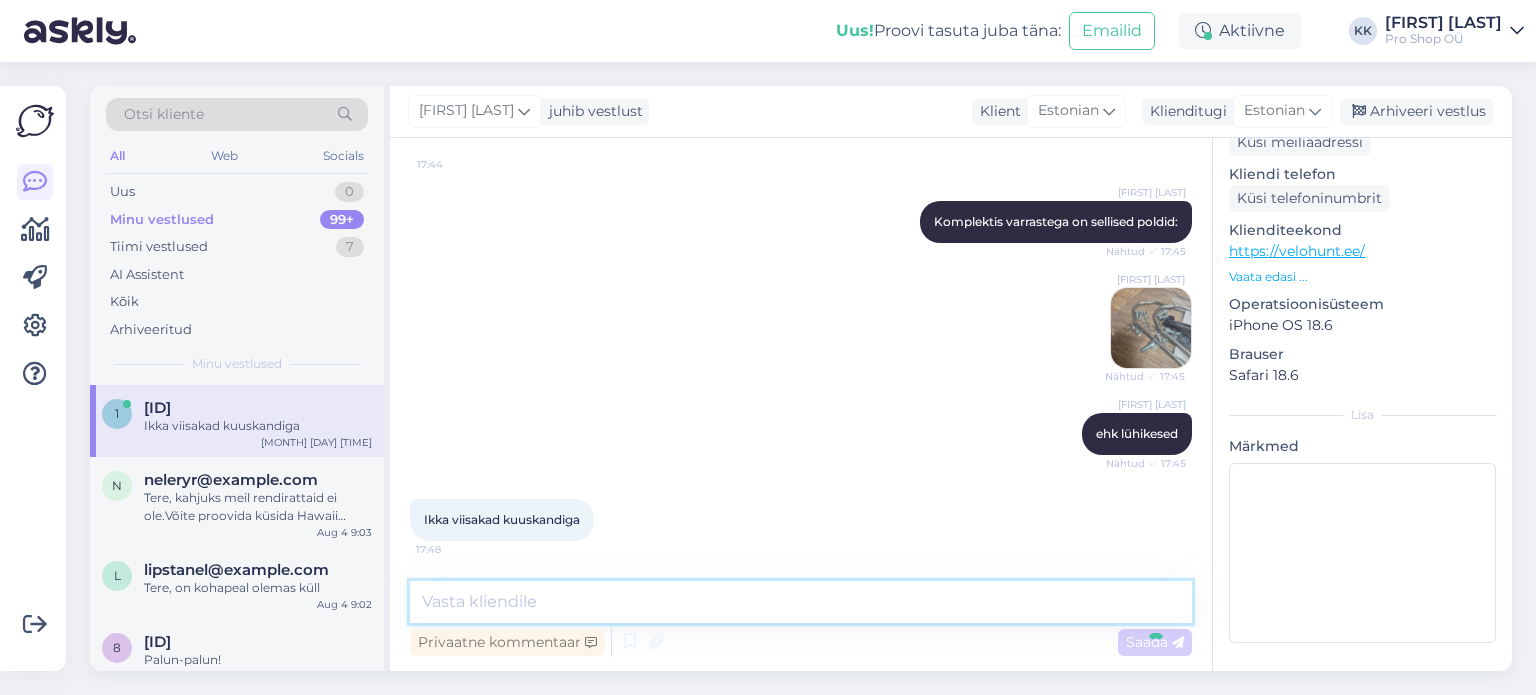 scroll, scrollTop: 1536, scrollLeft: 0, axis: vertical 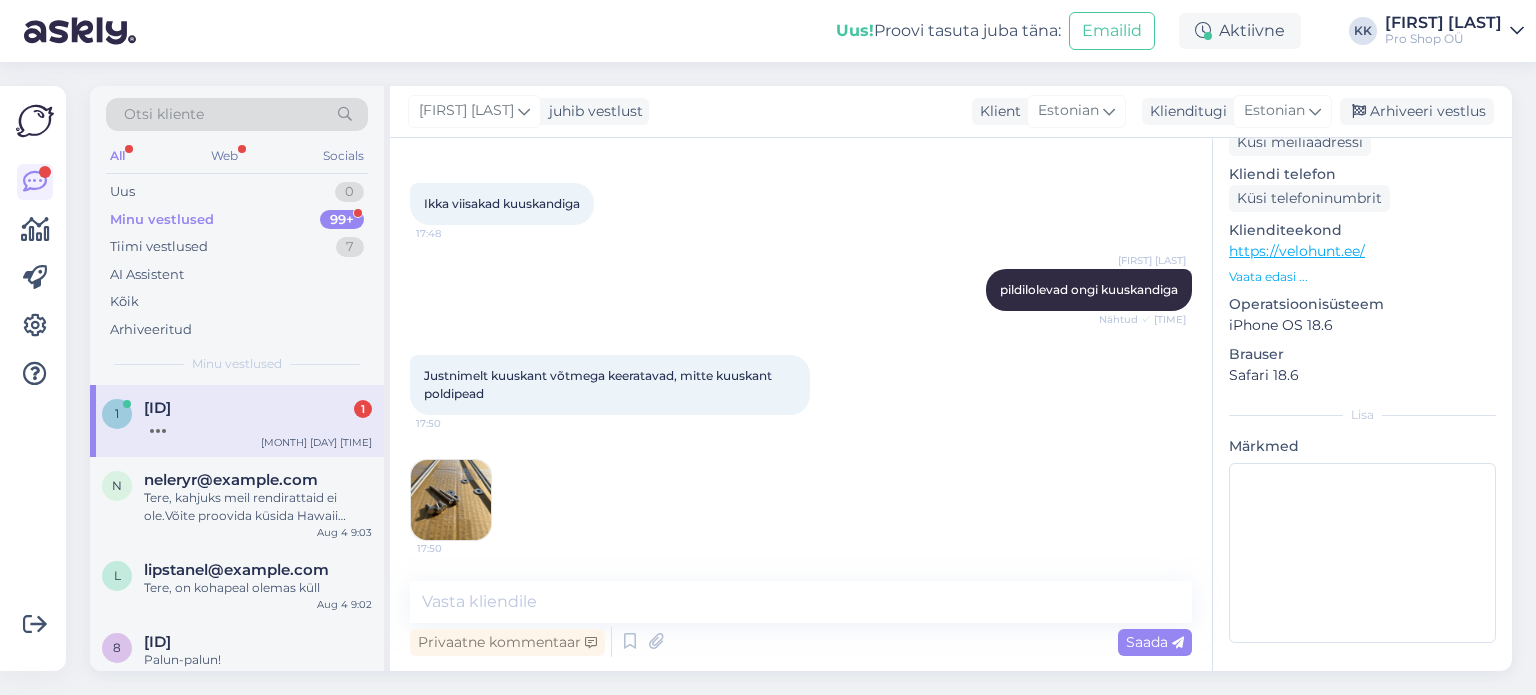 click at bounding box center [451, 500] 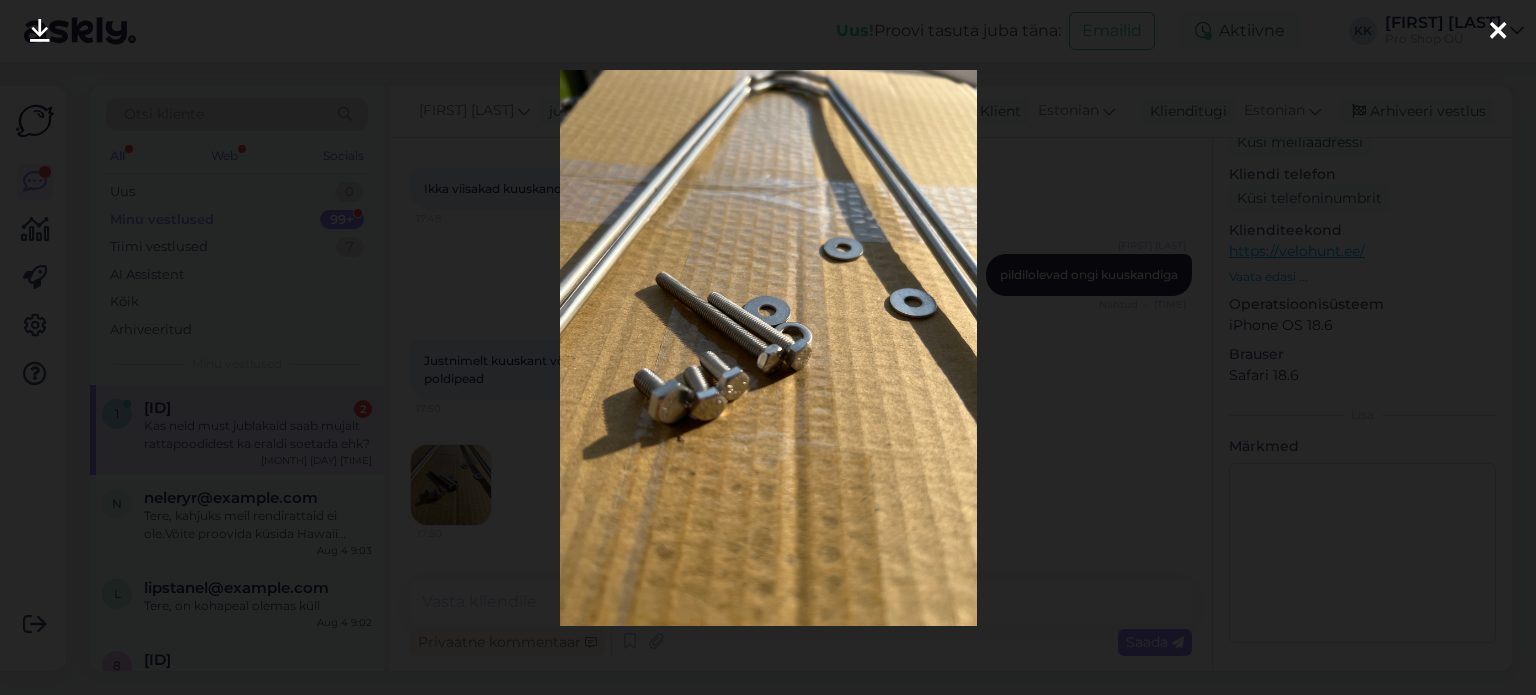 scroll, scrollTop: 1870, scrollLeft: 0, axis: vertical 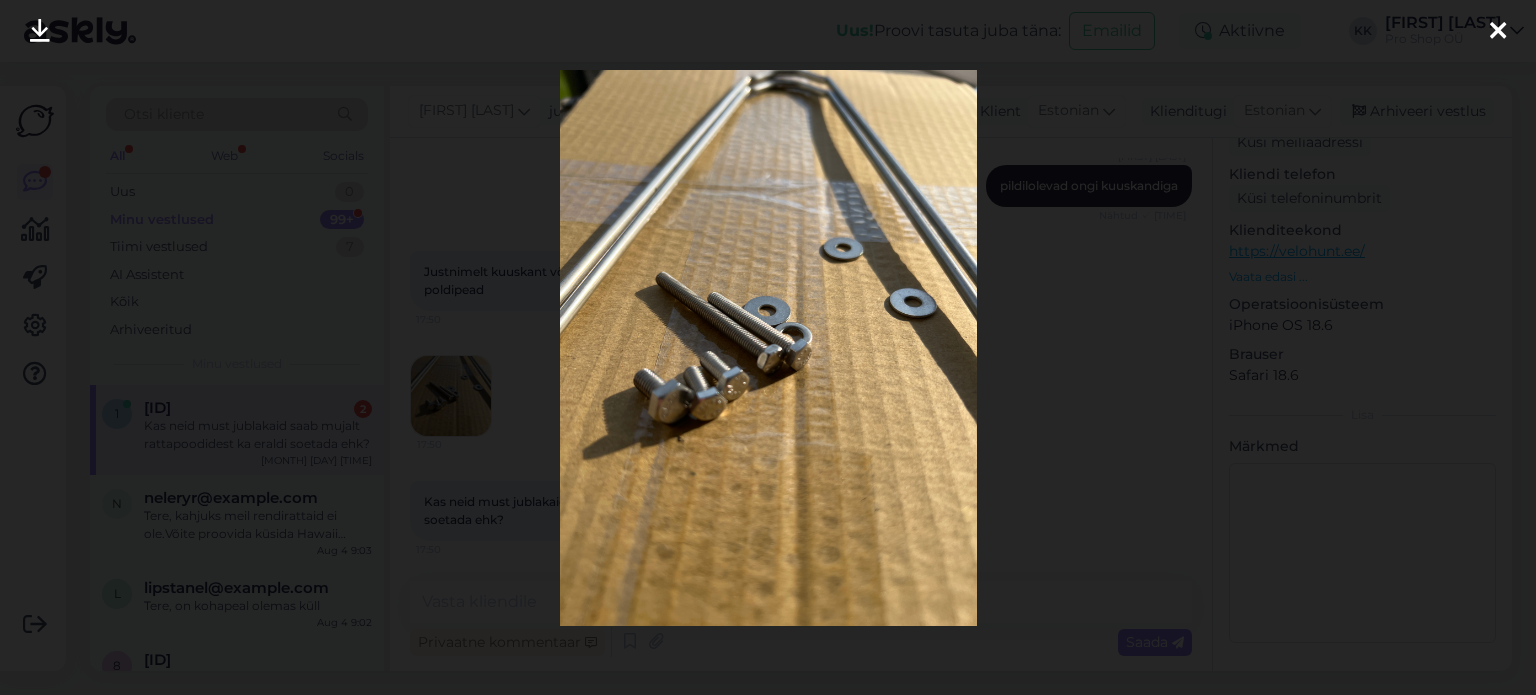 click at bounding box center [768, 347] 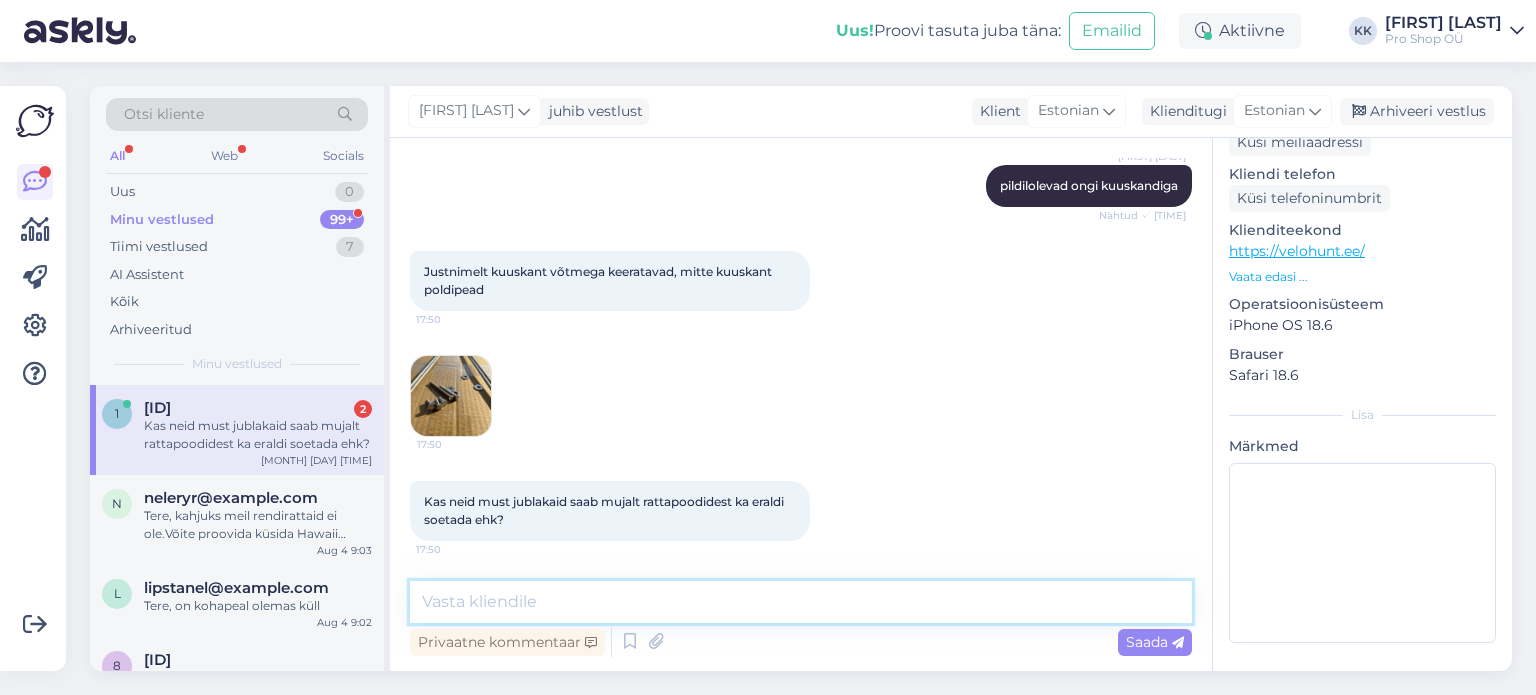 click at bounding box center [801, 602] 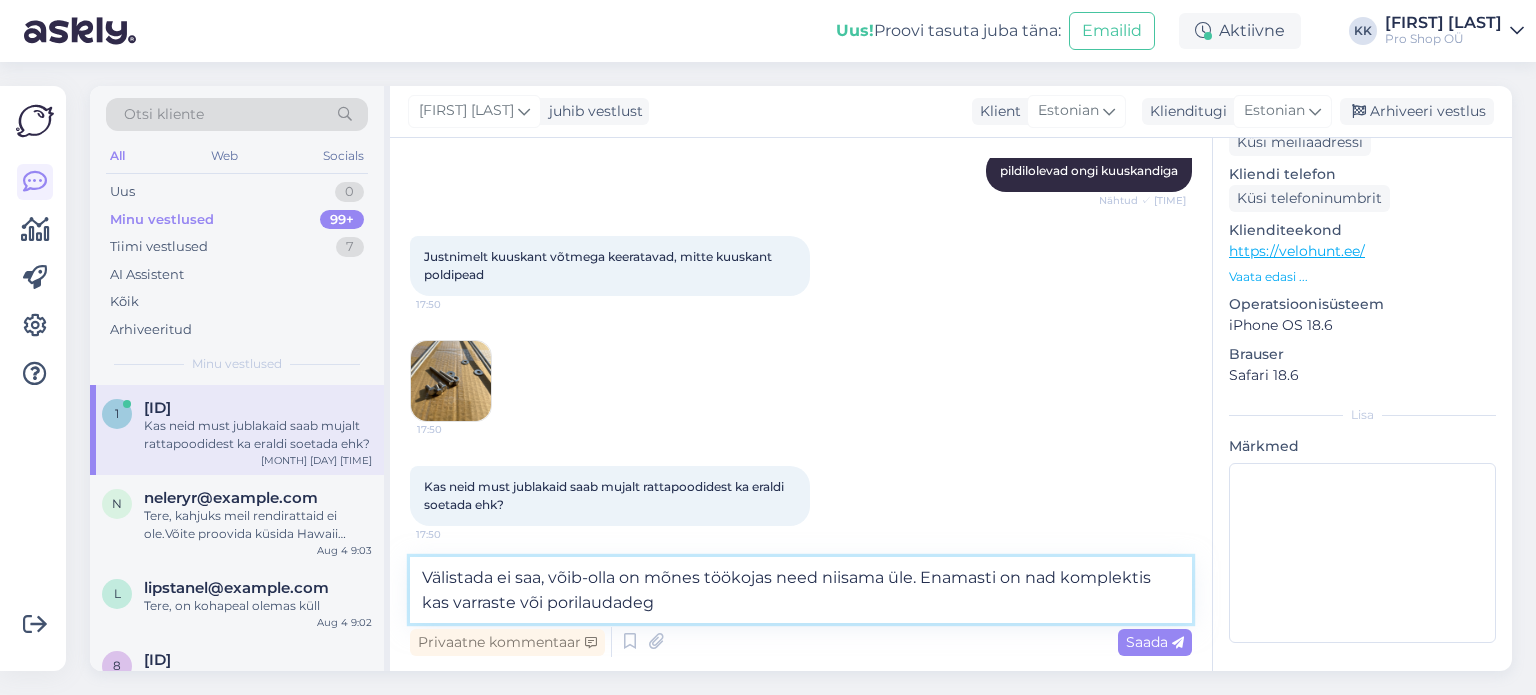 type on "Välistada ei saa, võib-olla on mõnes töökojas need niisama üle. Enamasti on nad komplektis kas varraste või porilaudadega" 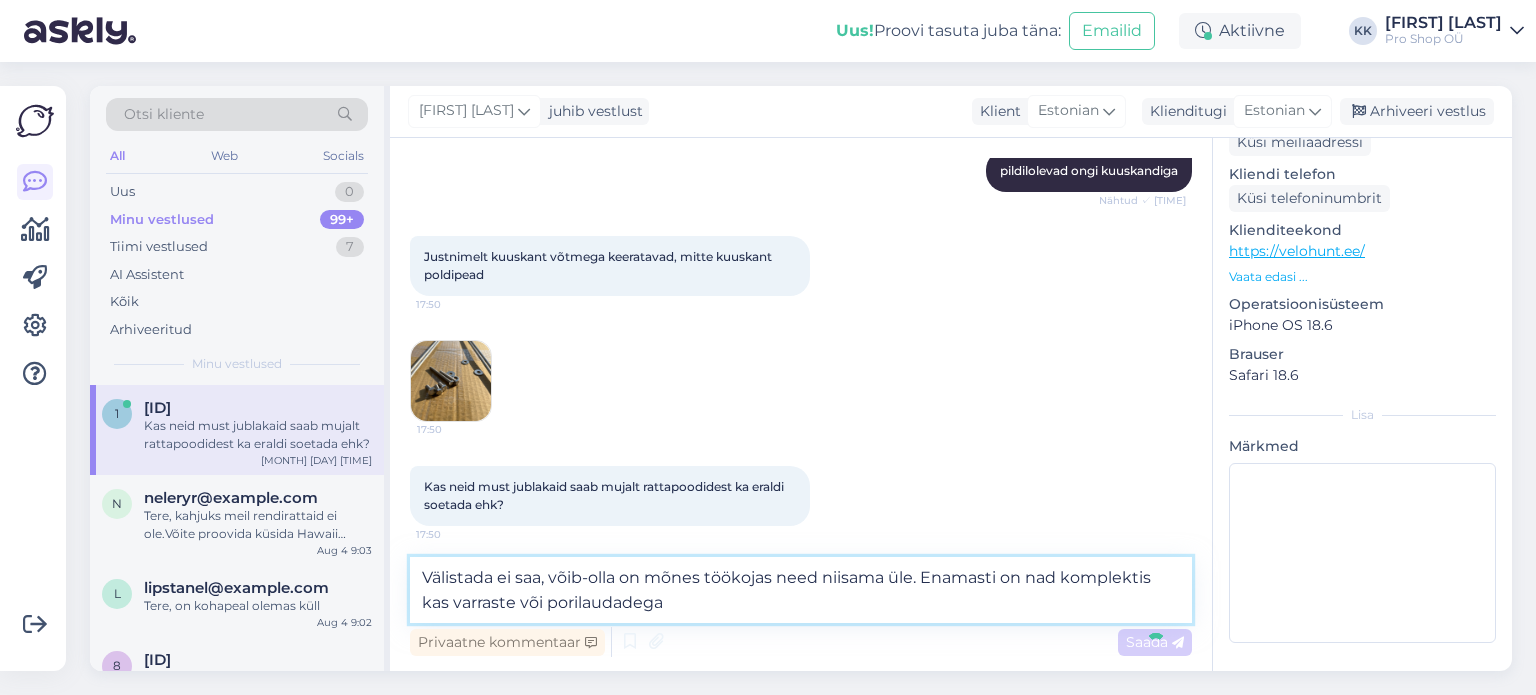 type 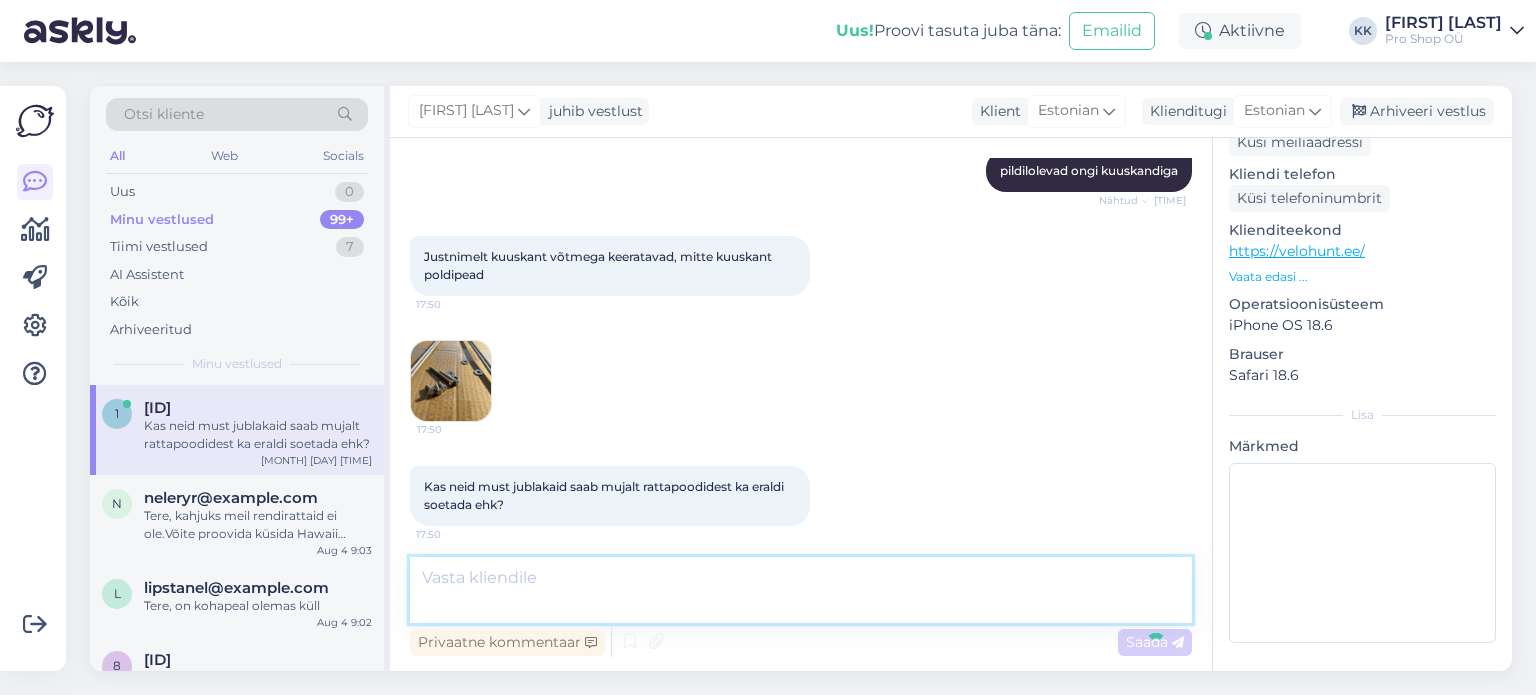 scroll, scrollTop: 1992, scrollLeft: 0, axis: vertical 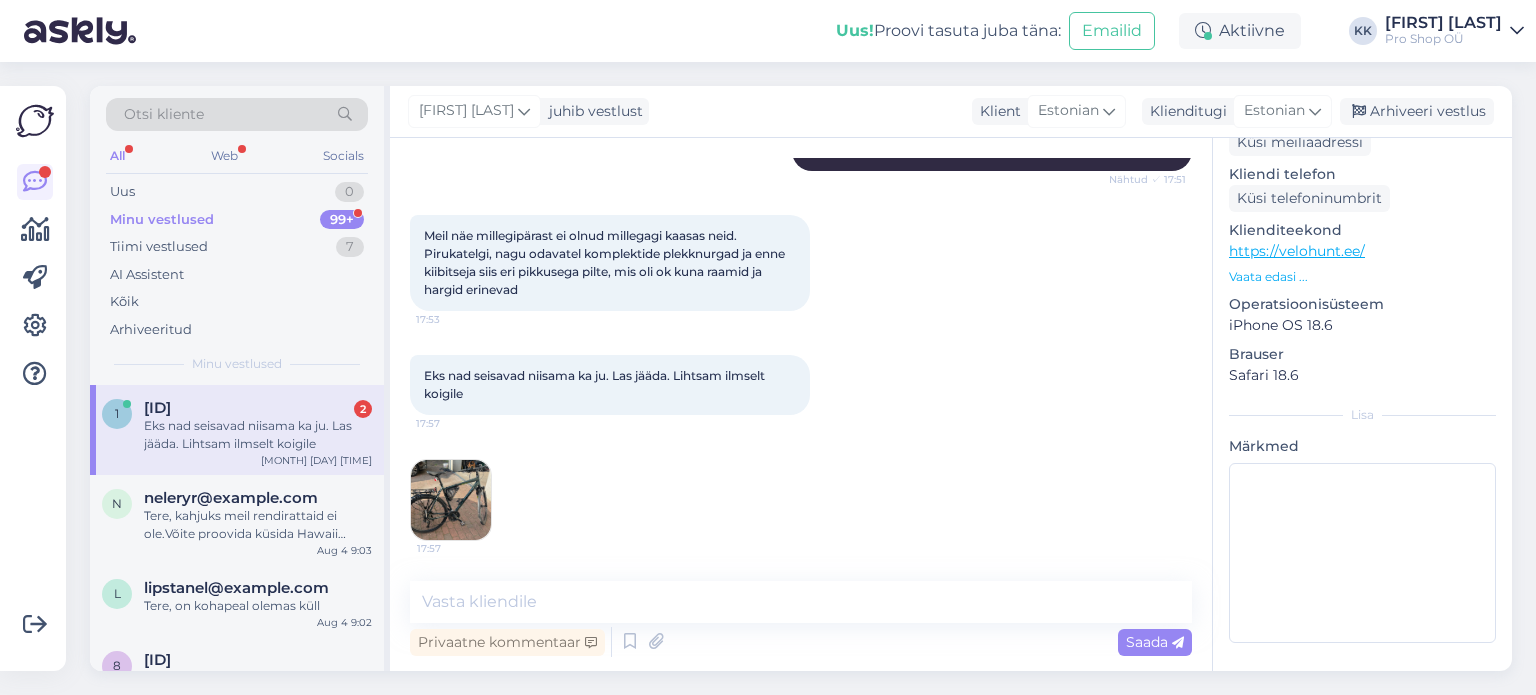 click on "Eks nad seisavad niisama ka ju. Las jääda. Lihtsam ilmselt koigile" at bounding box center (258, 435) 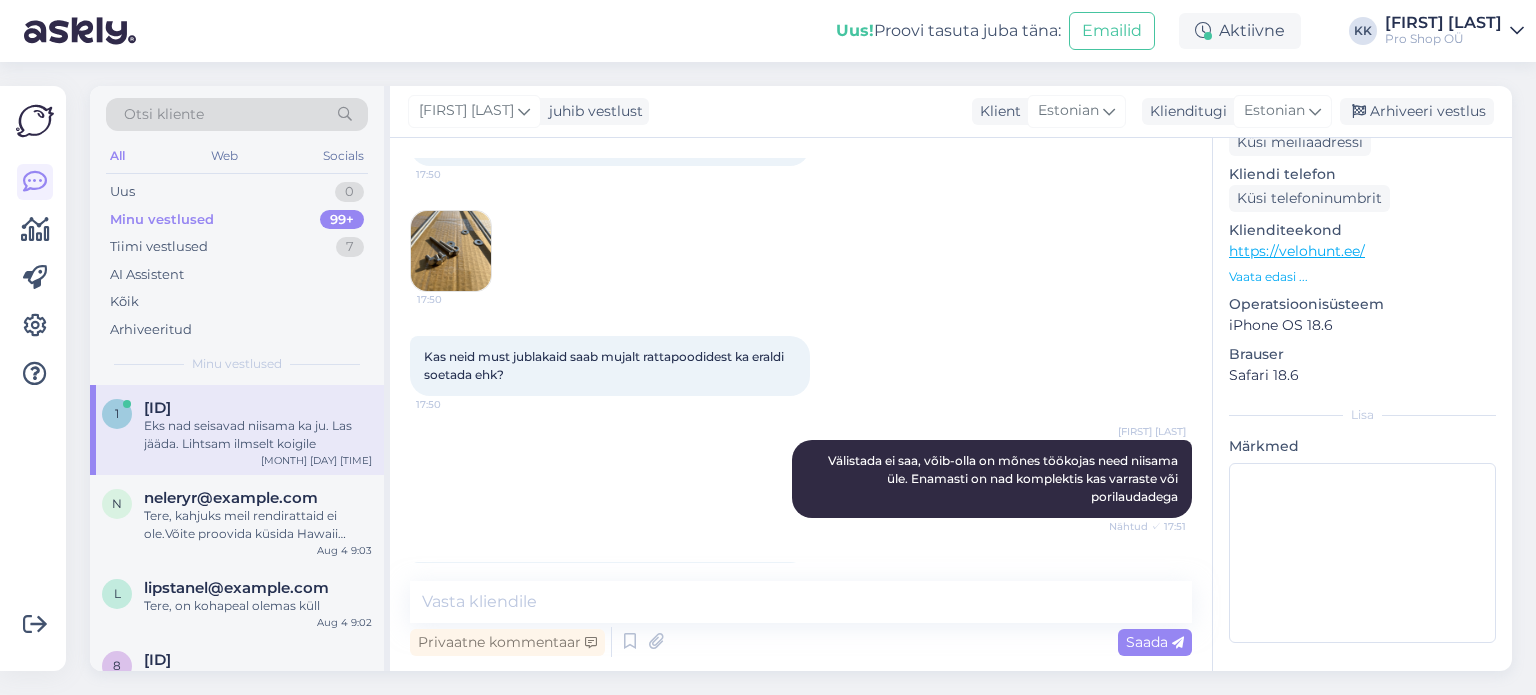 scroll, scrollTop: 2362, scrollLeft: 0, axis: vertical 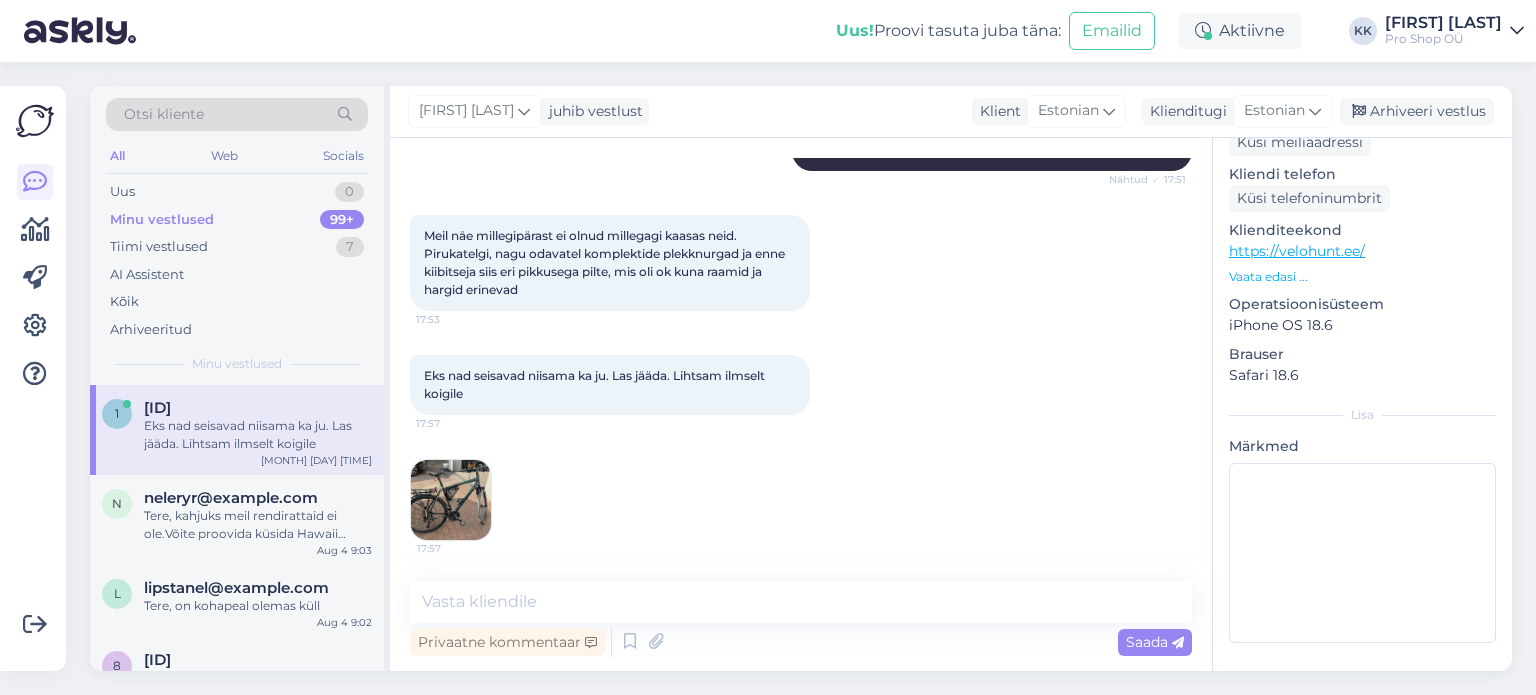 click on "Eks nad seisavad niisama ka ju. Las jääda. Lihtsam ilmselt koigile [TIME]  [TIME]" at bounding box center (801, 448) 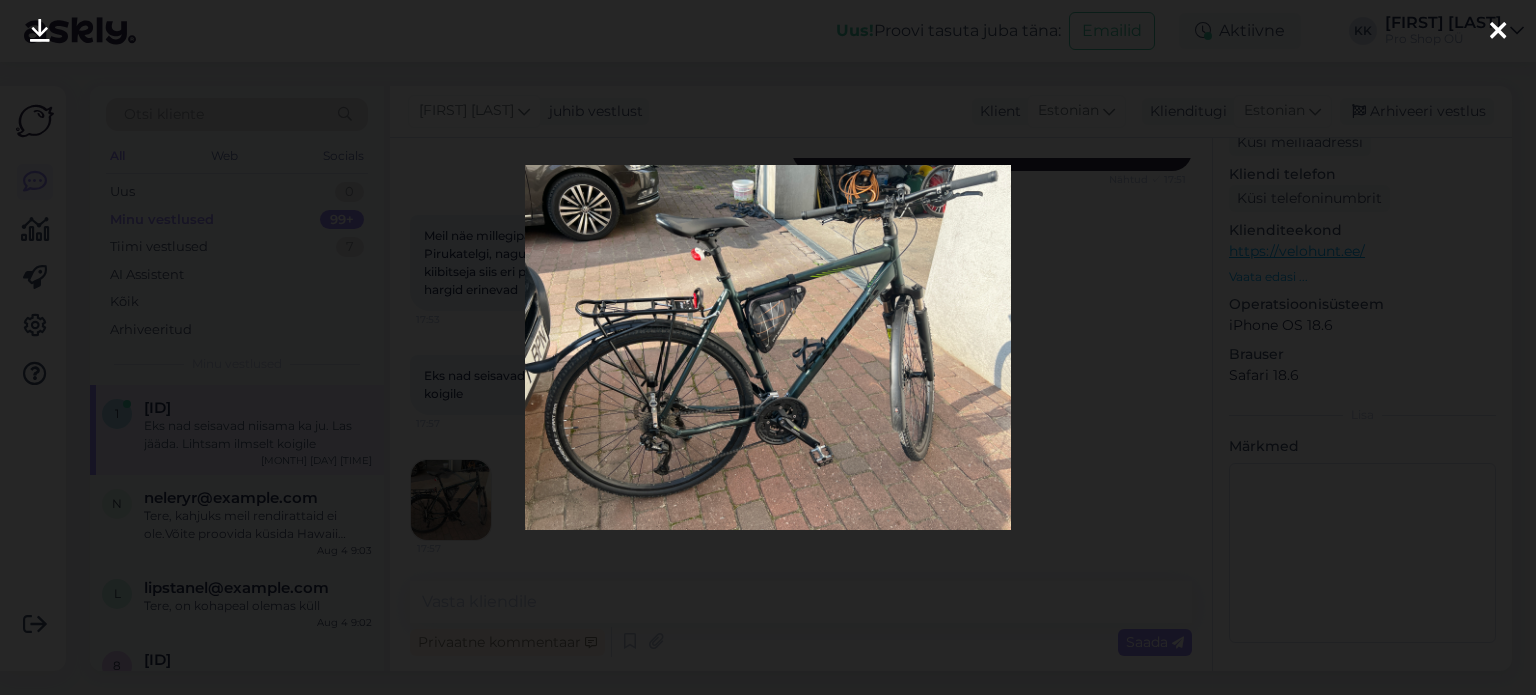 click at bounding box center (768, 347) 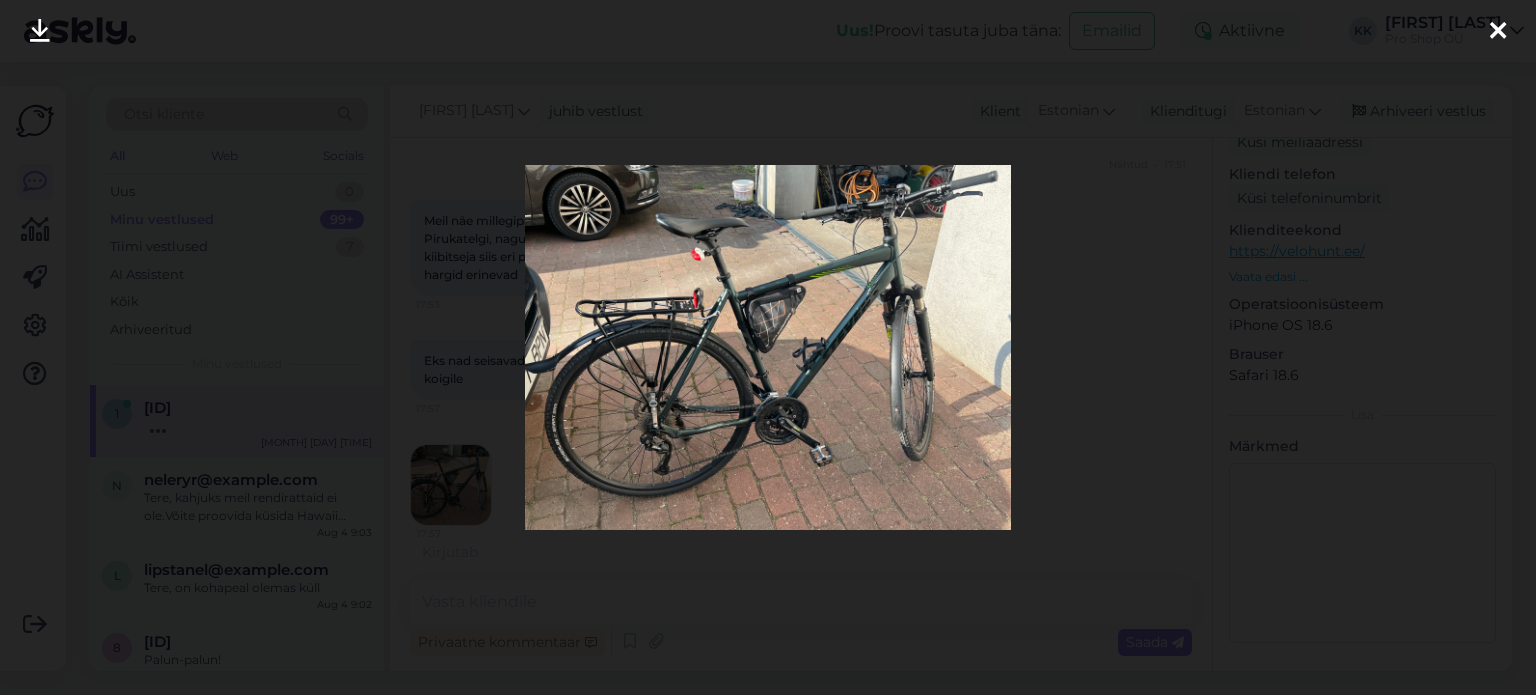 click at bounding box center (1498, 32) 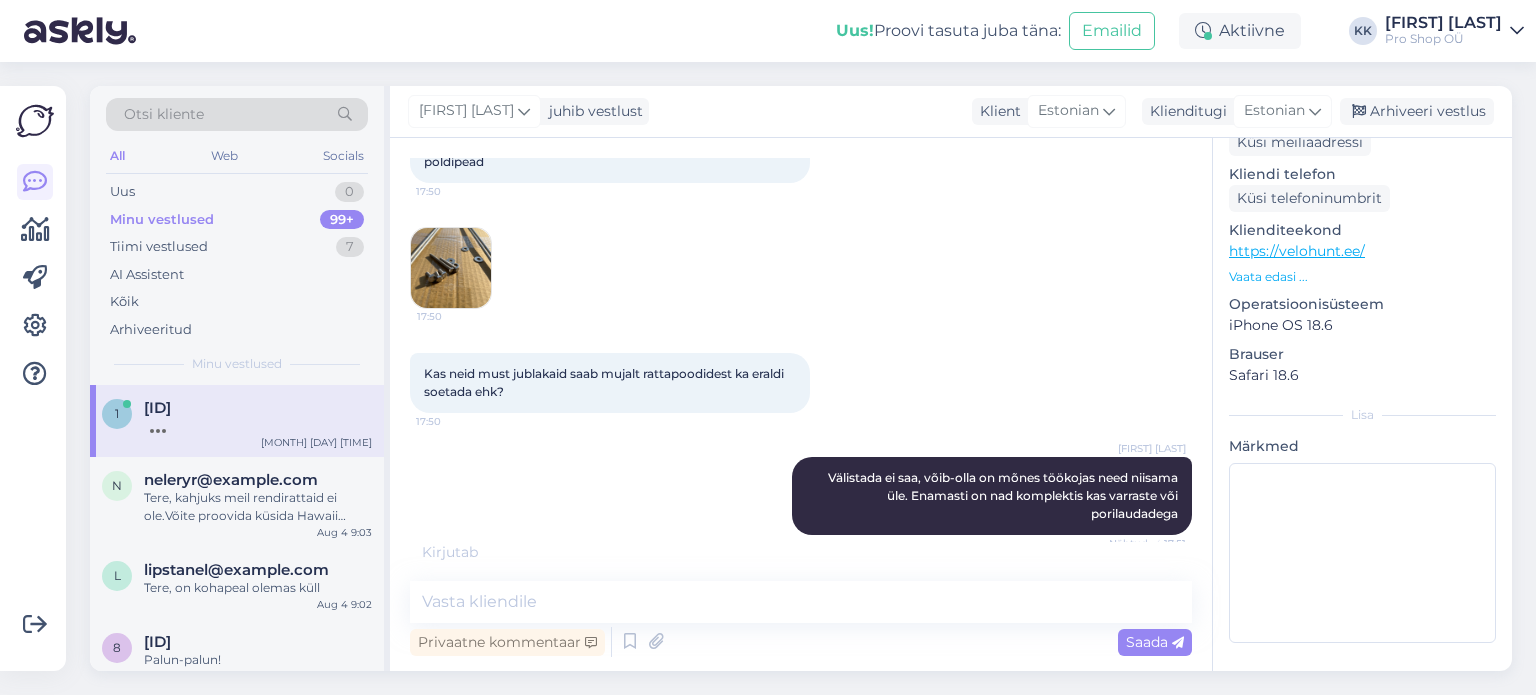 scroll, scrollTop: 2383, scrollLeft: 0, axis: vertical 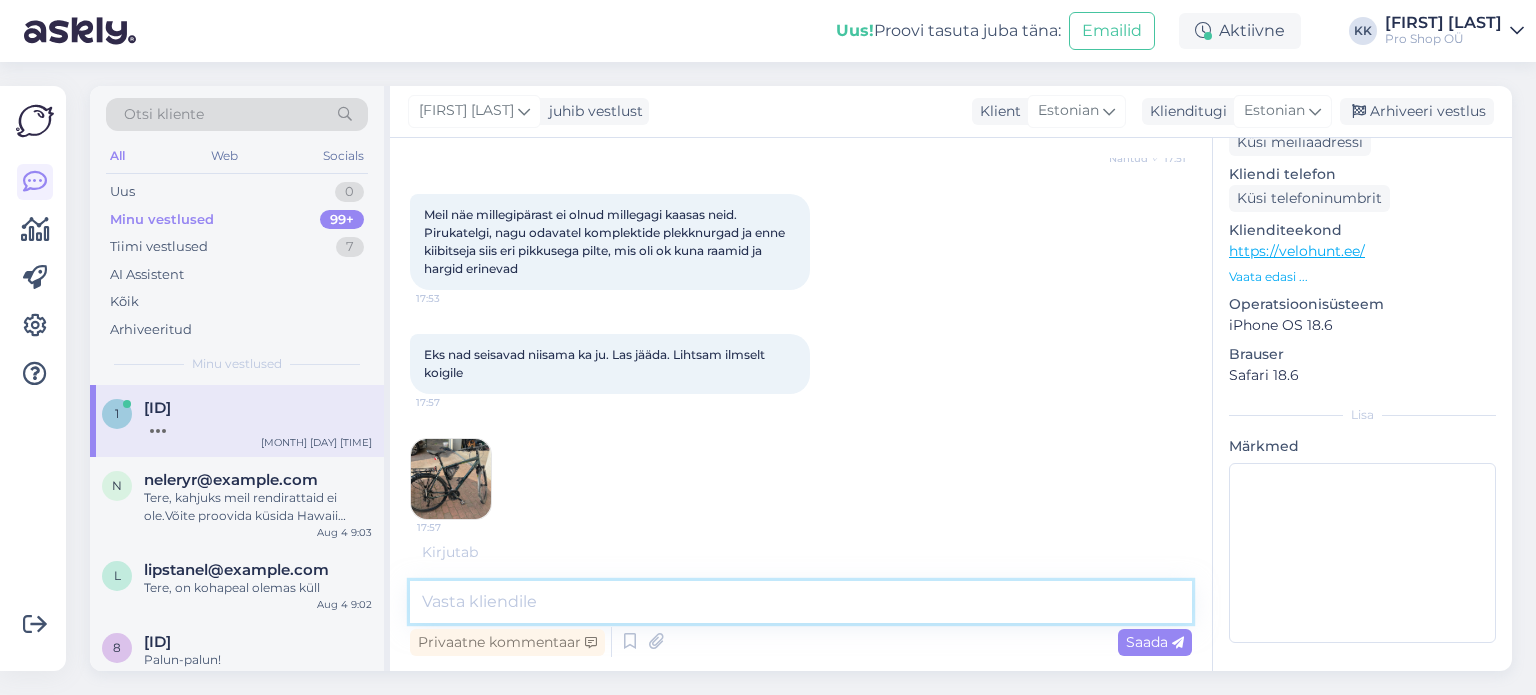 click at bounding box center (801, 602) 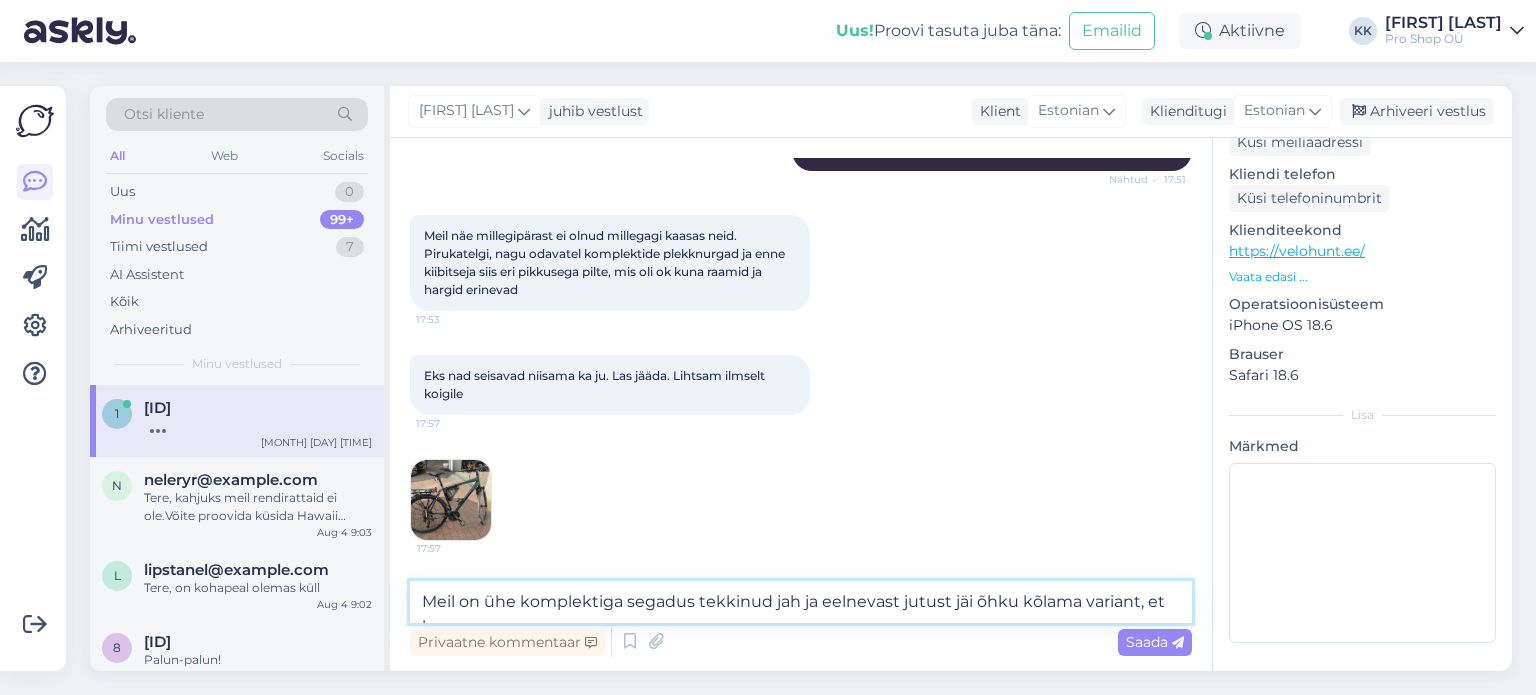 scroll, scrollTop: 2383, scrollLeft: 0, axis: vertical 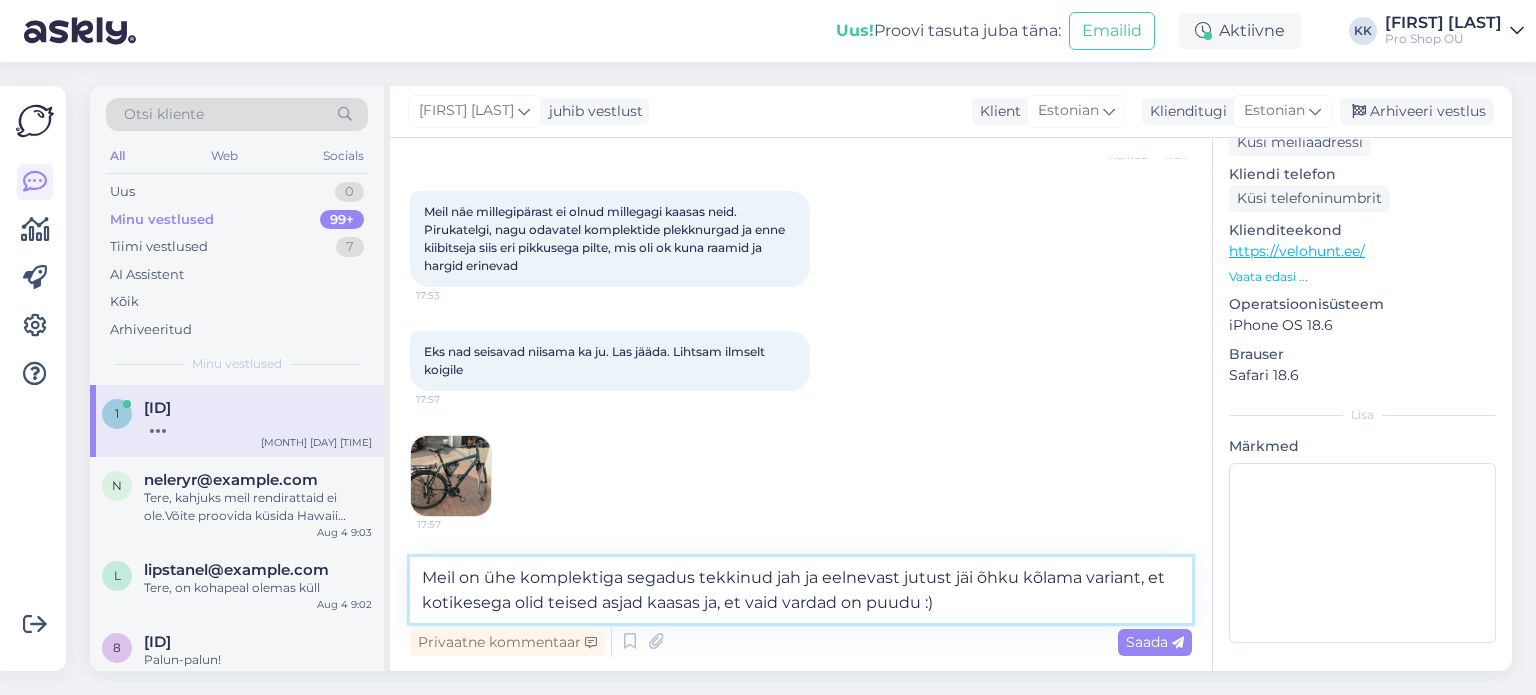 type on "Meil on ühe komplektiga segadus tekkinud jah ja eelnevast jutust jäi õhku kõlama variant, et kotikesega olid teised asjad kaasas ja, et vaid vardad on puudu :)" 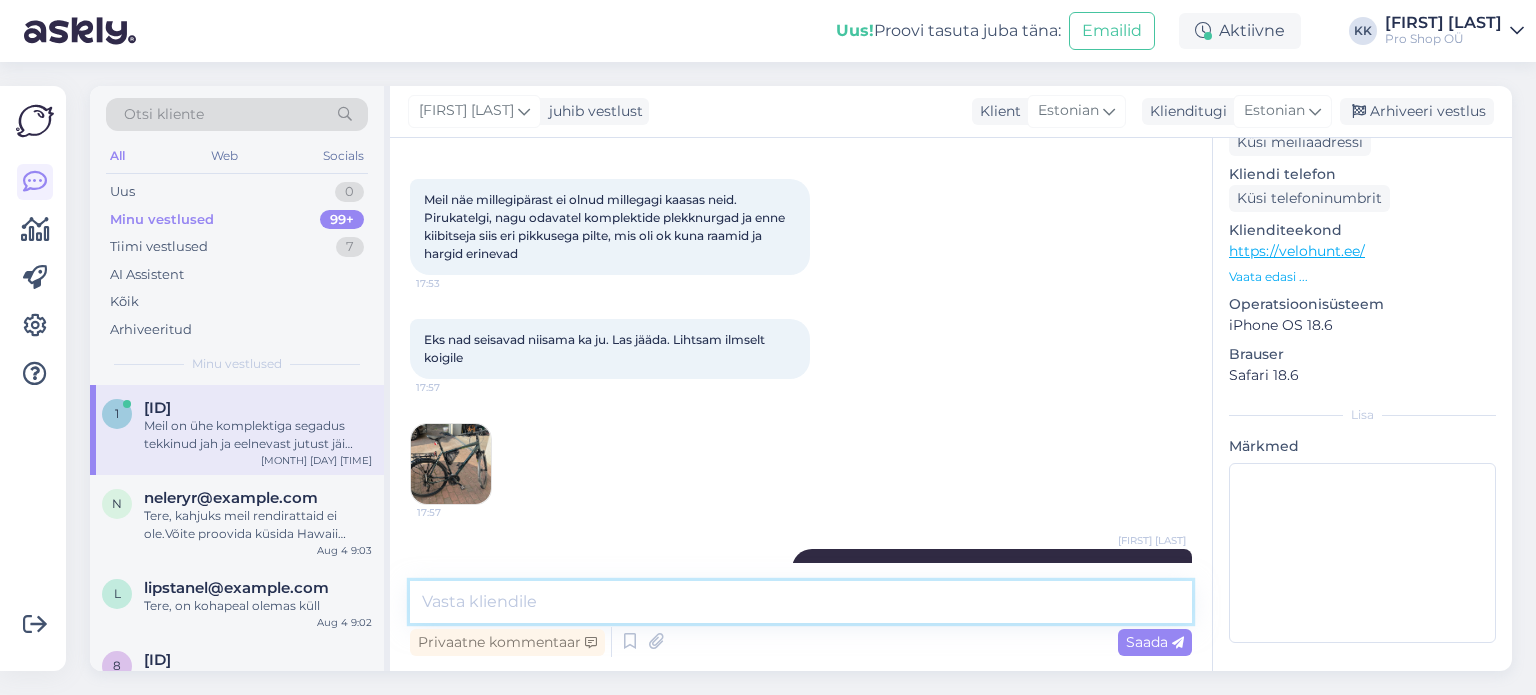 scroll, scrollTop: 2484, scrollLeft: 0, axis: vertical 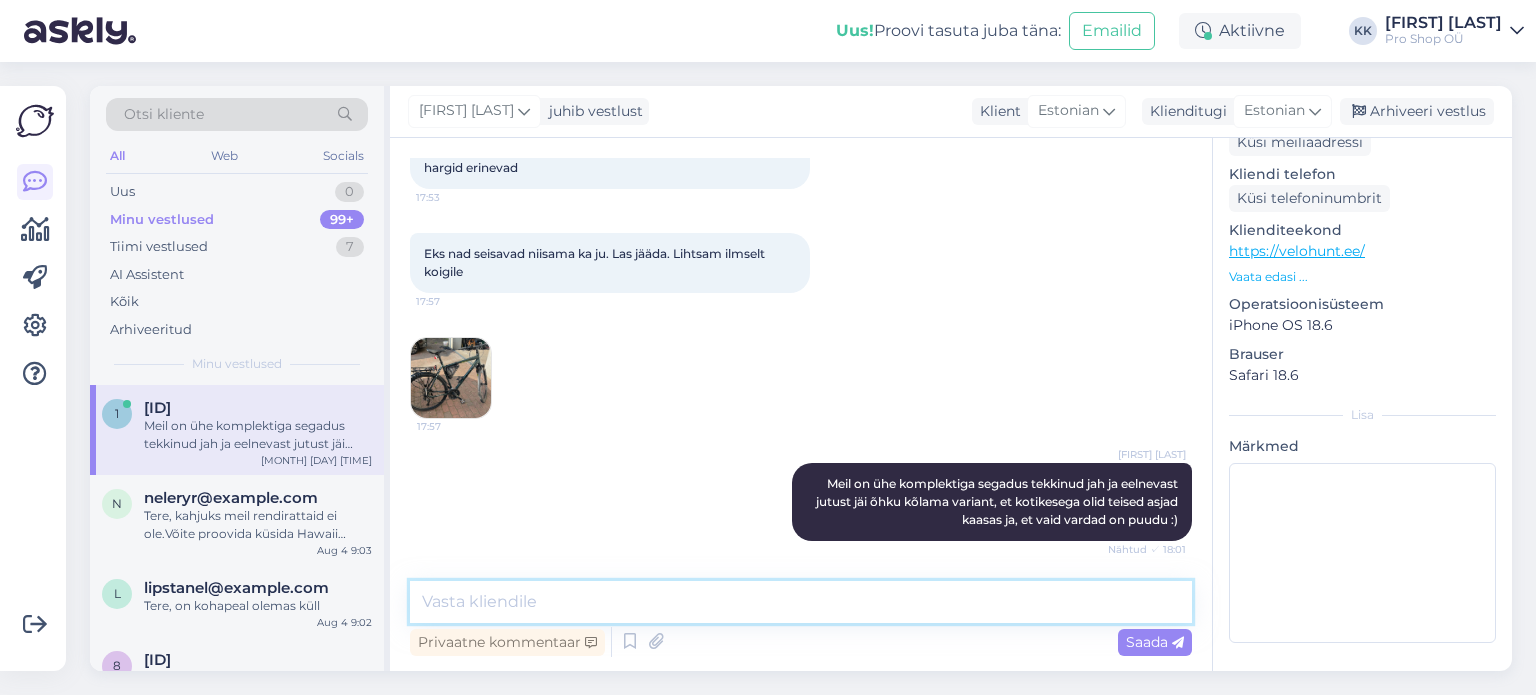 click at bounding box center (801, 602) 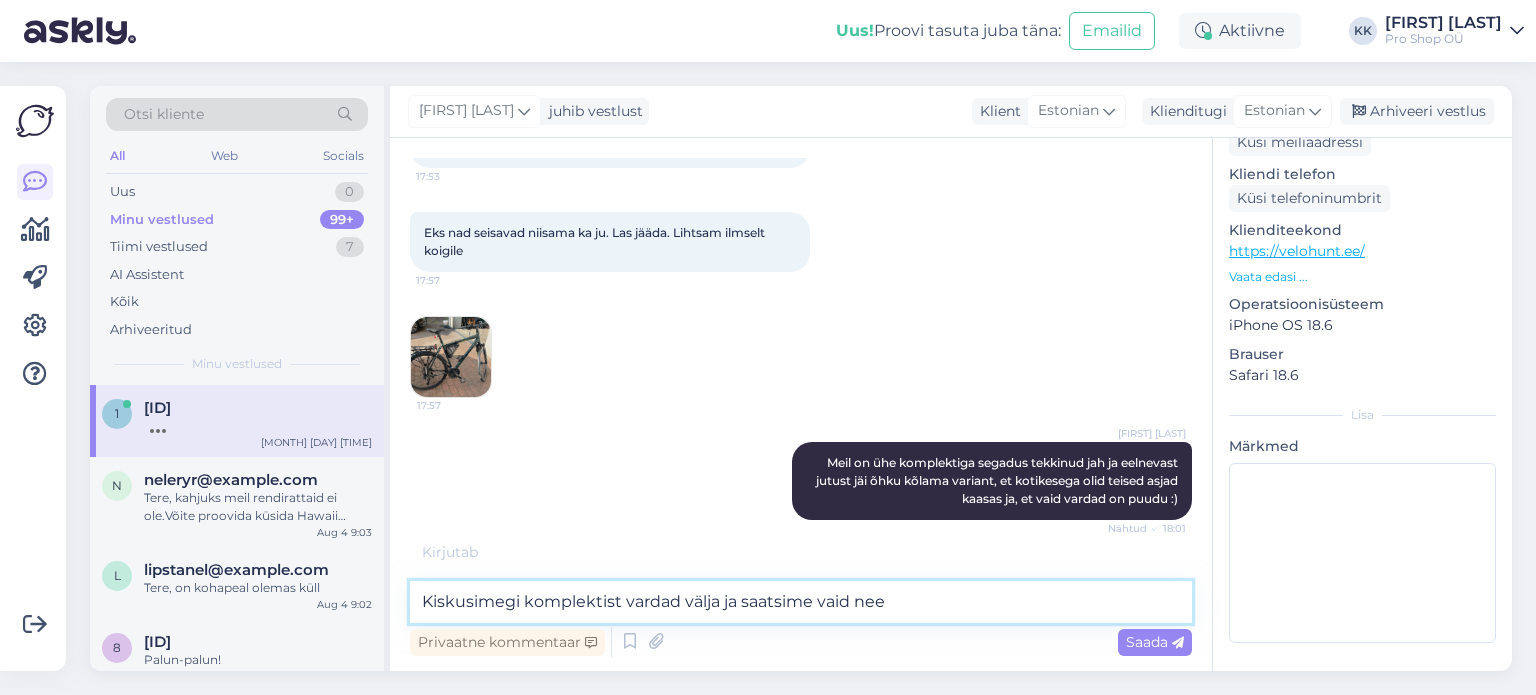 type on "Kiskusimegi komplektist vardad välja ja saatsime vaid need" 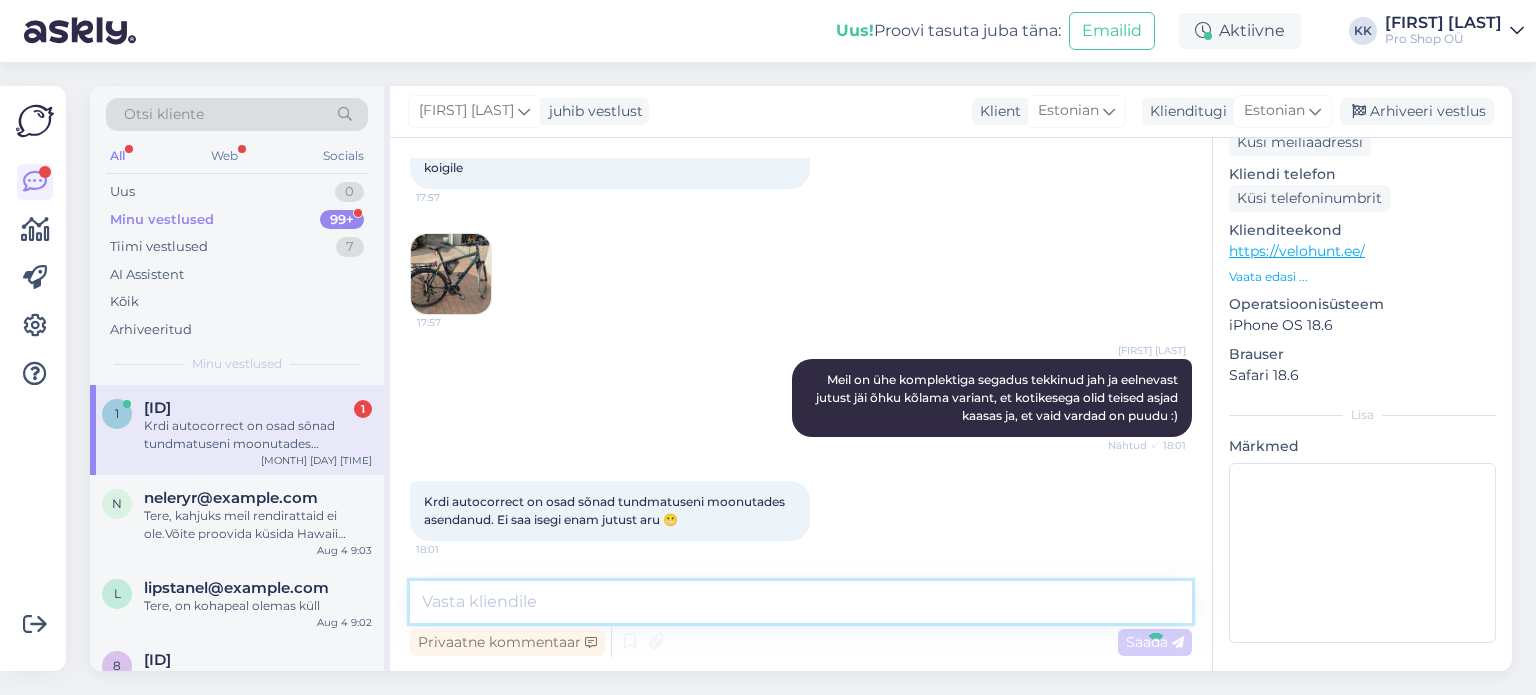 scroll, scrollTop: 2674, scrollLeft: 0, axis: vertical 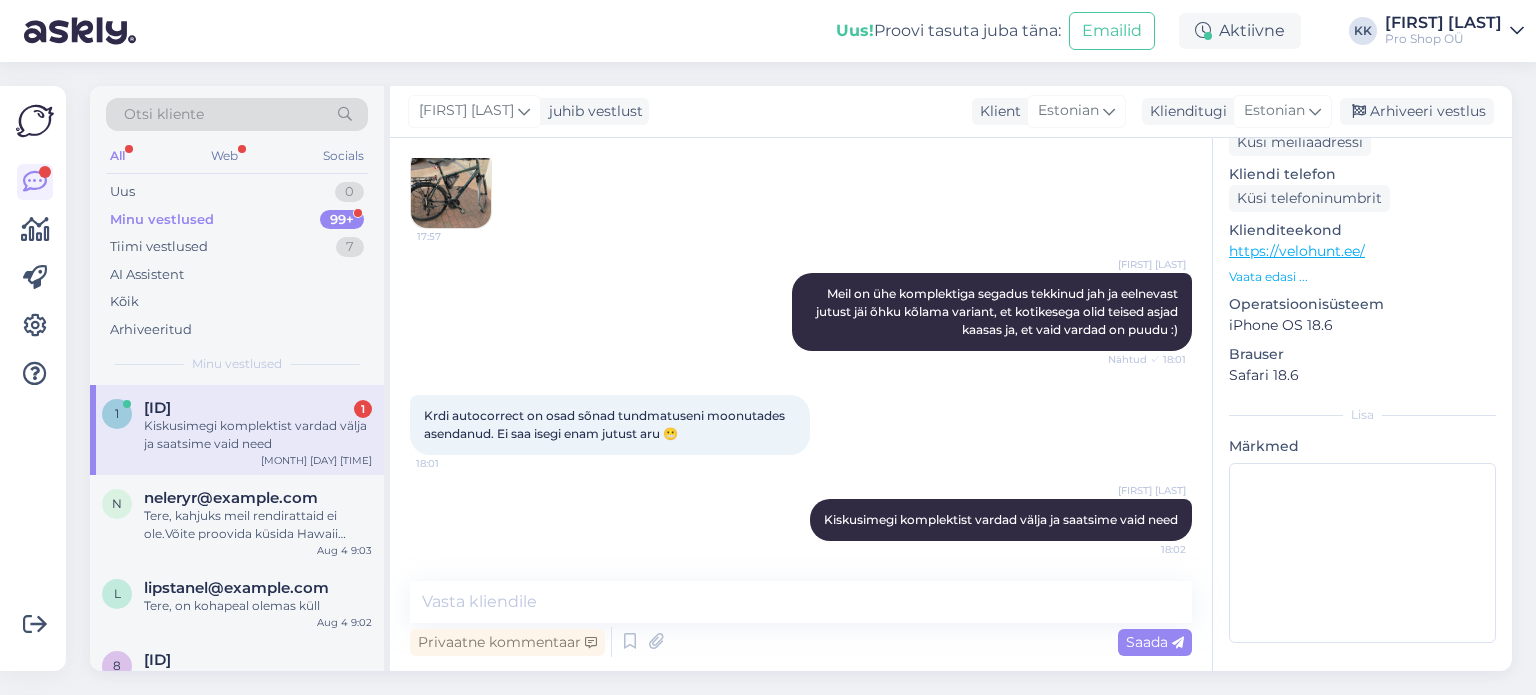 click on "Vestlus algas Aug 4 2025 Tere [PERSON] Pärnust tülitan. Saabusid porilaua raamid, kuid minu mõistus küll ei jaga kuidas neid peaks saama kinnitada ratta raami, kahvli külge? Pannes pildi mis oli pakis ja poldid seisid mis porilauadega kaasa olid ja järgi jäid. 17:24  17:24  Tere Tere, eelnevast vestlusest saime justkui aru, et porilaudade komplektist olid puudu vardad, poldid olid olemas. Ehk siis tagumise porilaua peaks saama olemasolevate kinnitusvahenditega tehtud. Küll aga esiamordiga on jah keerulisem, need porilauad algselt sinna ei sobi kui juhuslikult amordil spetsiaalseid kinnituskohti pole.
Õnneks on olemas adapterid, millega saab amortidega ratastele esiporilauda kinnitada Nähtud ✓ 17:28  Tere Kas praegu saadetud pildil on eelnevast porilaudade paigaldamisest näha kõik, mis alles jäi? Kas hargile kinnitamise klambrid läksid ka kasutusse? Nähtud ✓ 17:37  17:38  17:39  Nähtud ✓ 17:39  Nähtud ✓ 17:40" at bounding box center [801, 404] 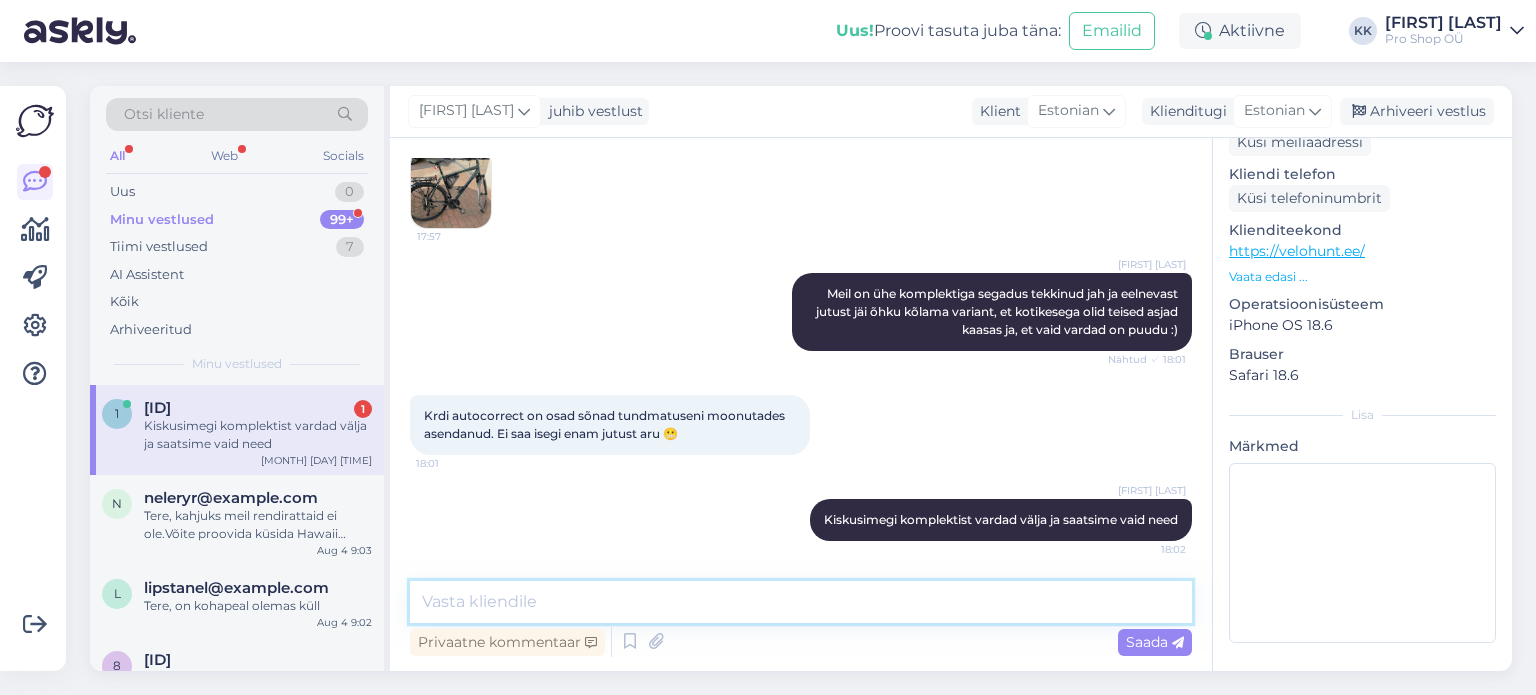 click at bounding box center (801, 602) 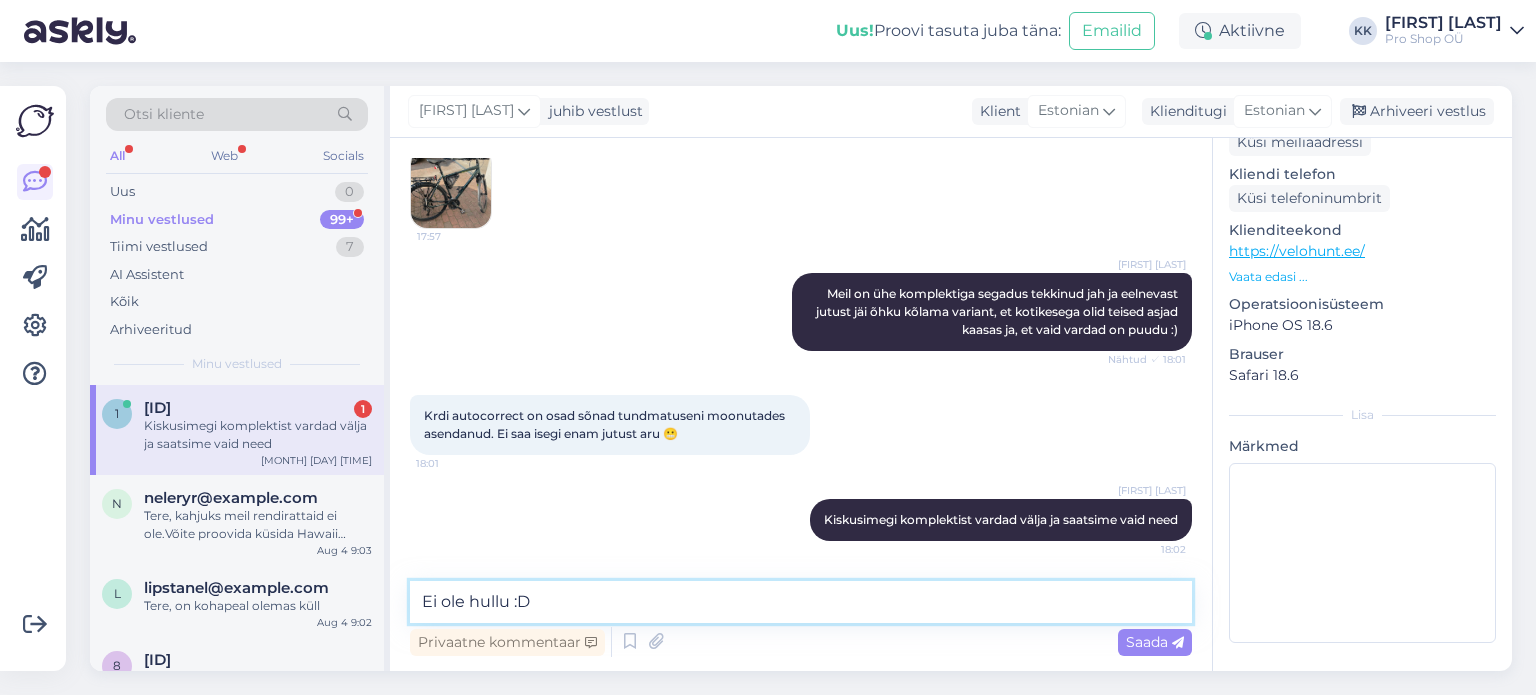 type on "Ei ole hullu :D" 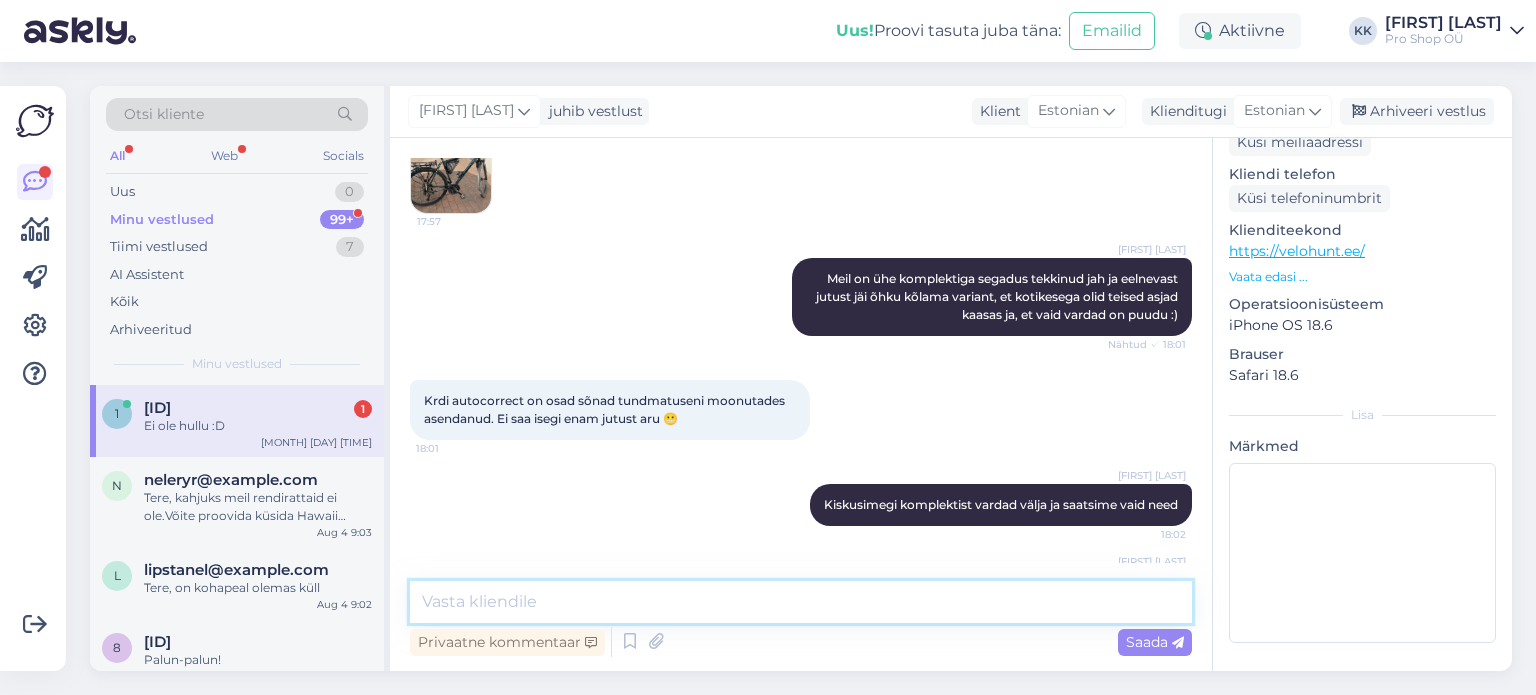 scroll, scrollTop: 2760, scrollLeft: 0, axis: vertical 